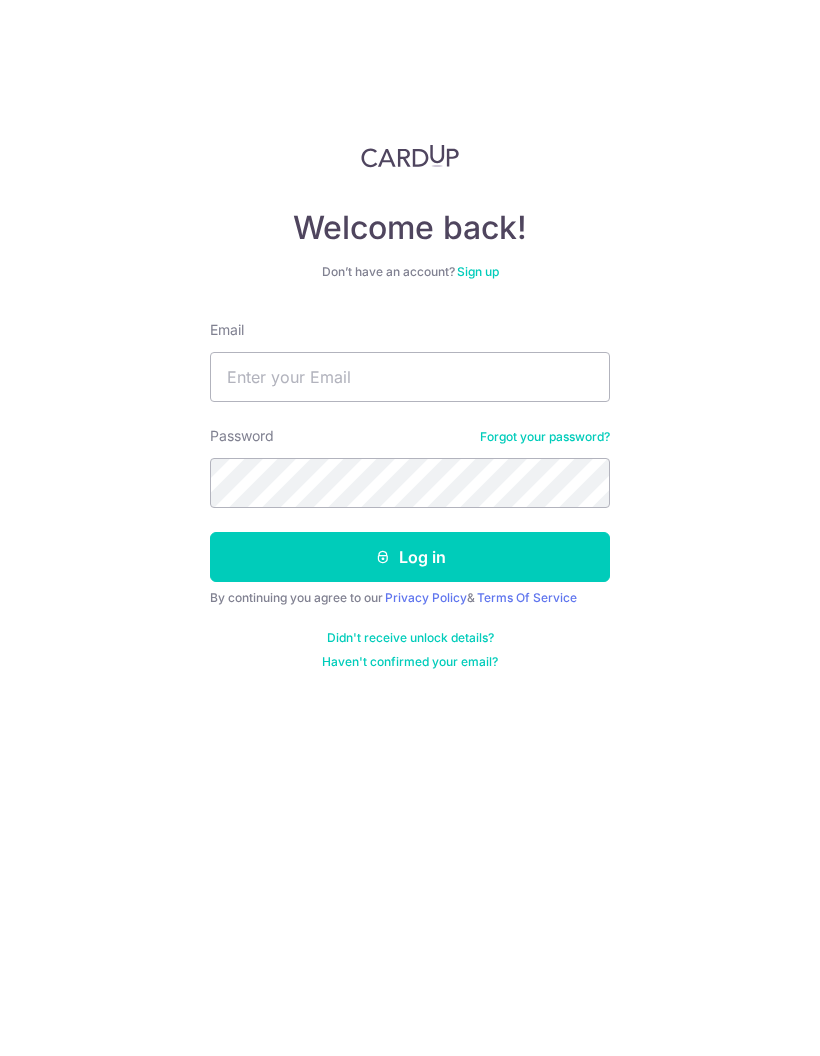 scroll, scrollTop: 0, scrollLeft: 0, axis: both 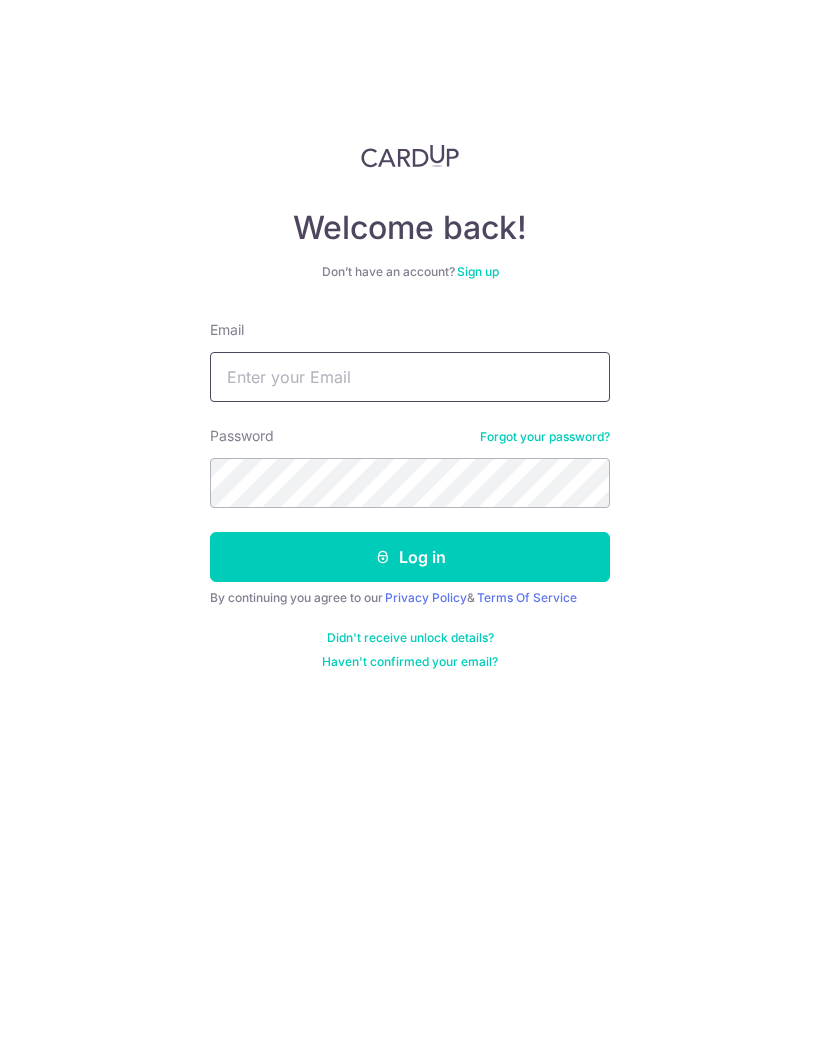 click on "Email" at bounding box center [410, 377] 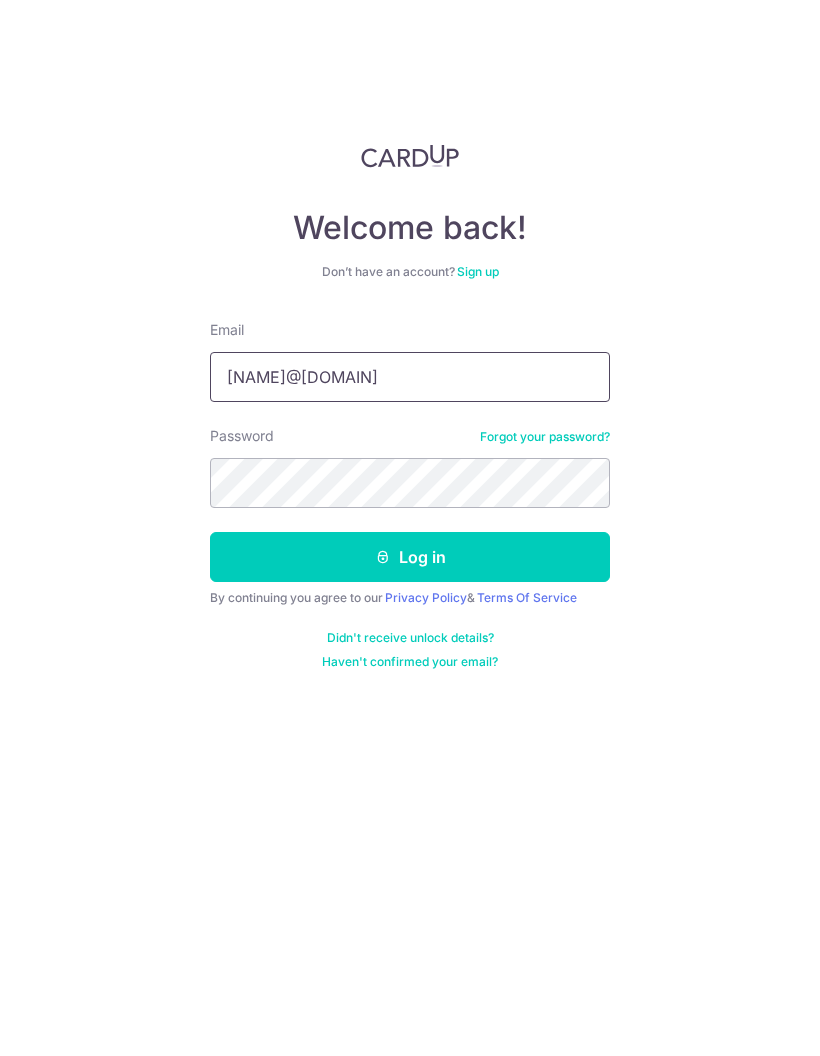 type on "[NAME]@[DOMAIN]" 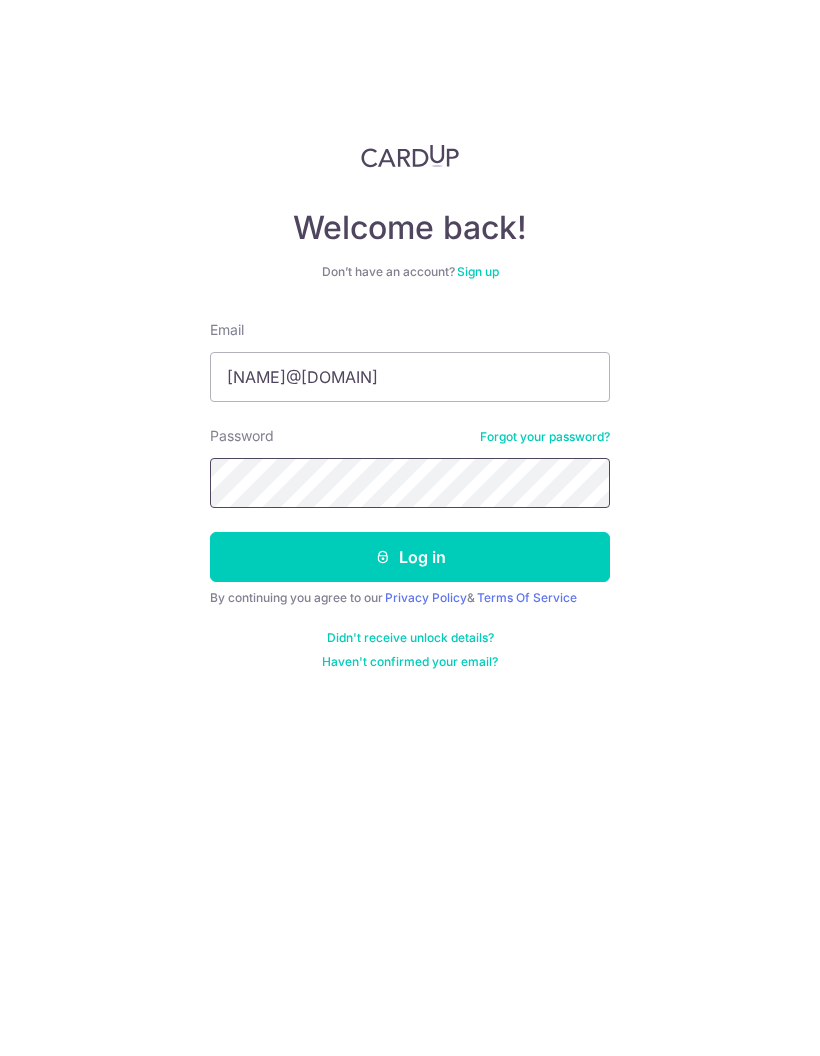 click on "Log in" at bounding box center (410, 557) 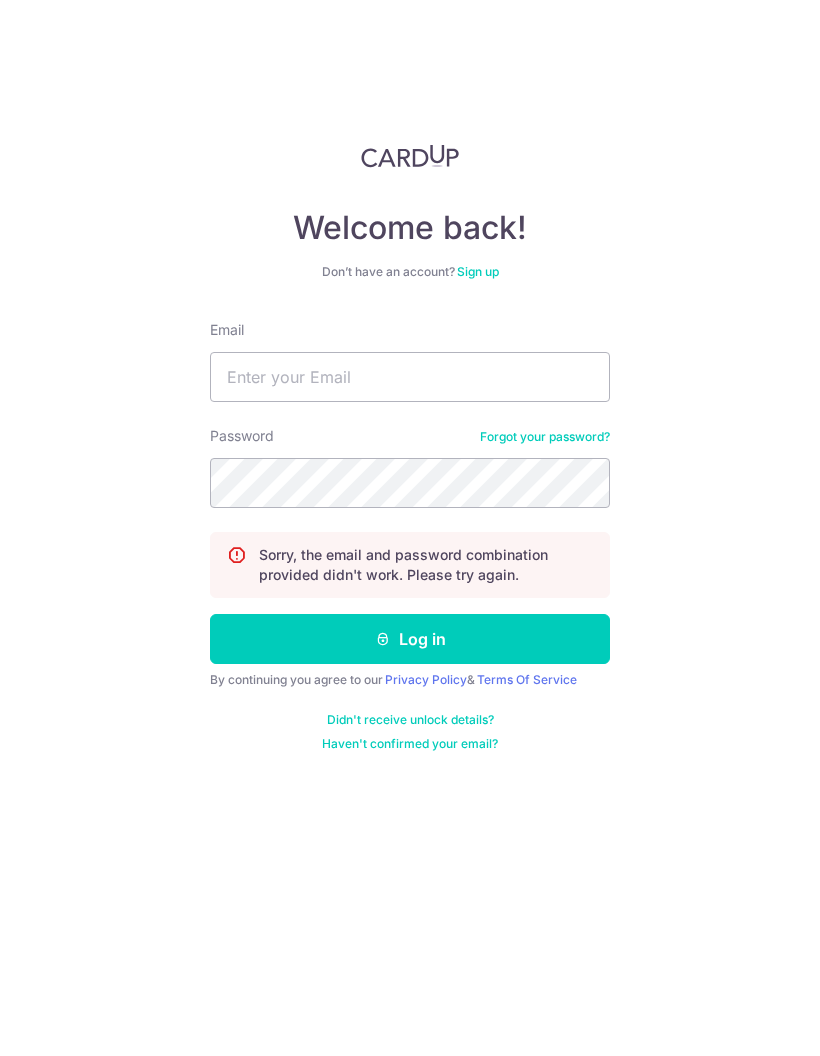 scroll, scrollTop: 0, scrollLeft: 0, axis: both 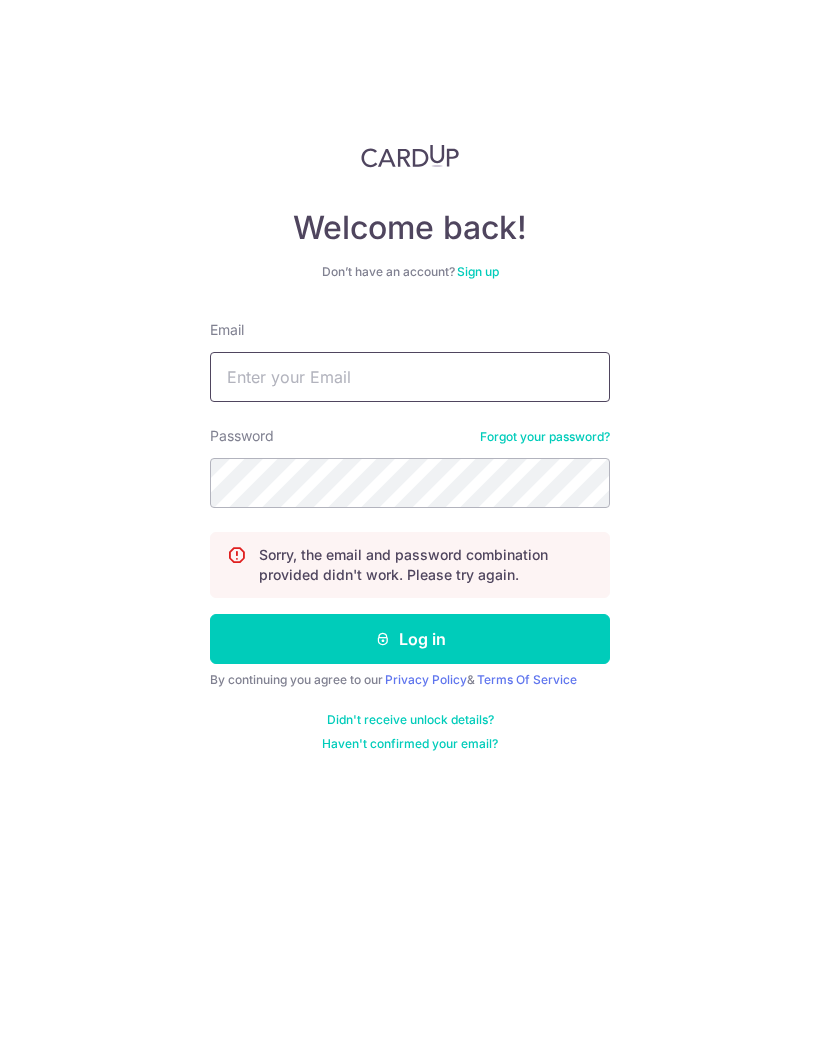 click on "Email" at bounding box center (410, 377) 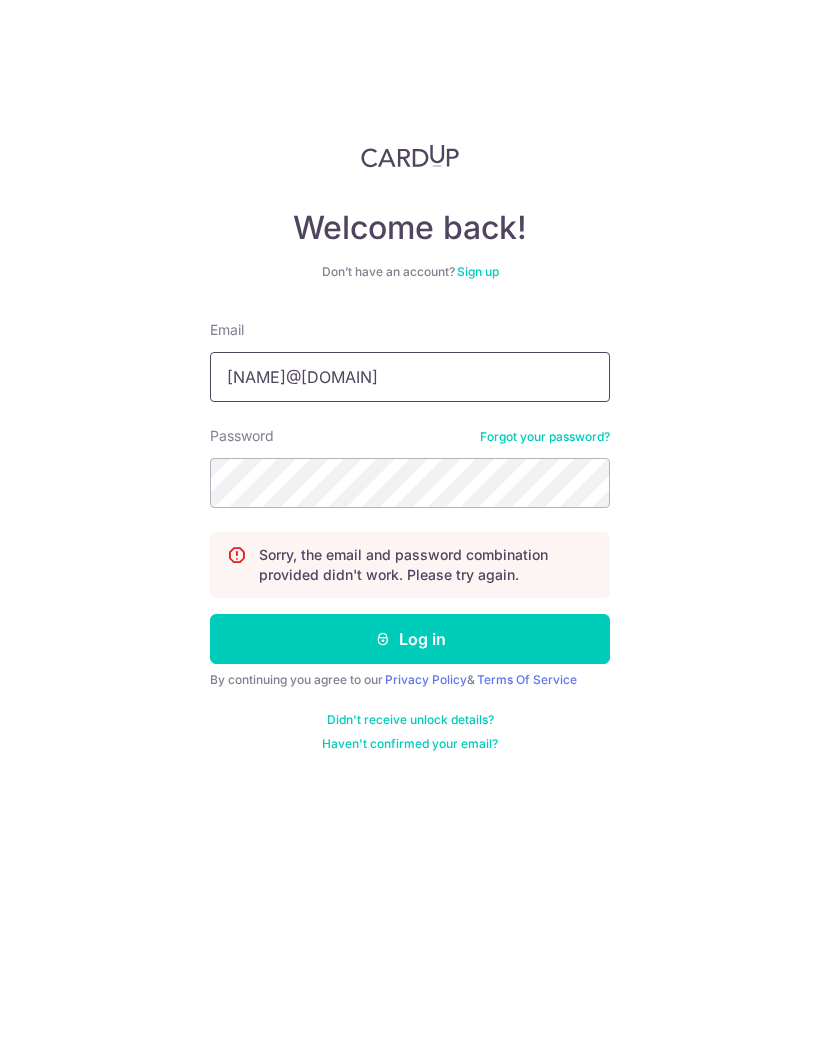 type on "[NAME]@[DOMAIN]" 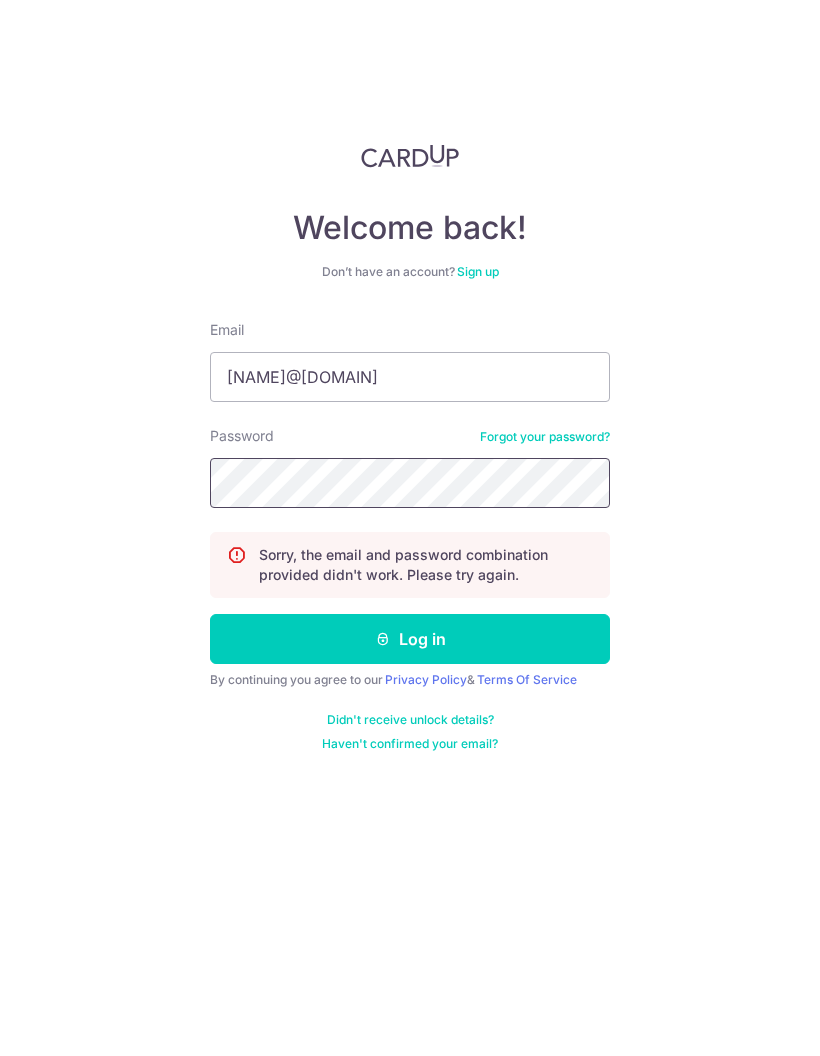 click on "Log in" at bounding box center (410, 639) 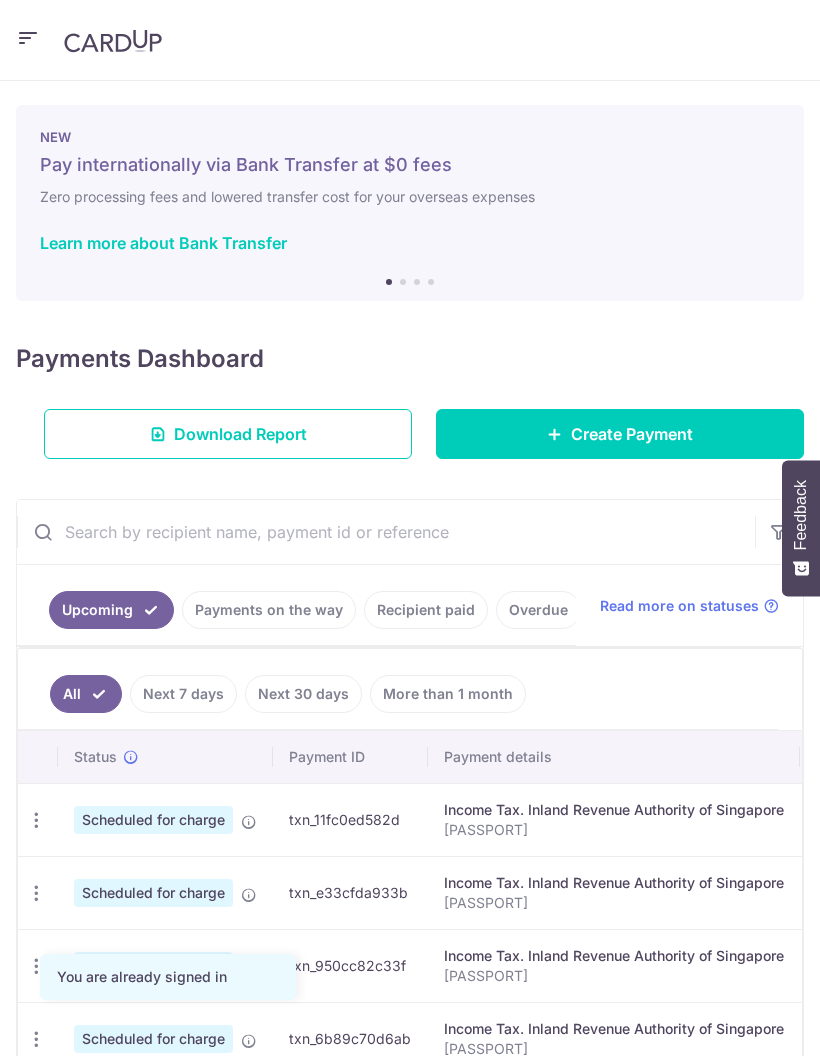 scroll, scrollTop: 0, scrollLeft: 0, axis: both 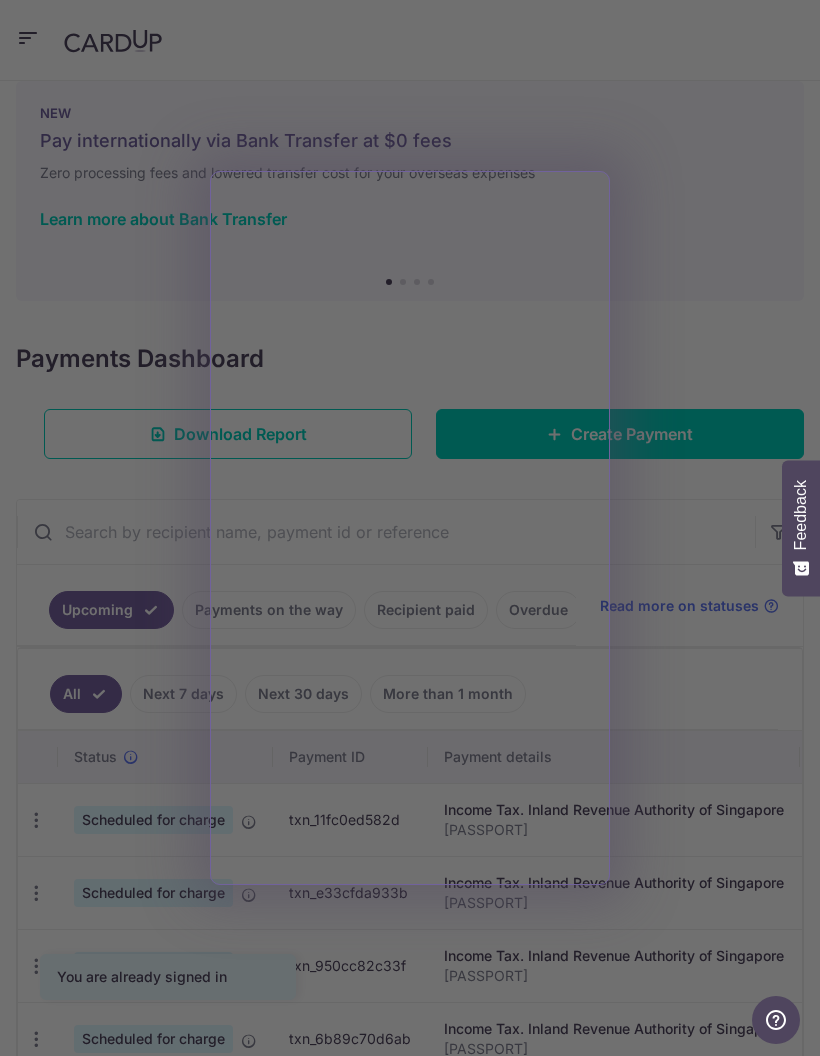 click at bounding box center [414, 533] 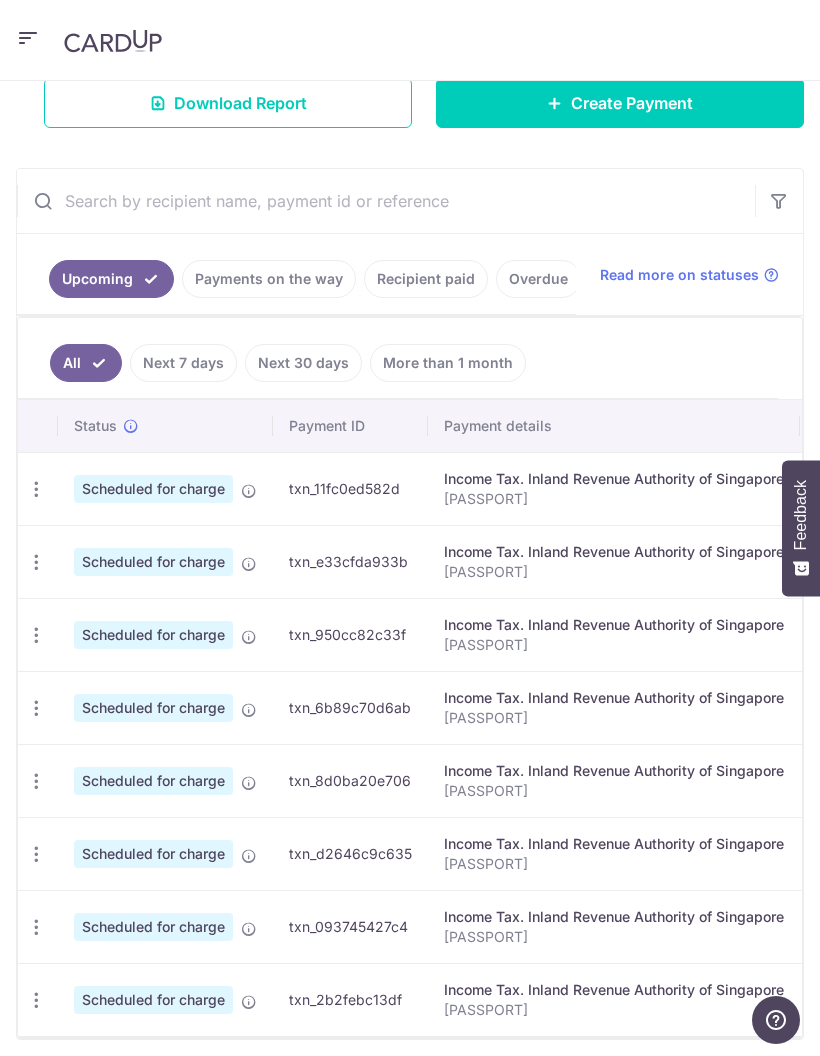 scroll, scrollTop: 353, scrollLeft: 0, axis: vertical 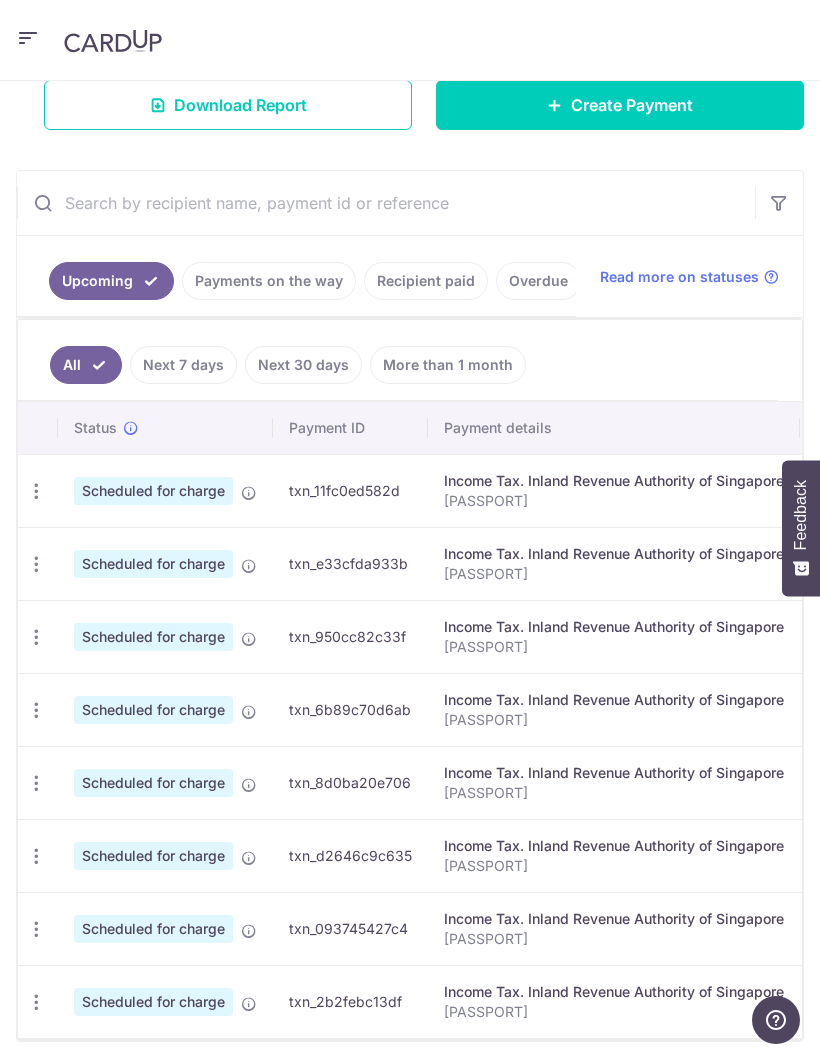click on "Create Payment" at bounding box center [620, 105] 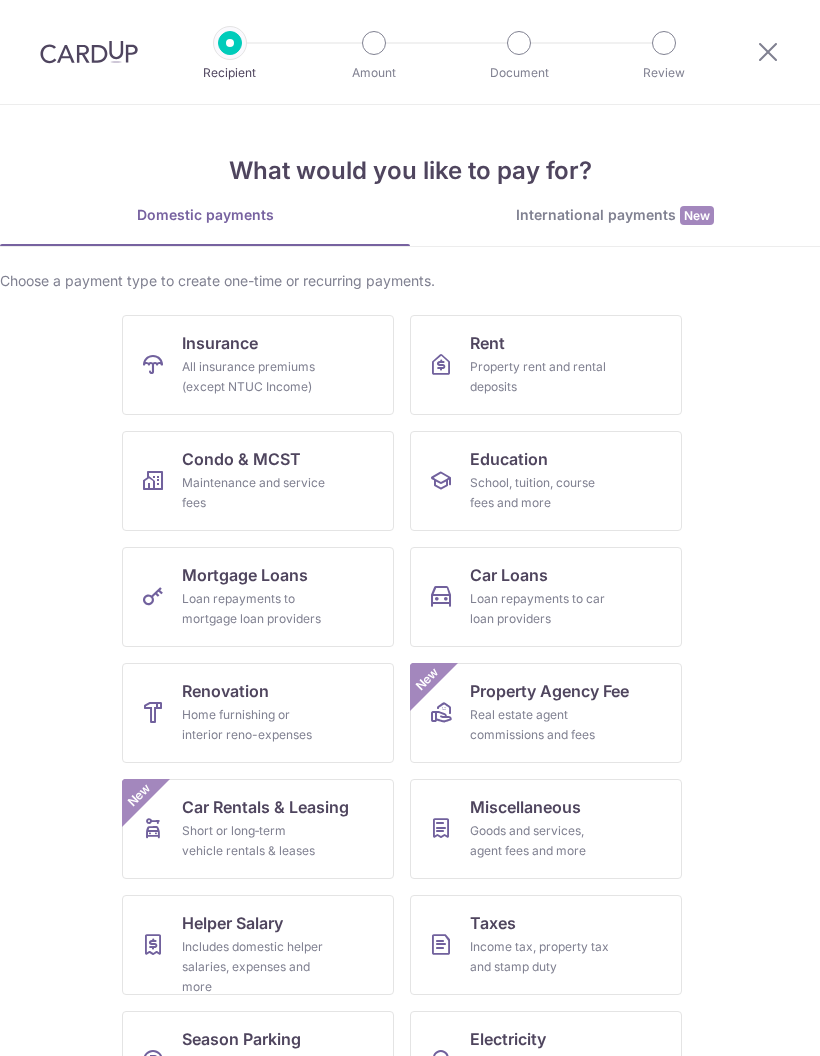 scroll, scrollTop: 0, scrollLeft: 0, axis: both 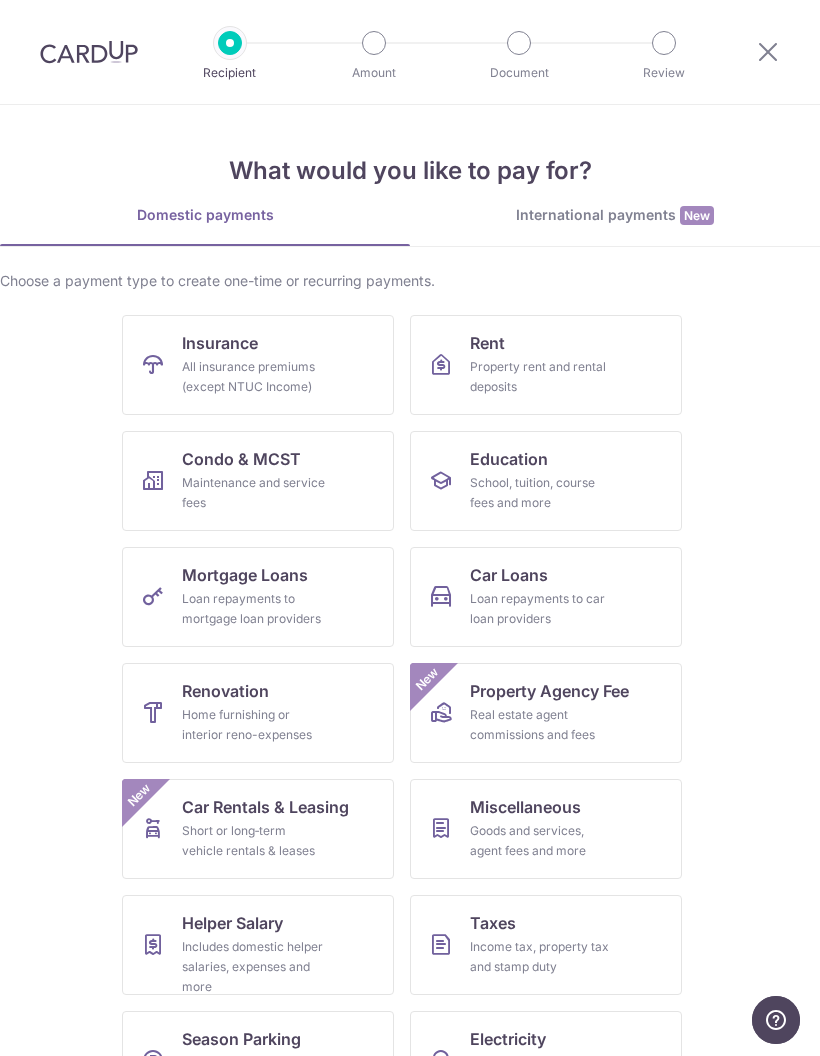 click on "Income tax, property tax and stamp duty" at bounding box center (542, 957) 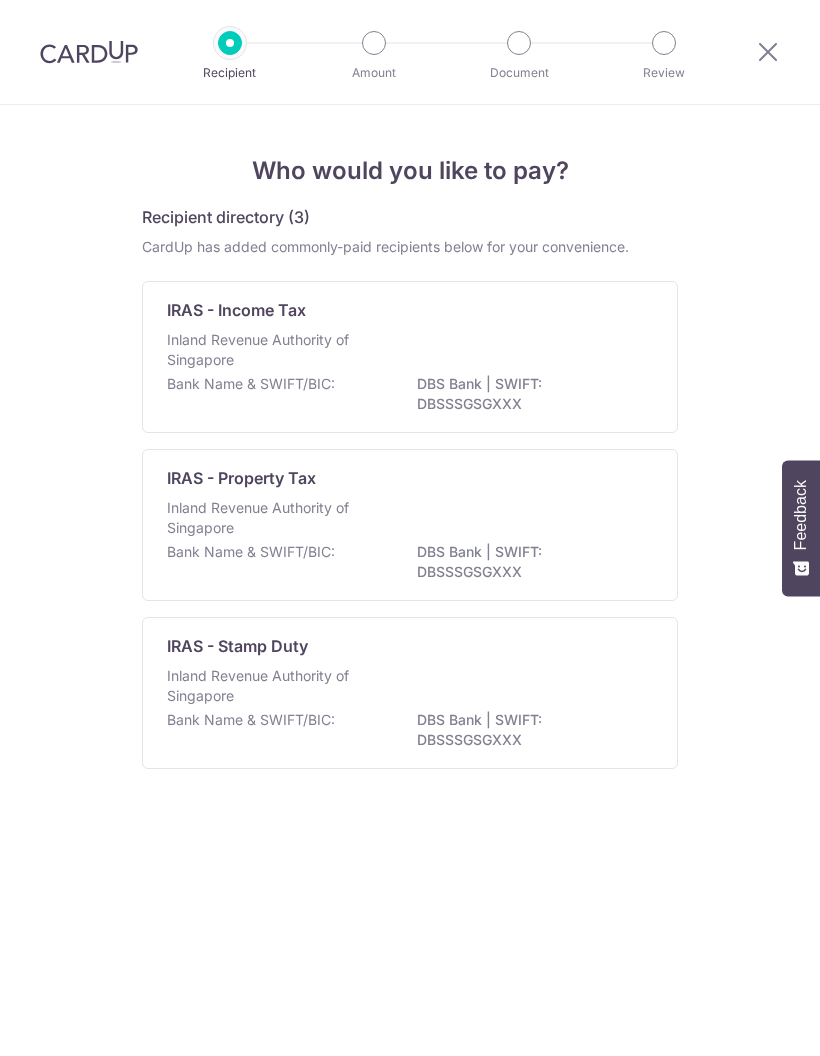 scroll, scrollTop: 0, scrollLeft: 0, axis: both 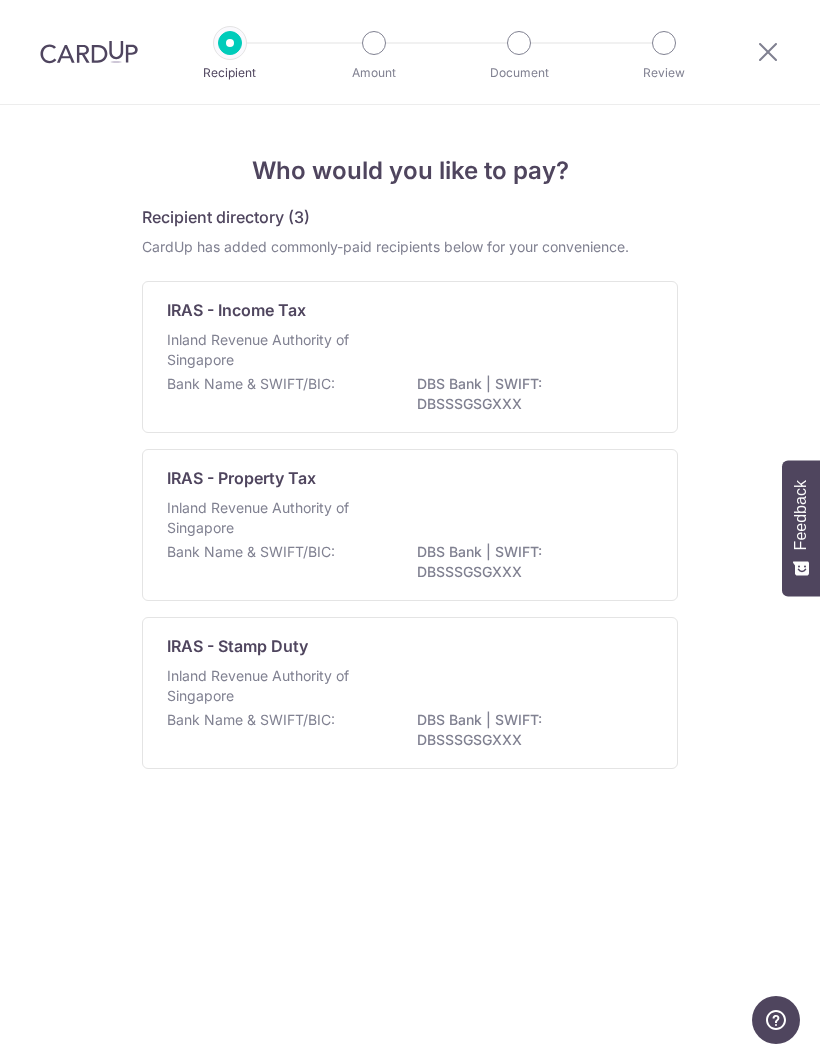 click on "DBS Bank | SWIFT: DBSSSGSGXXX" at bounding box center [529, 394] 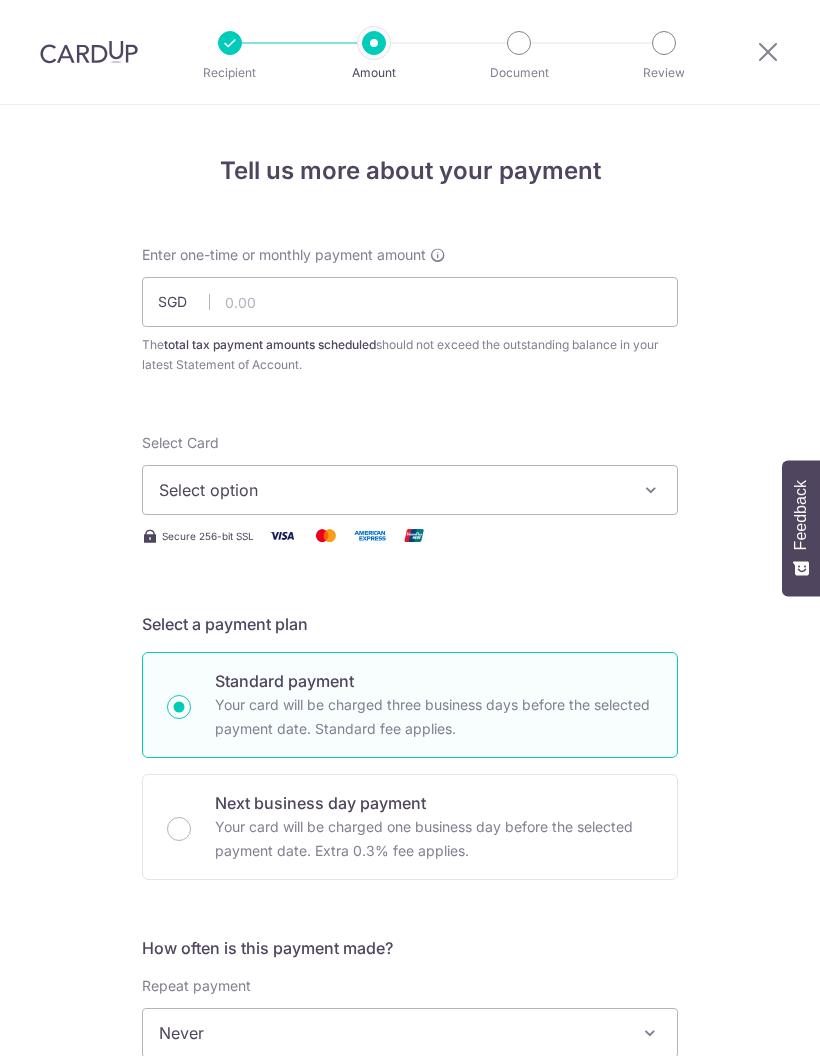 scroll, scrollTop: 0, scrollLeft: 0, axis: both 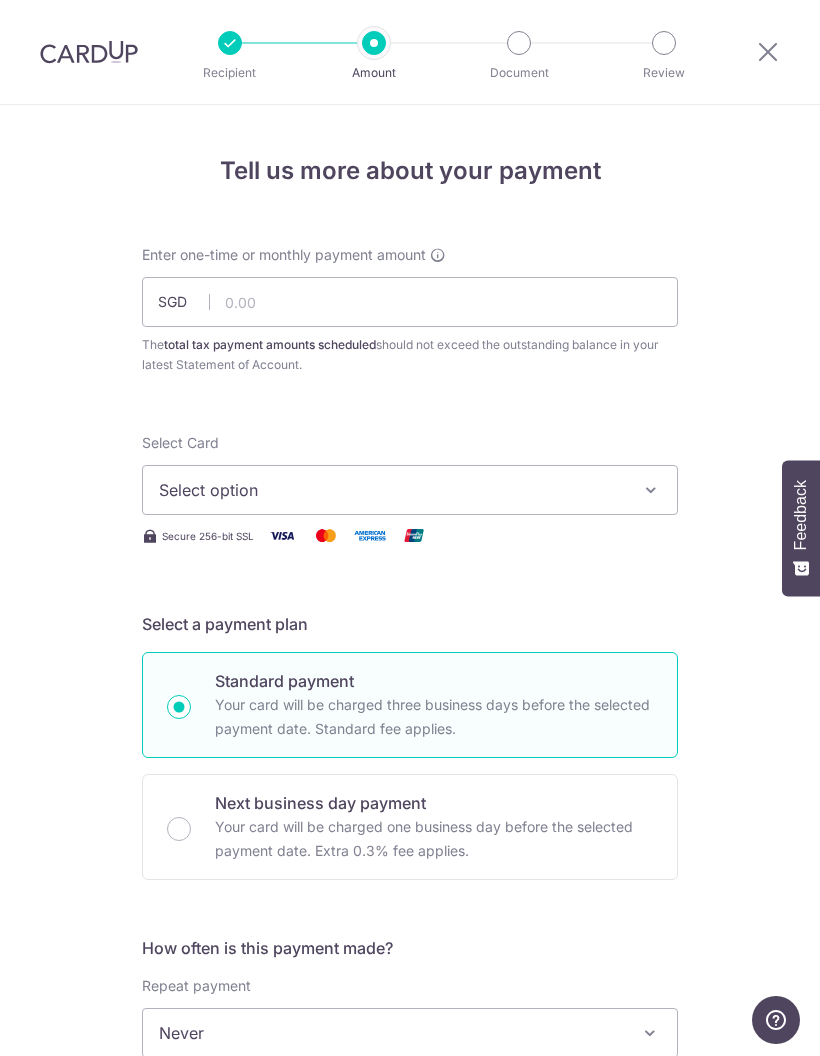 click on "Select option" at bounding box center (410, 490) 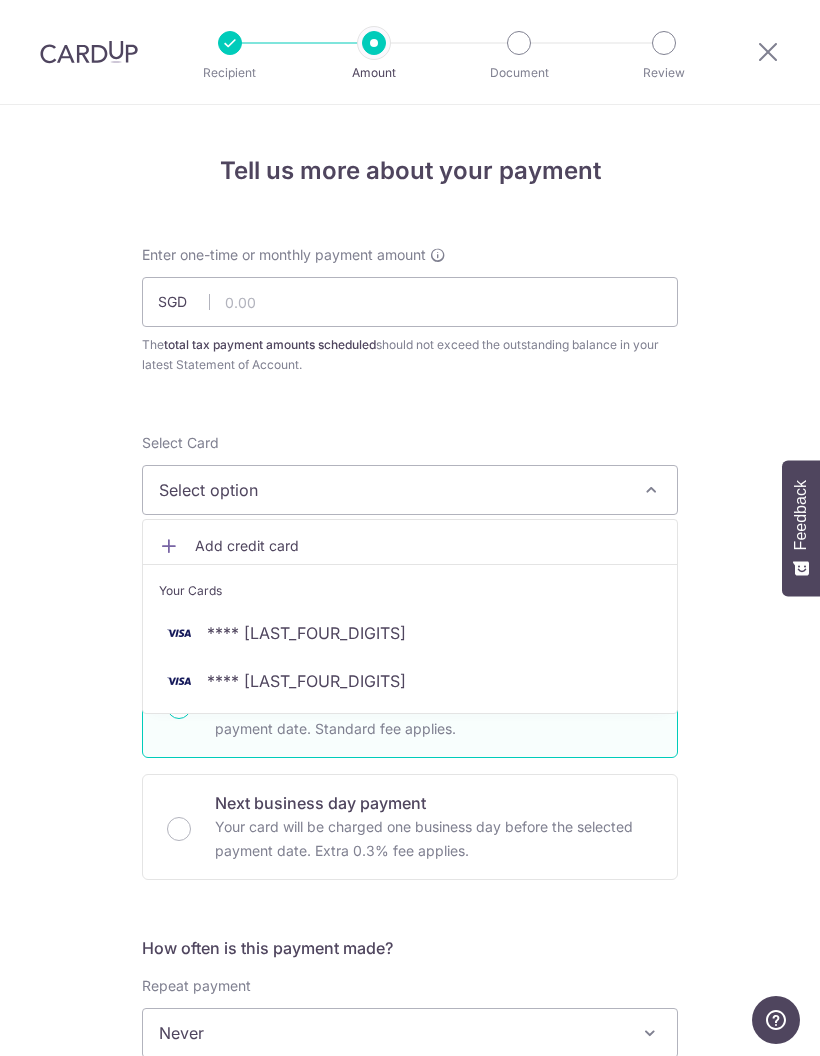 click on "**** 3746" at bounding box center [410, 633] 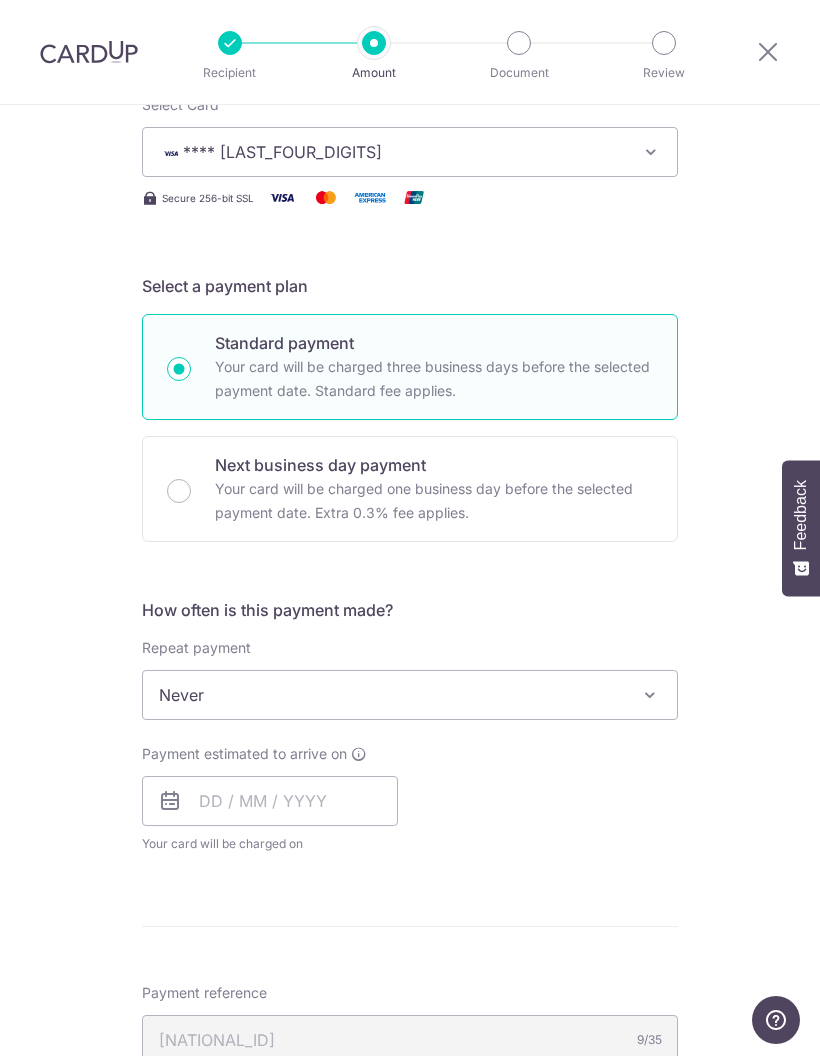scroll, scrollTop: 337, scrollLeft: 0, axis: vertical 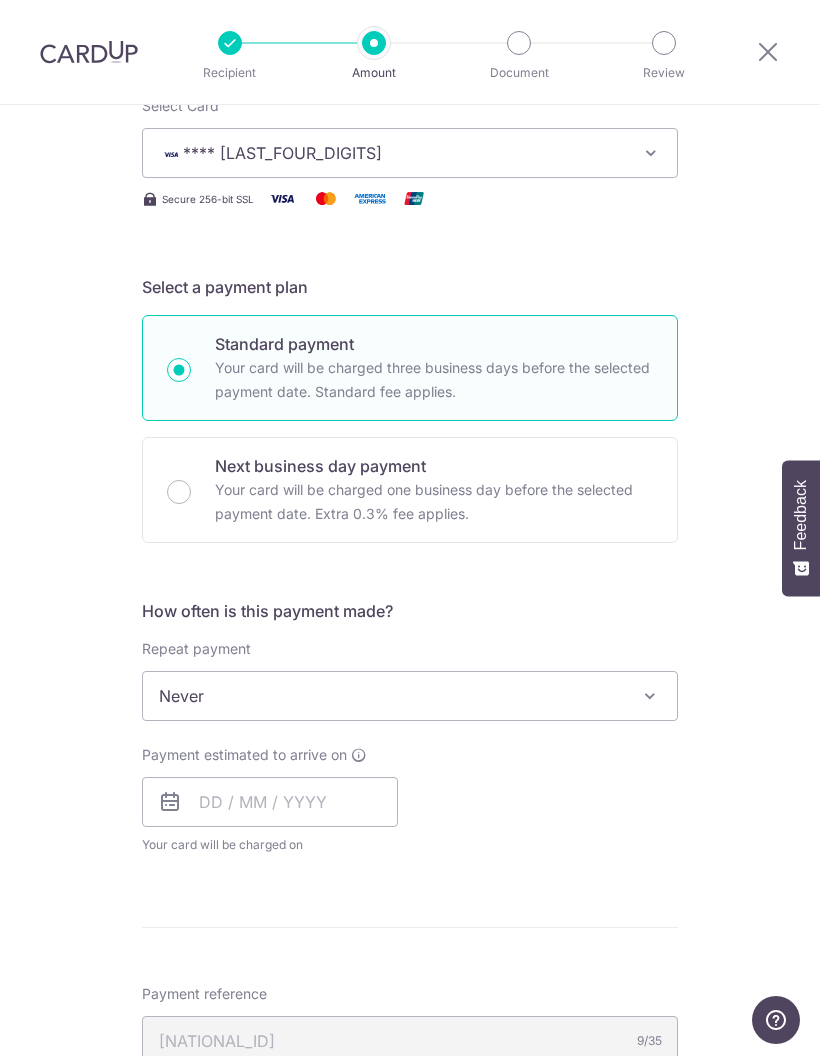 click at bounding box center (650, 696) 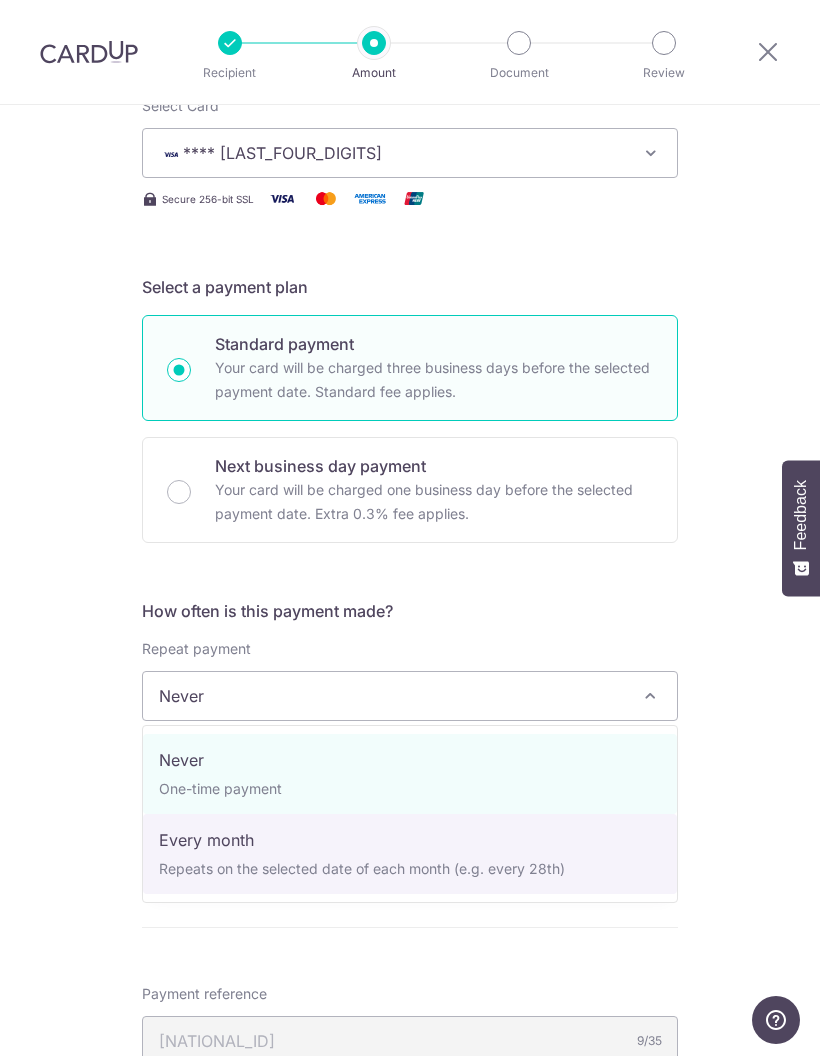 select on "3" 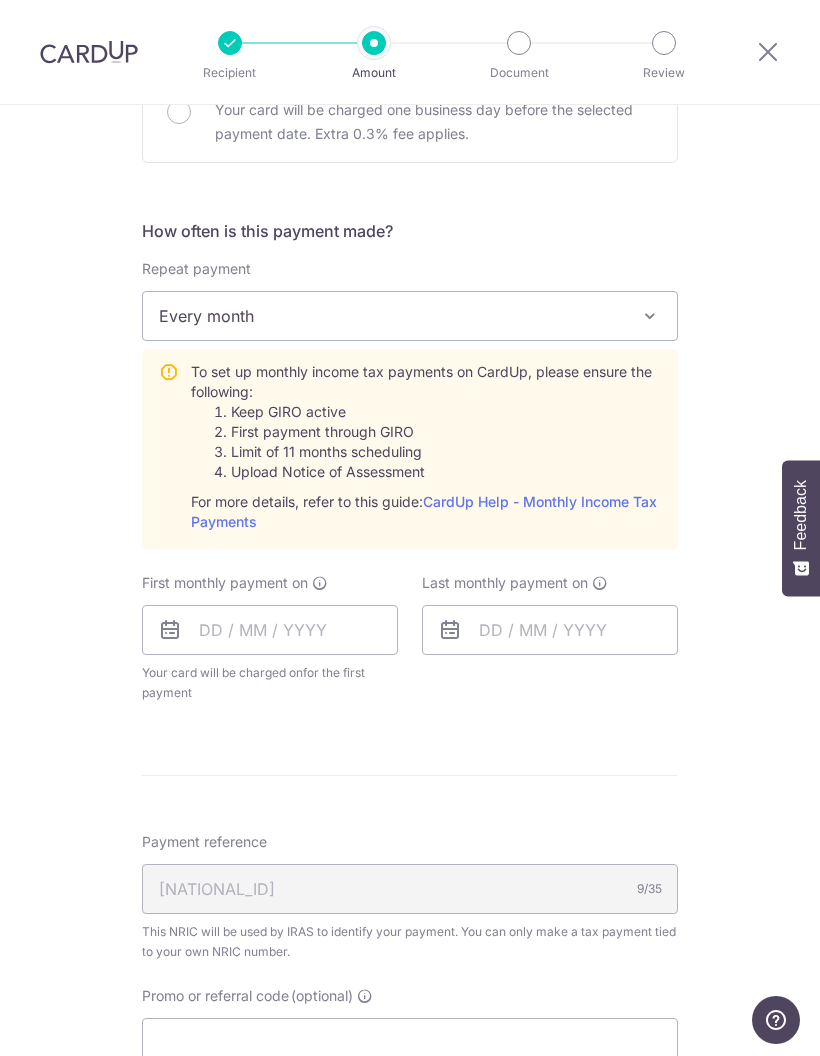 scroll, scrollTop: 720, scrollLeft: 0, axis: vertical 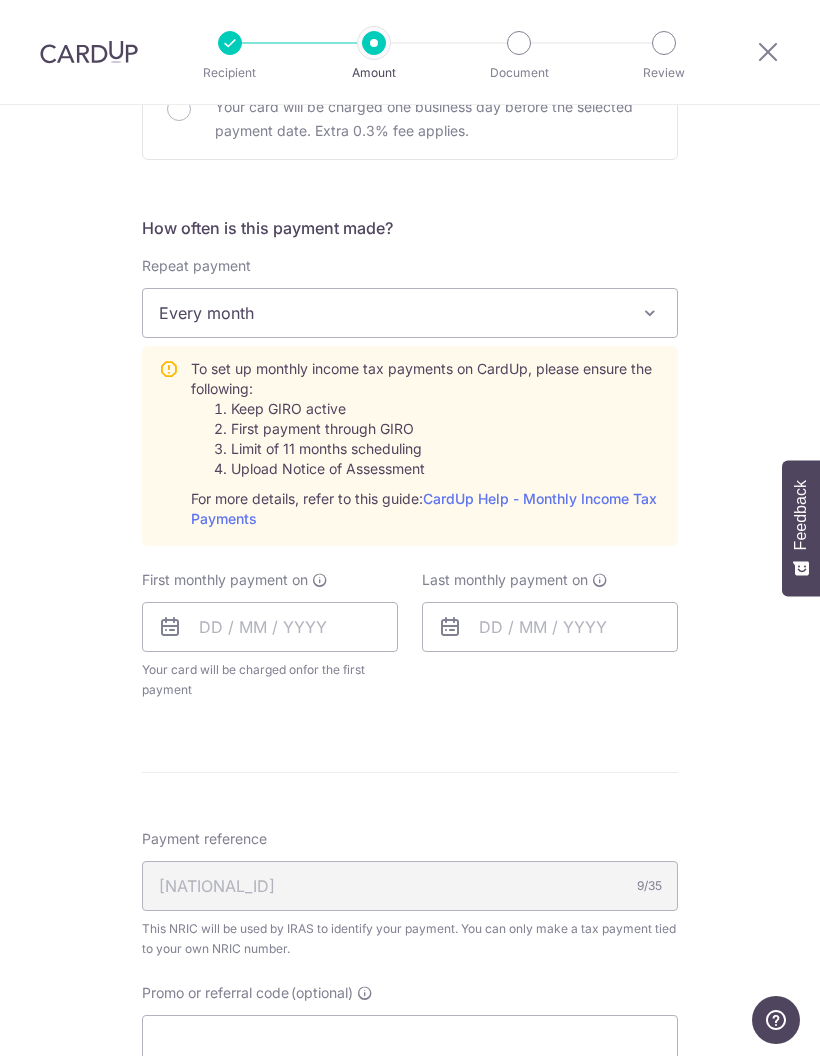 click at bounding box center [768, 51] 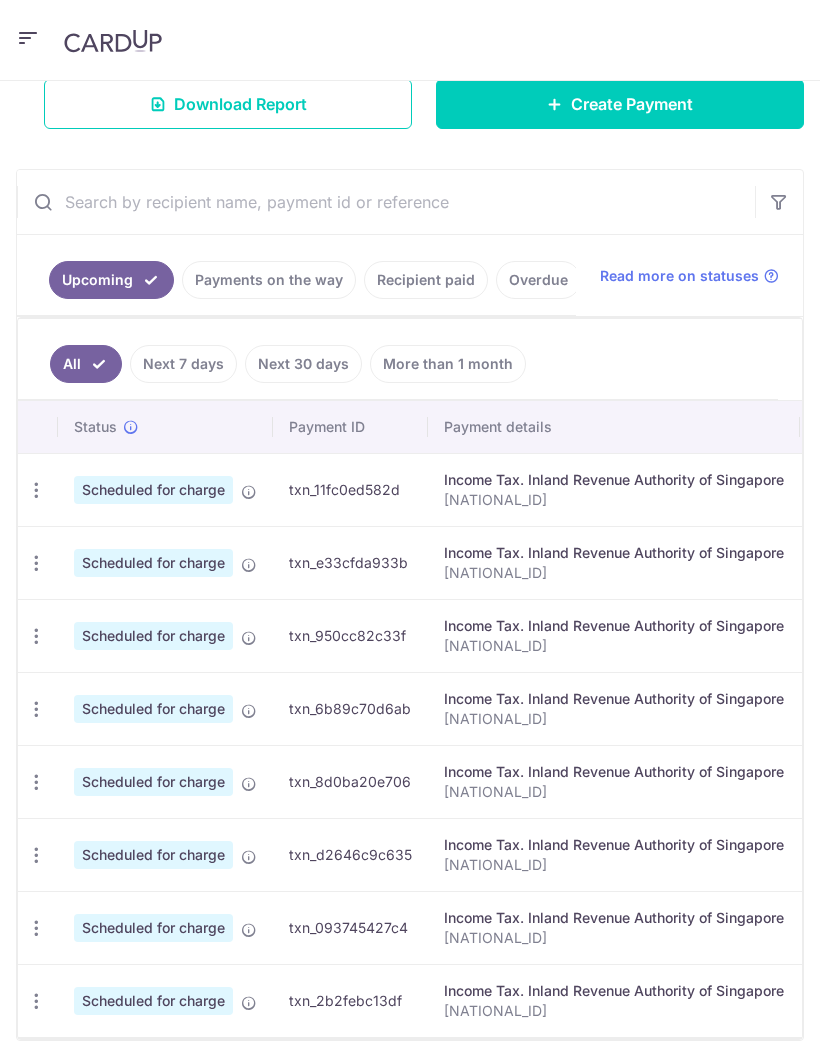 scroll, scrollTop: 329, scrollLeft: 0, axis: vertical 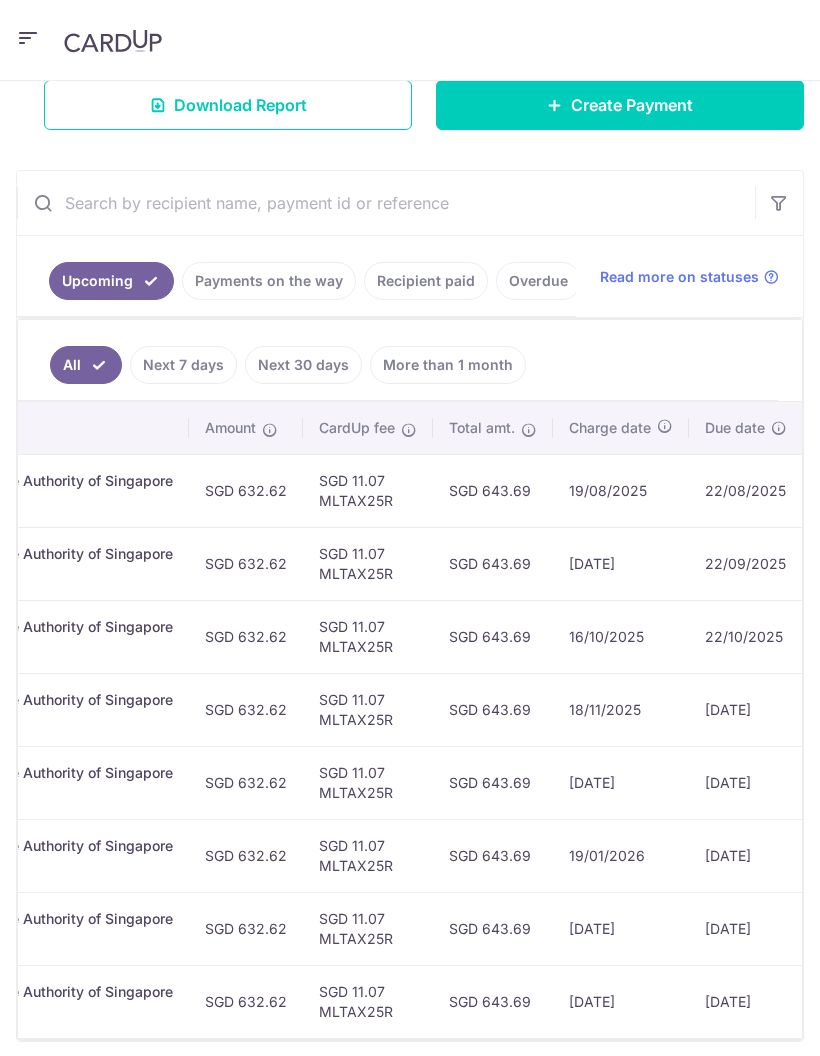 click on "Create Payment" at bounding box center (632, 105) 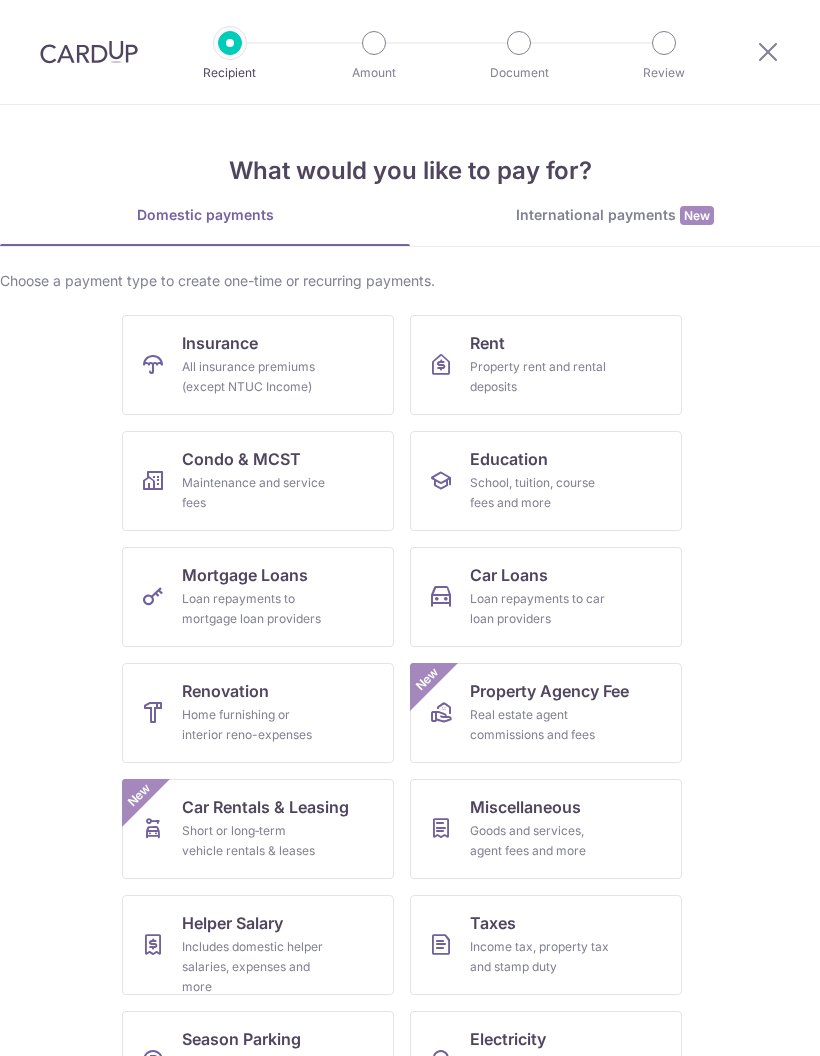 click on "Taxes Income tax, property tax and stamp duty" at bounding box center (546, 945) 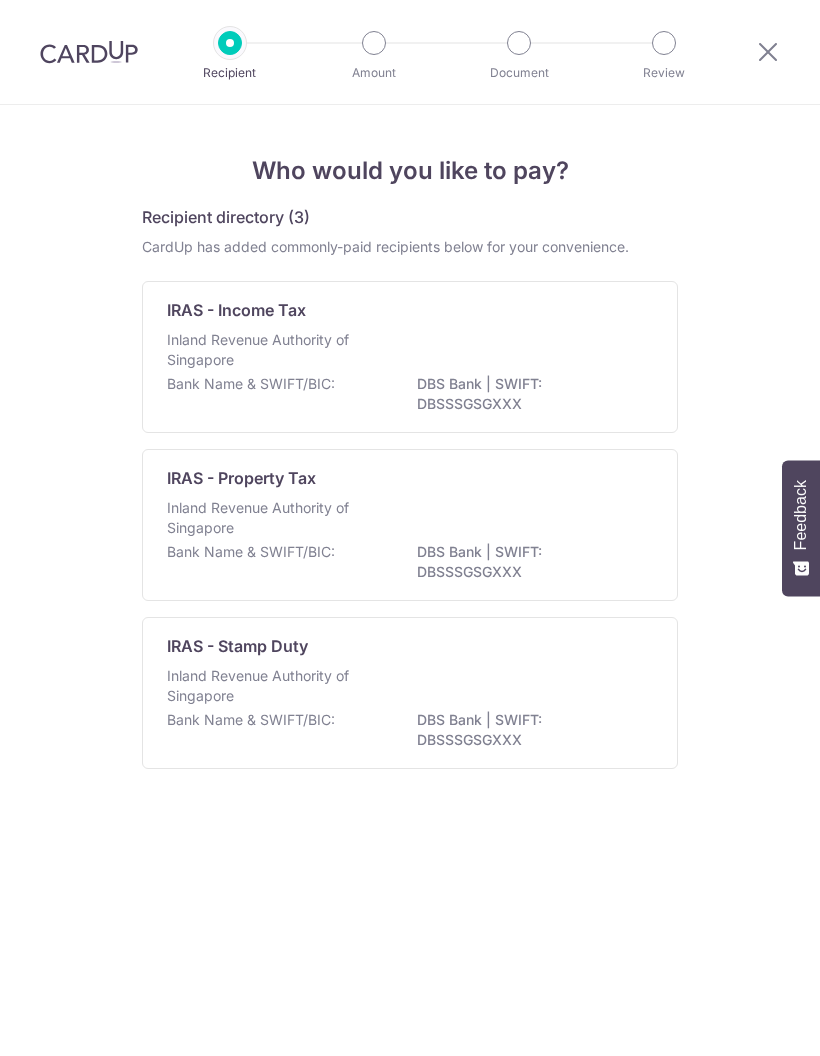 scroll, scrollTop: 0, scrollLeft: 0, axis: both 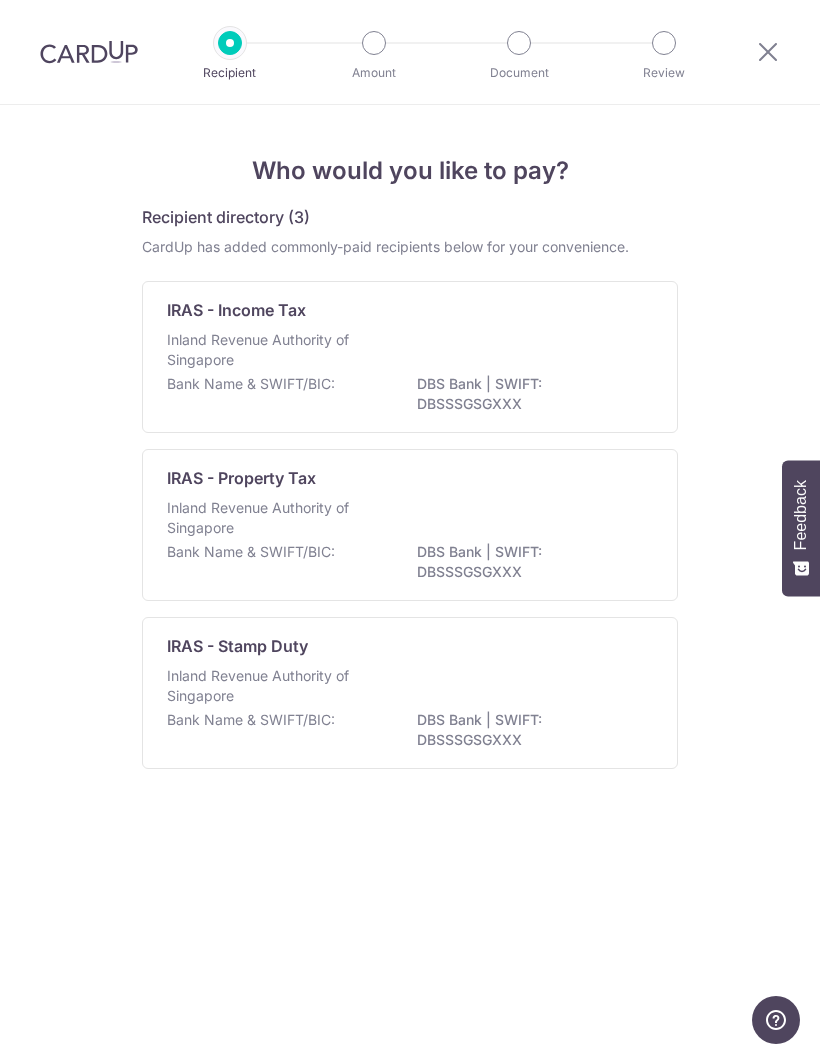 click on "Inland Revenue Authority of Singapore" at bounding box center [410, 352] 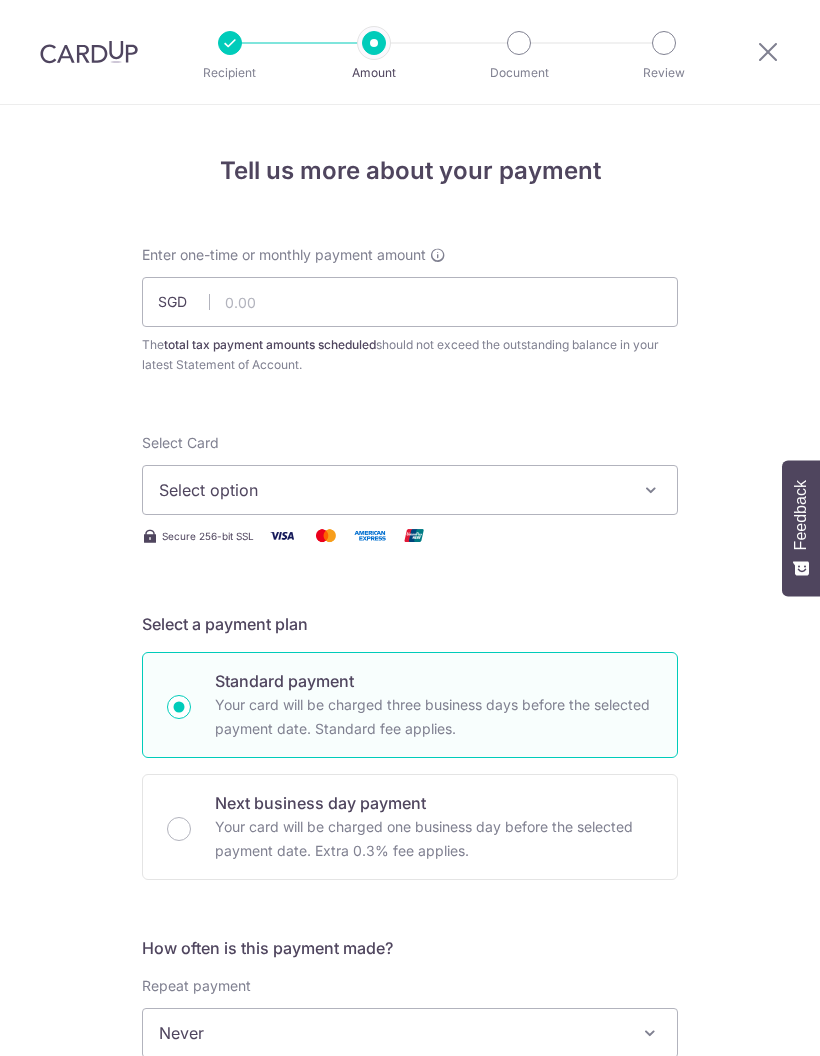 scroll, scrollTop: 0, scrollLeft: 0, axis: both 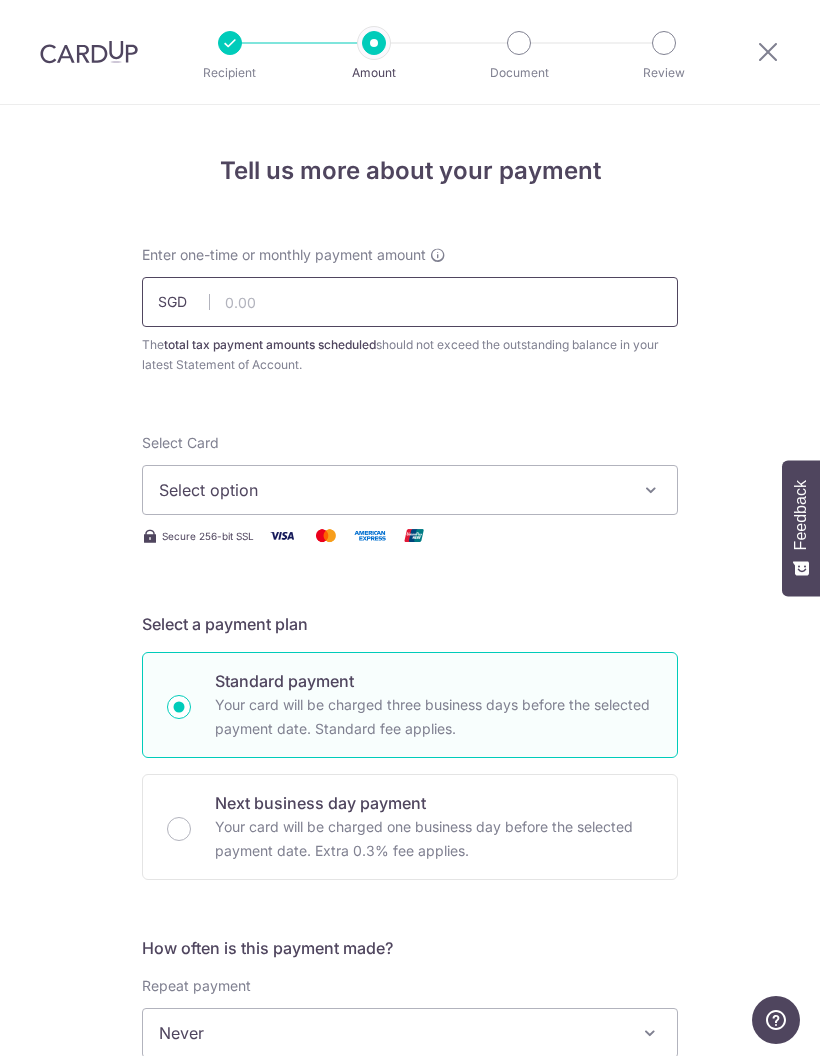 click at bounding box center [410, 302] 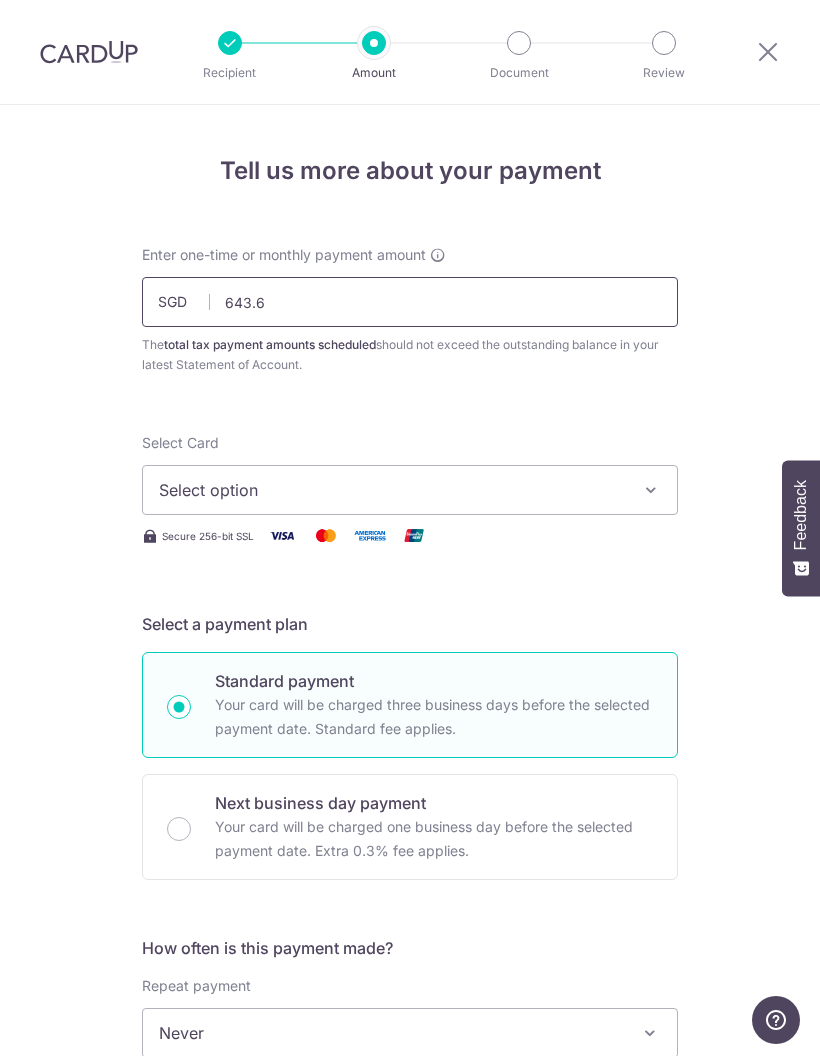 type on "643.69" 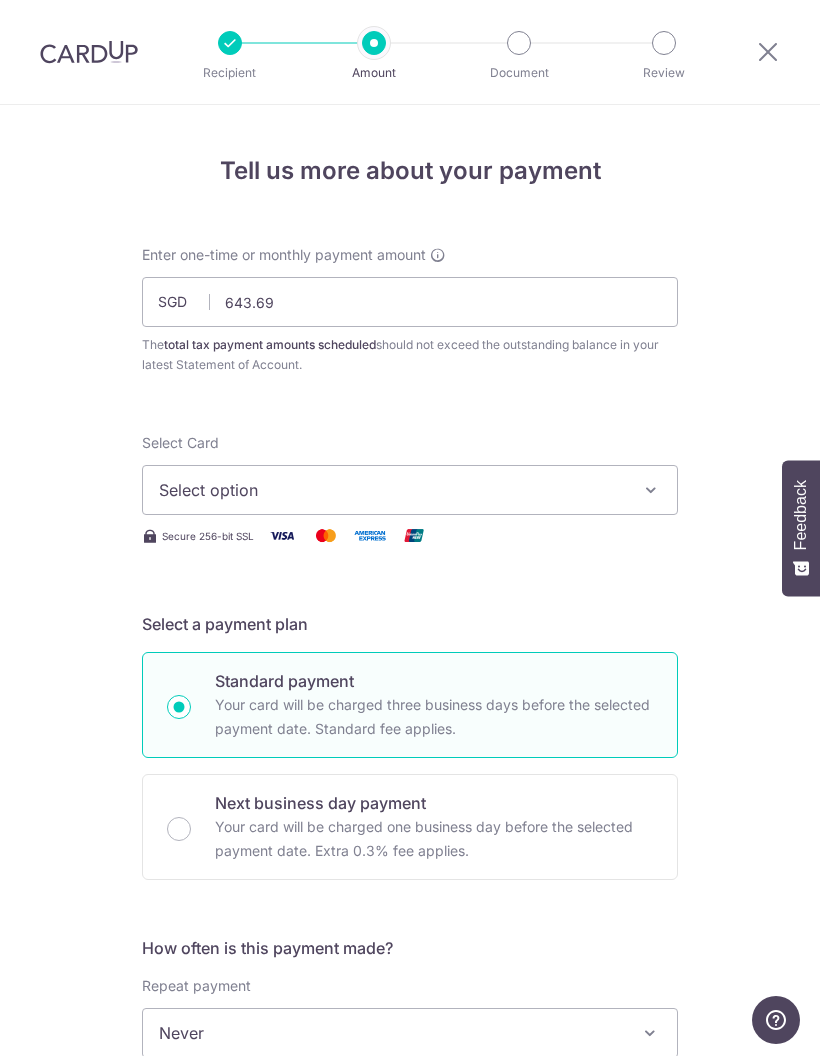 click on "Select Card
Select option
Add credit card
Your Cards
**** 3746
**** 4648" at bounding box center [410, 474] 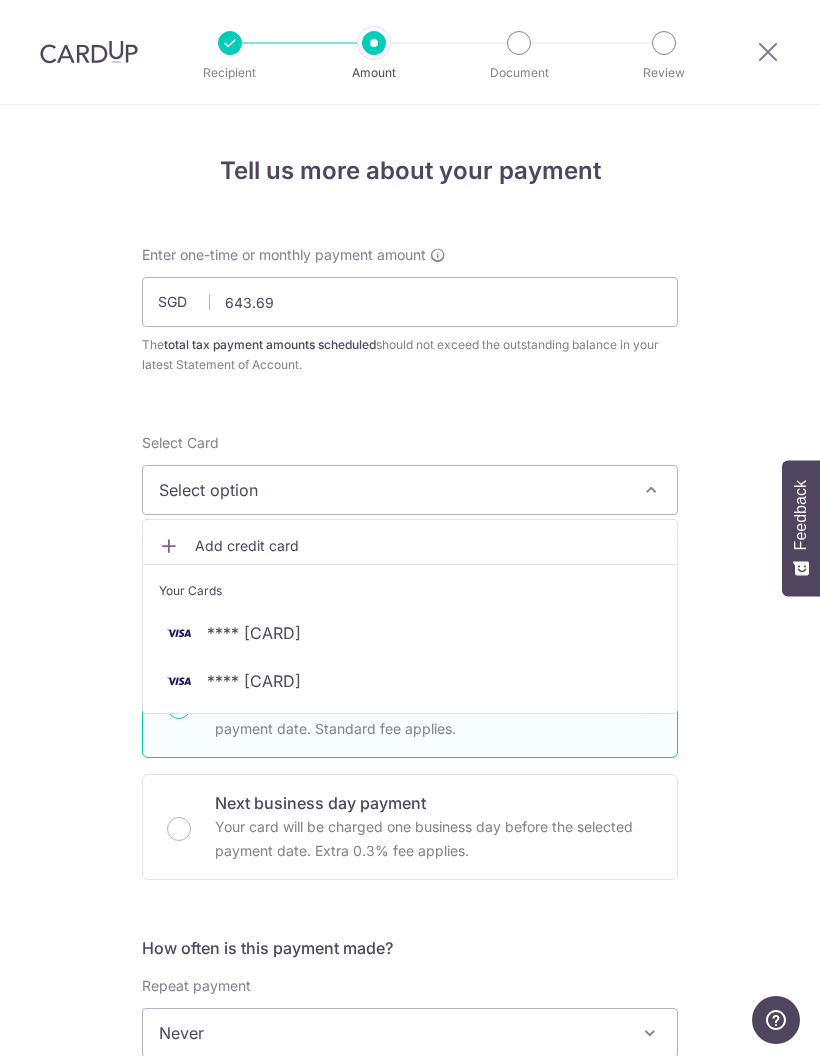 click on "**** [CARD]" at bounding box center (410, 633) 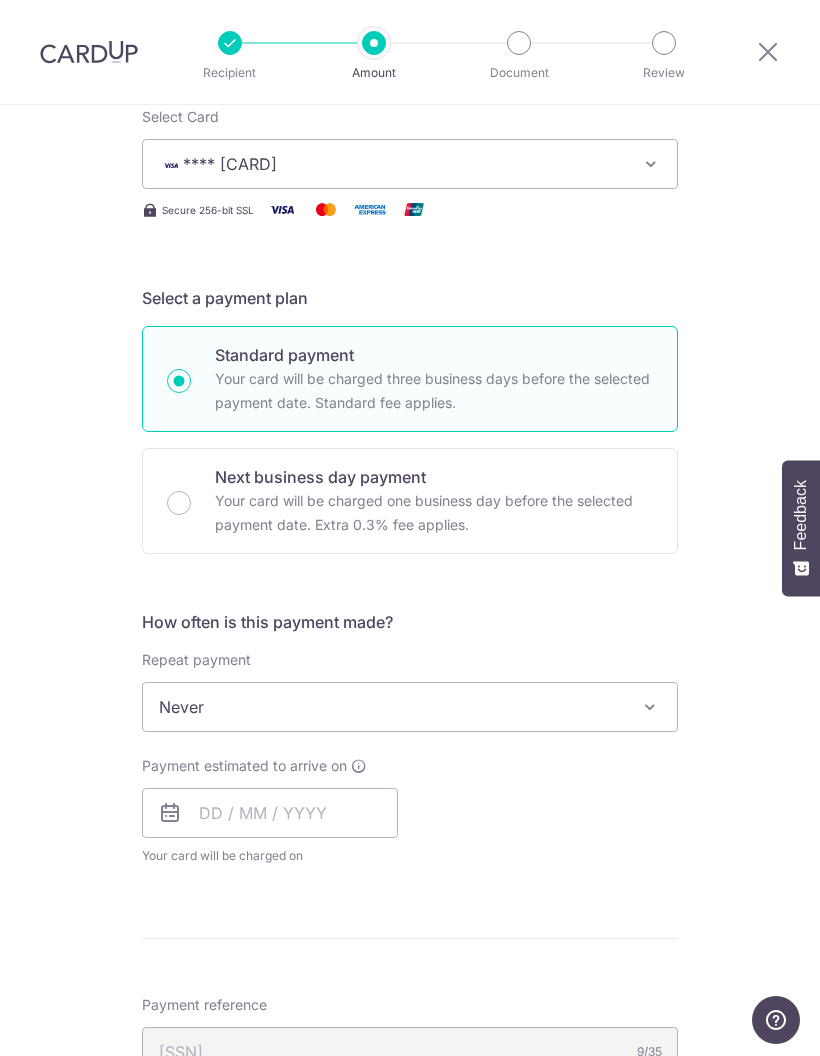 scroll, scrollTop: 328, scrollLeft: 0, axis: vertical 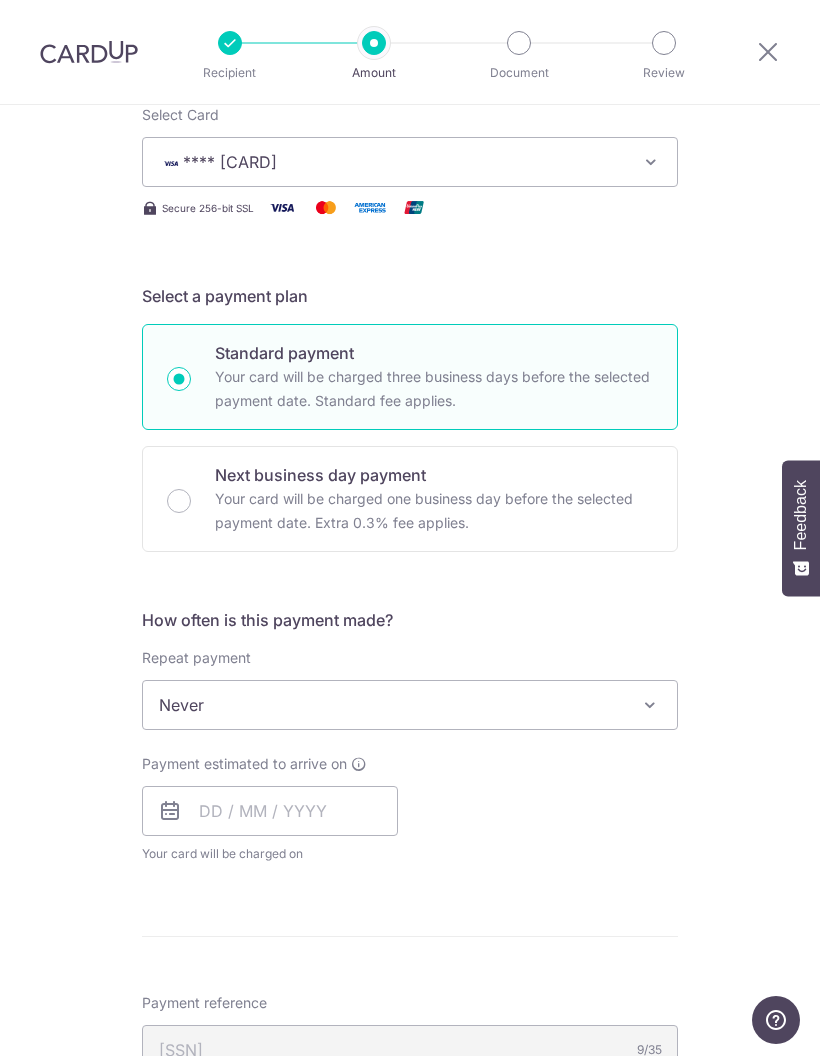 click on "Never" at bounding box center [410, 705] 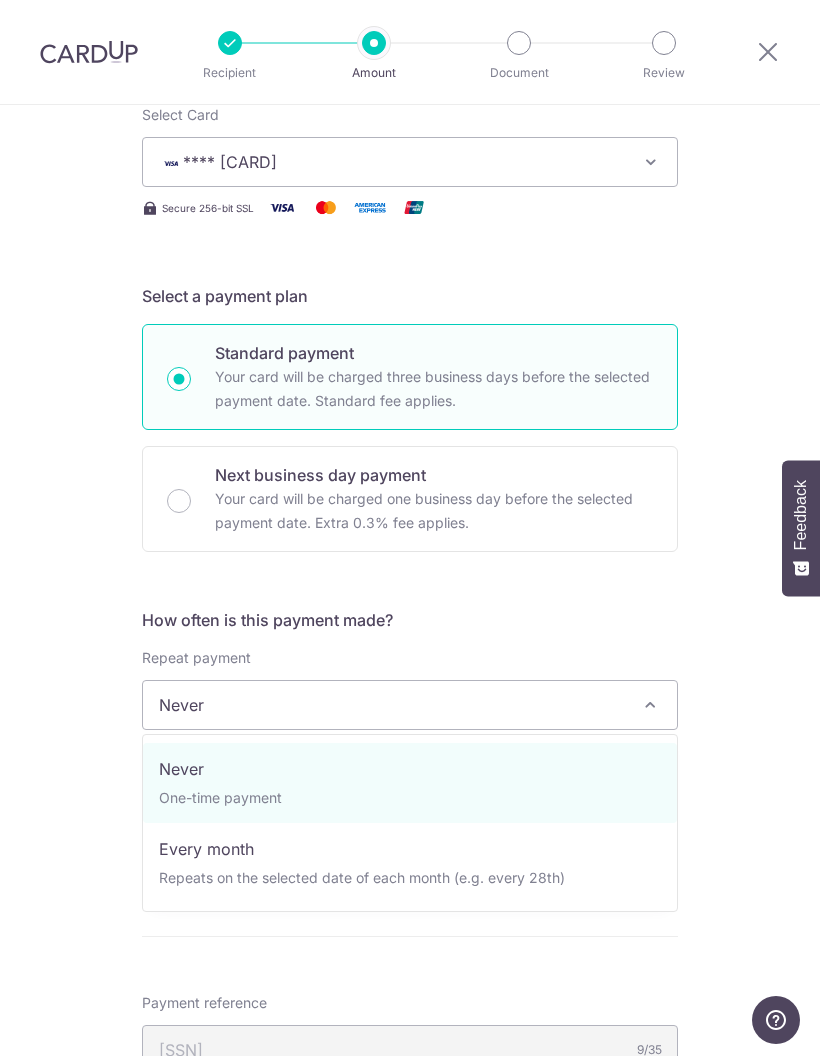 select on "3" 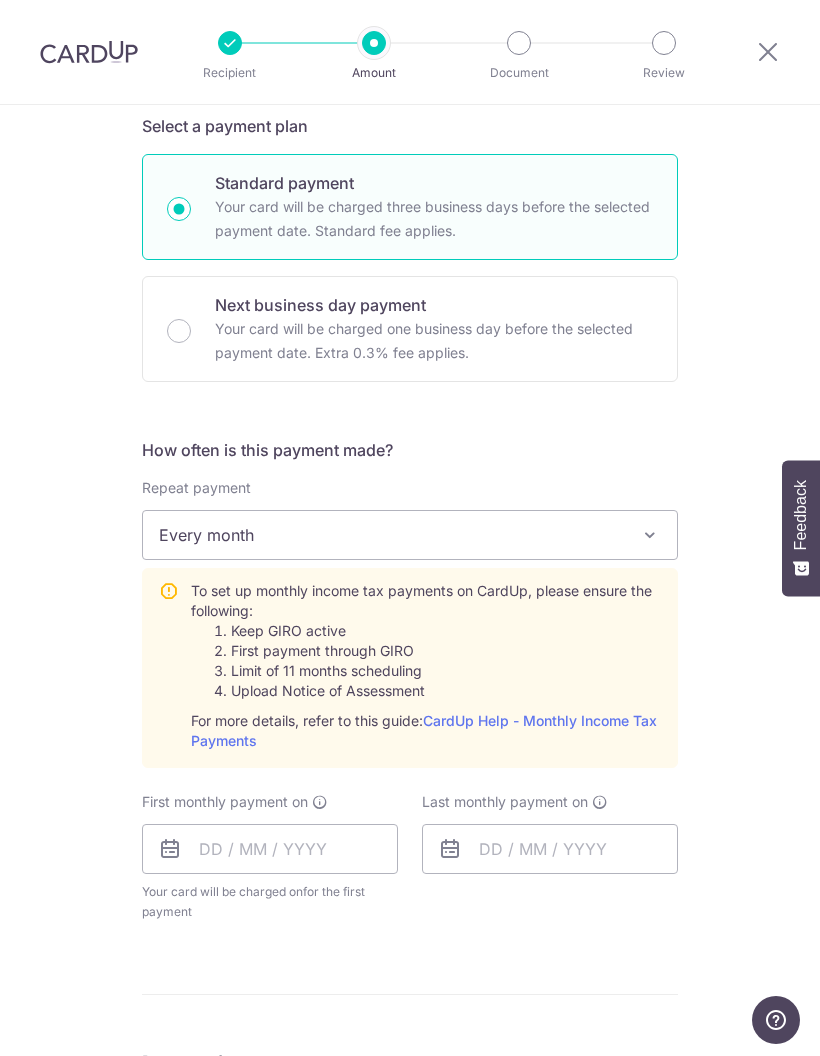 scroll, scrollTop: 515, scrollLeft: 0, axis: vertical 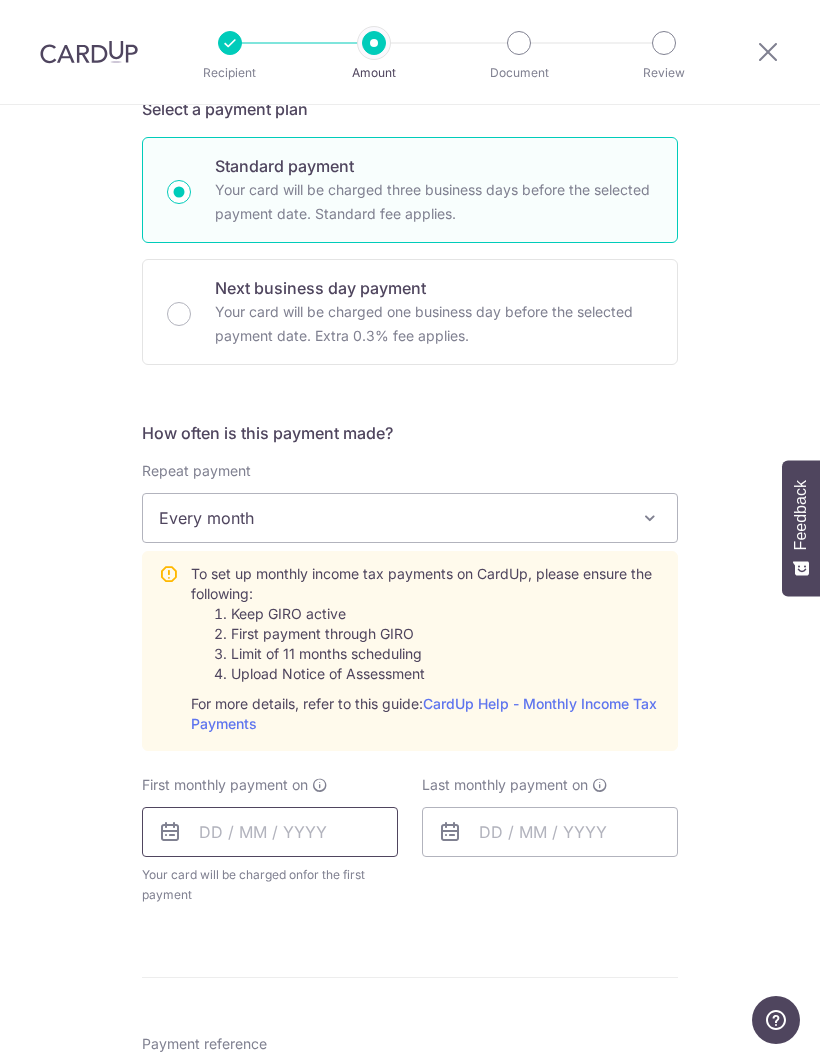 click at bounding box center (270, 832) 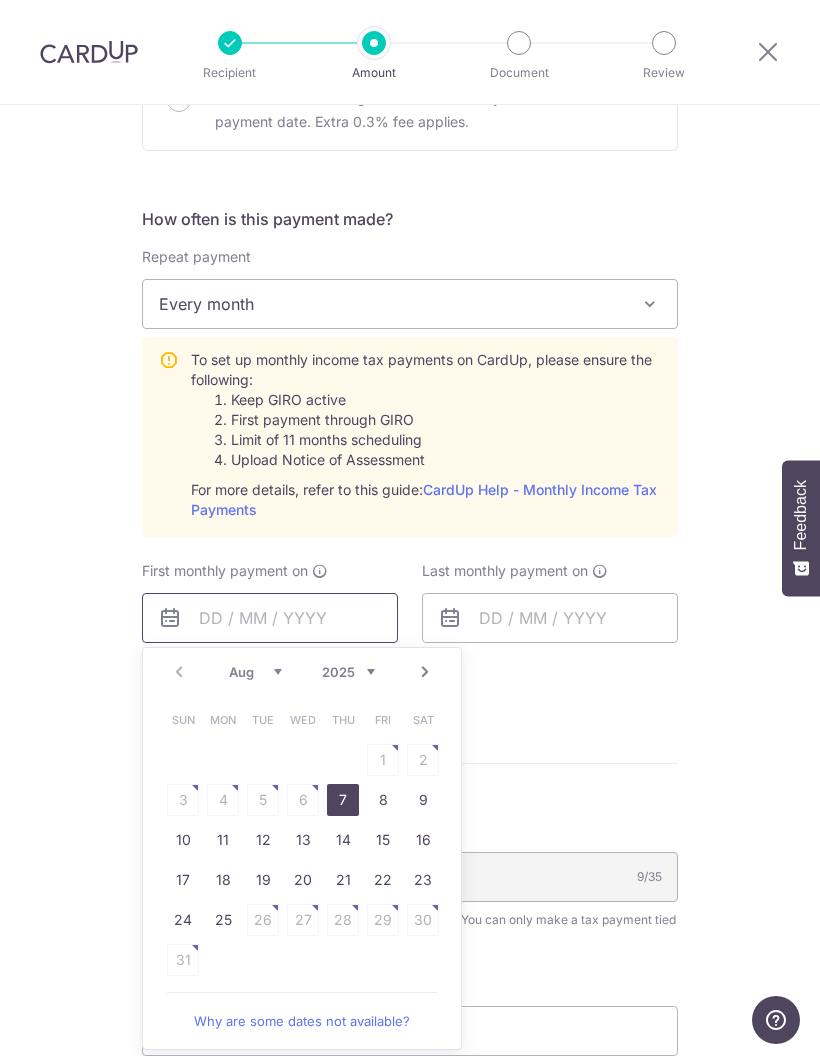 scroll, scrollTop: 730, scrollLeft: 0, axis: vertical 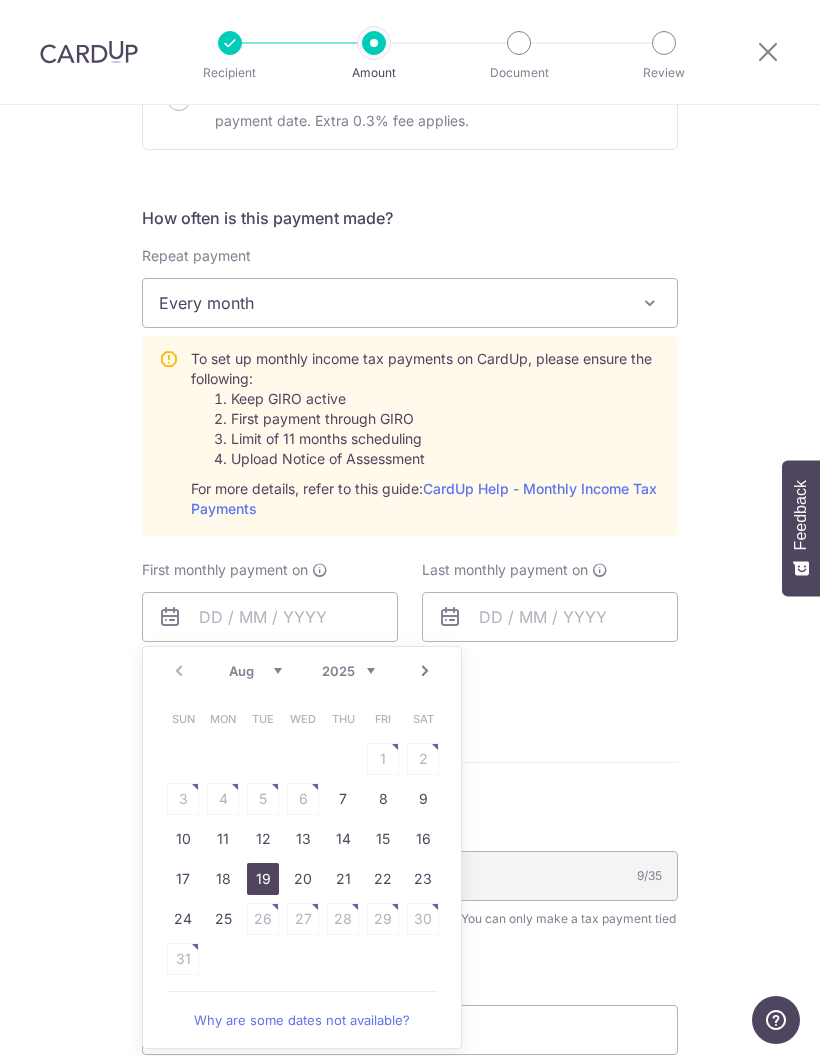 click on "19" at bounding box center (263, 879) 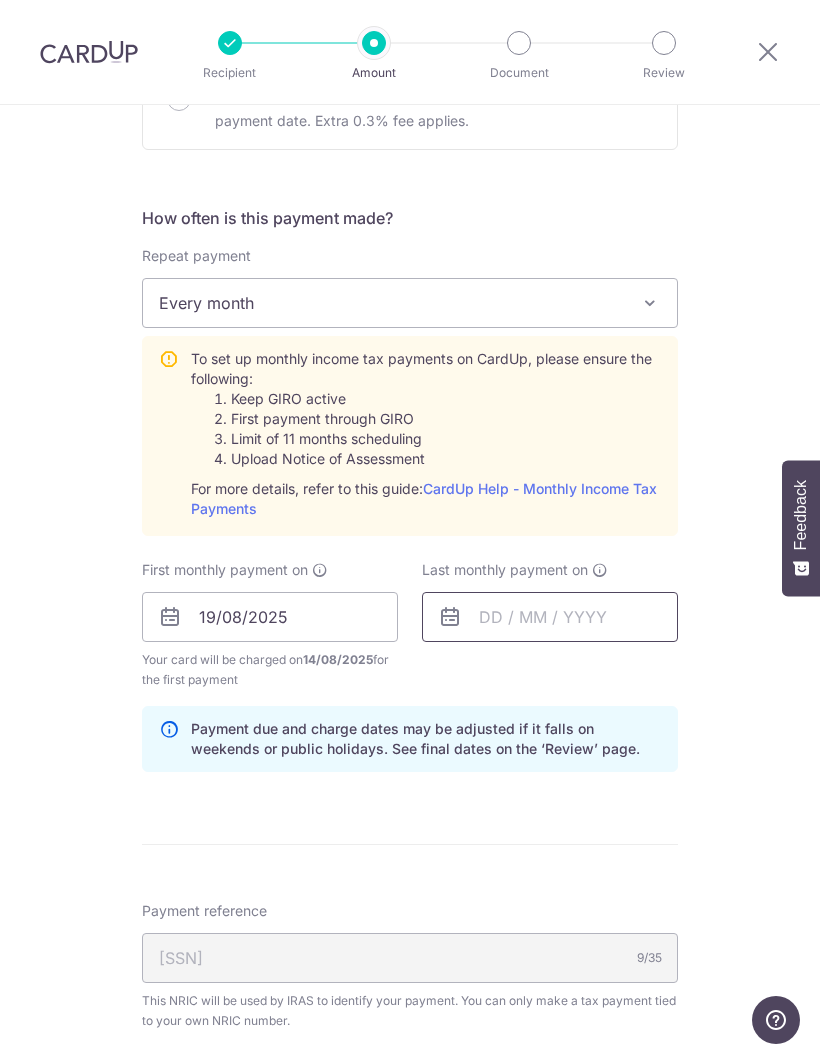 click at bounding box center [550, 617] 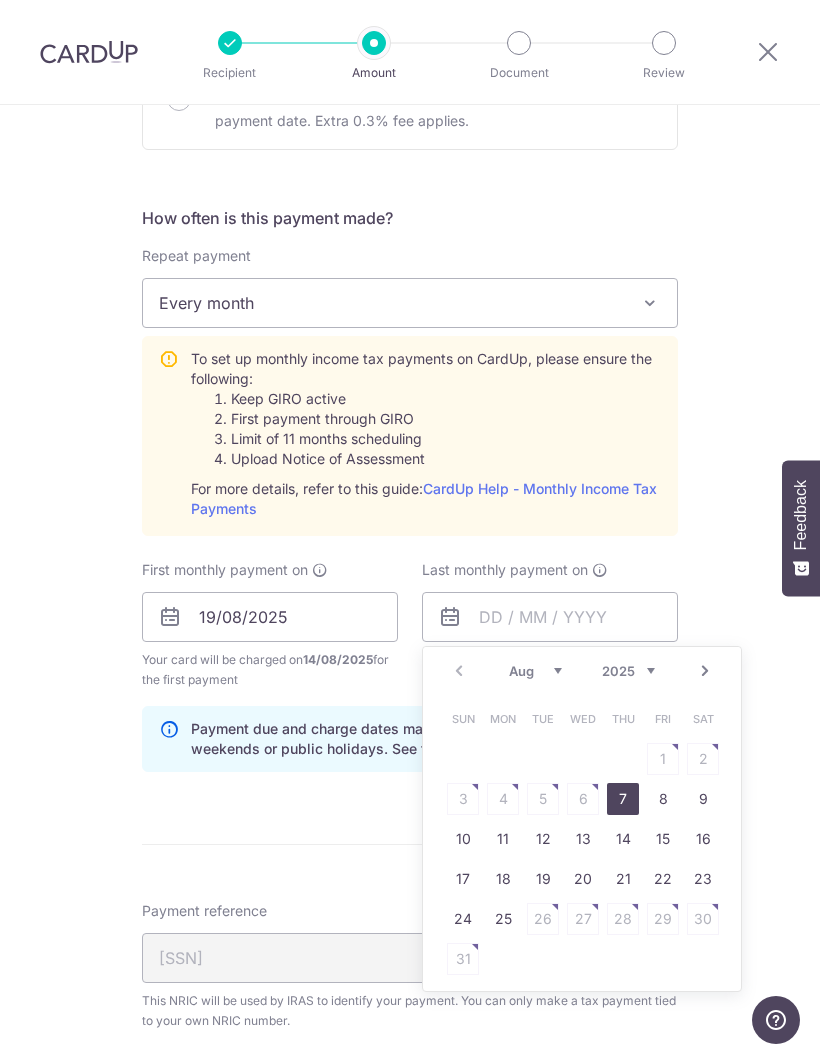 click on "Tell us more about your payment
Enter one-time or monthly payment amount
SGD
643.69
643.69
The  total tax payment amounts scheduled  should not exceed the outstanding balance in your latest Statement of Account.
Select Card
**** [CARD]
Add credit card
Your Cards
**** [CARD]
**** [CARD]
Secure 256-bit SSL
Text" at bounding box center [410, 463] 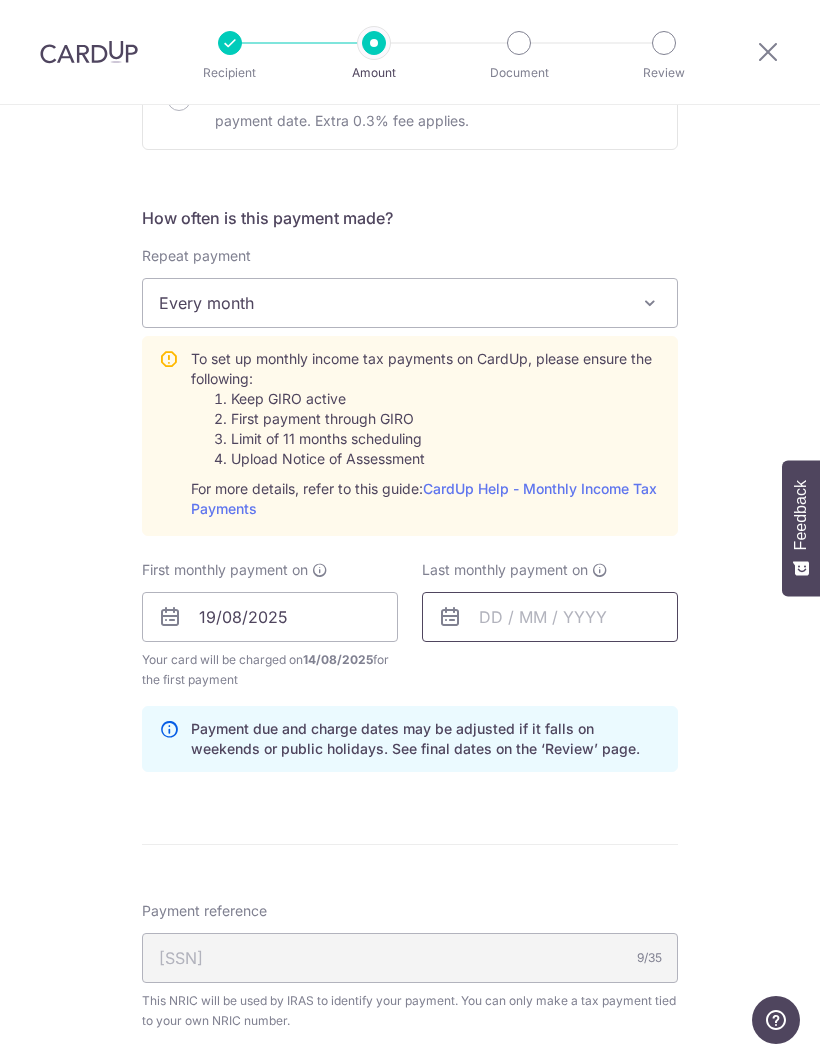 click at bounding box center (550, 617) 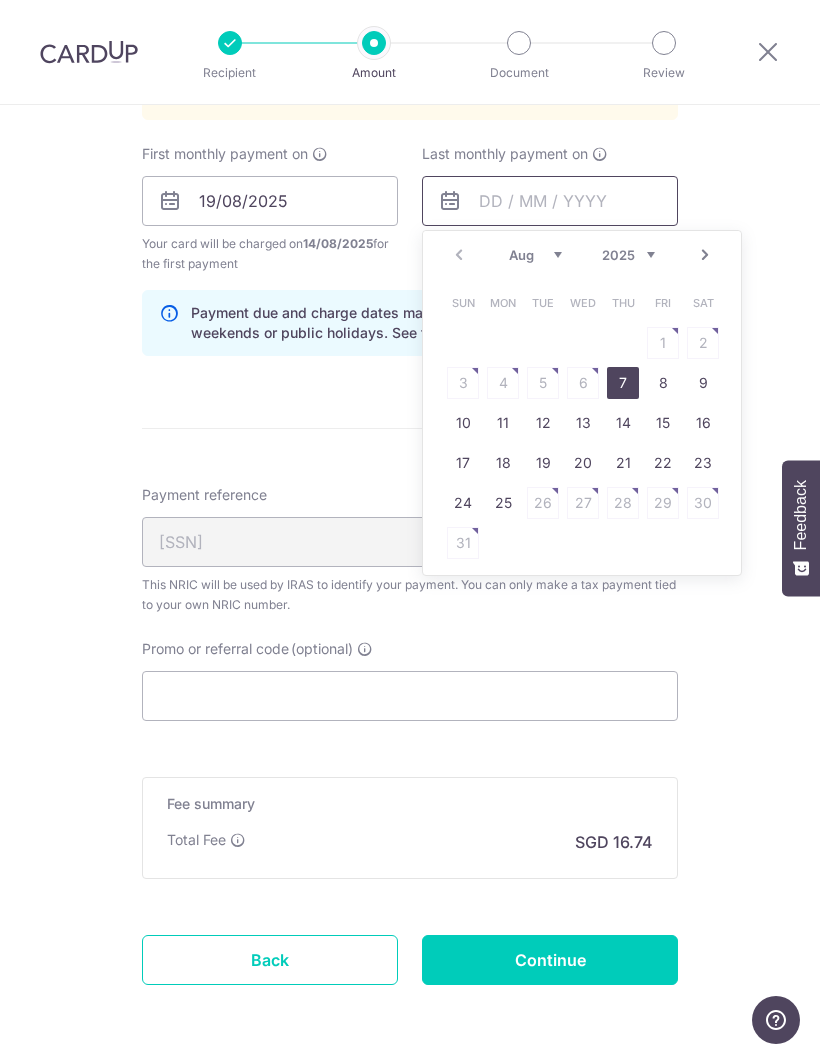 scroll, scrollTop: 1145, scrollLeft: 0, axis: vertical 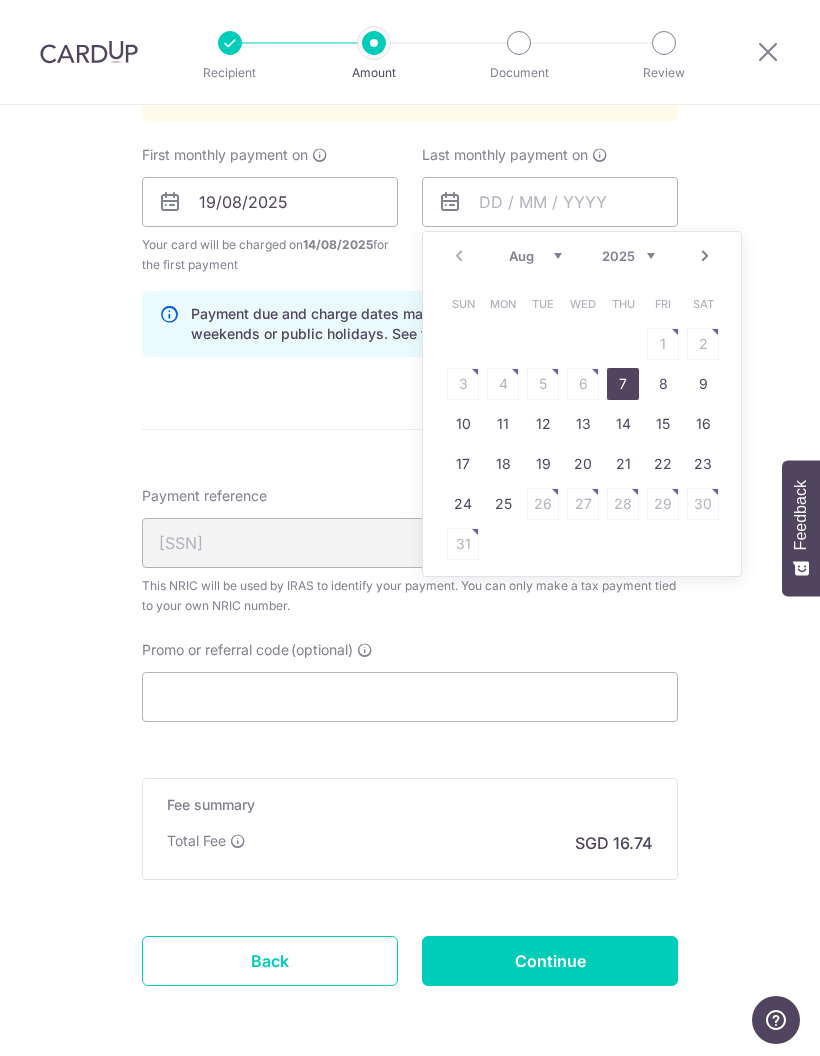 click on "Prev Next Aug Sep Oct Nov Dec 2025 2026" at bounding box center [582, 256] 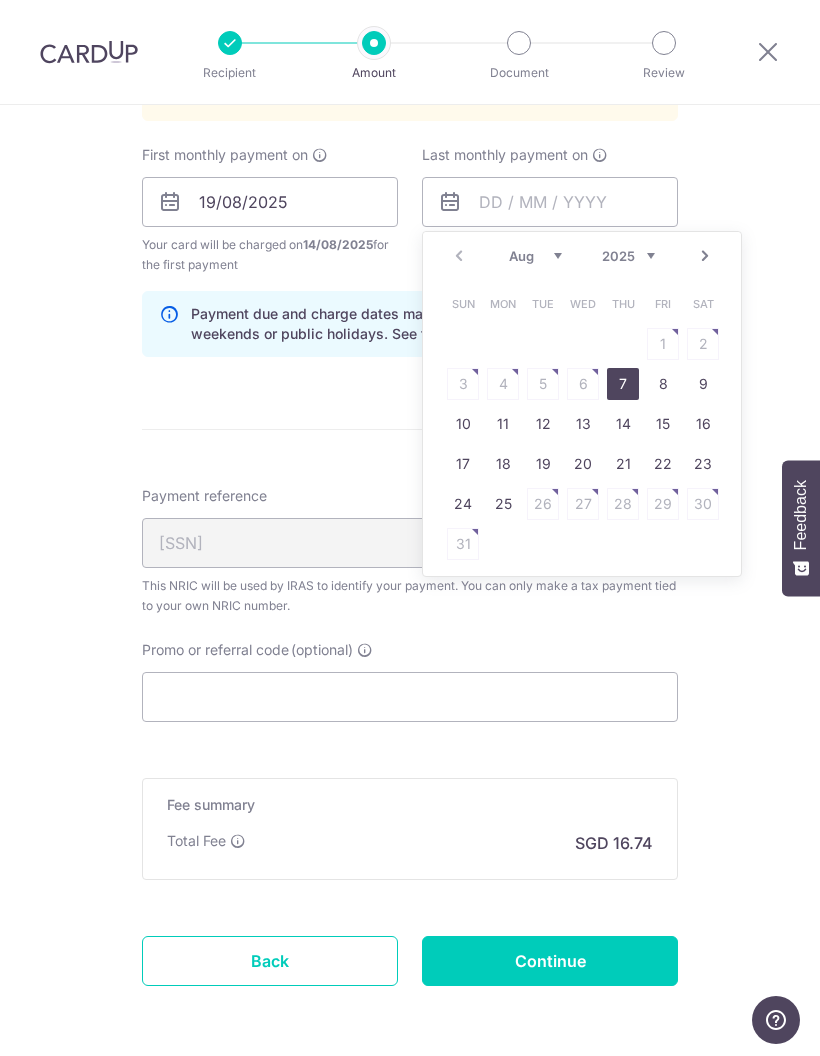 click on "Aug Sep Oct Nov Dec" at bounding box center (535, 256) 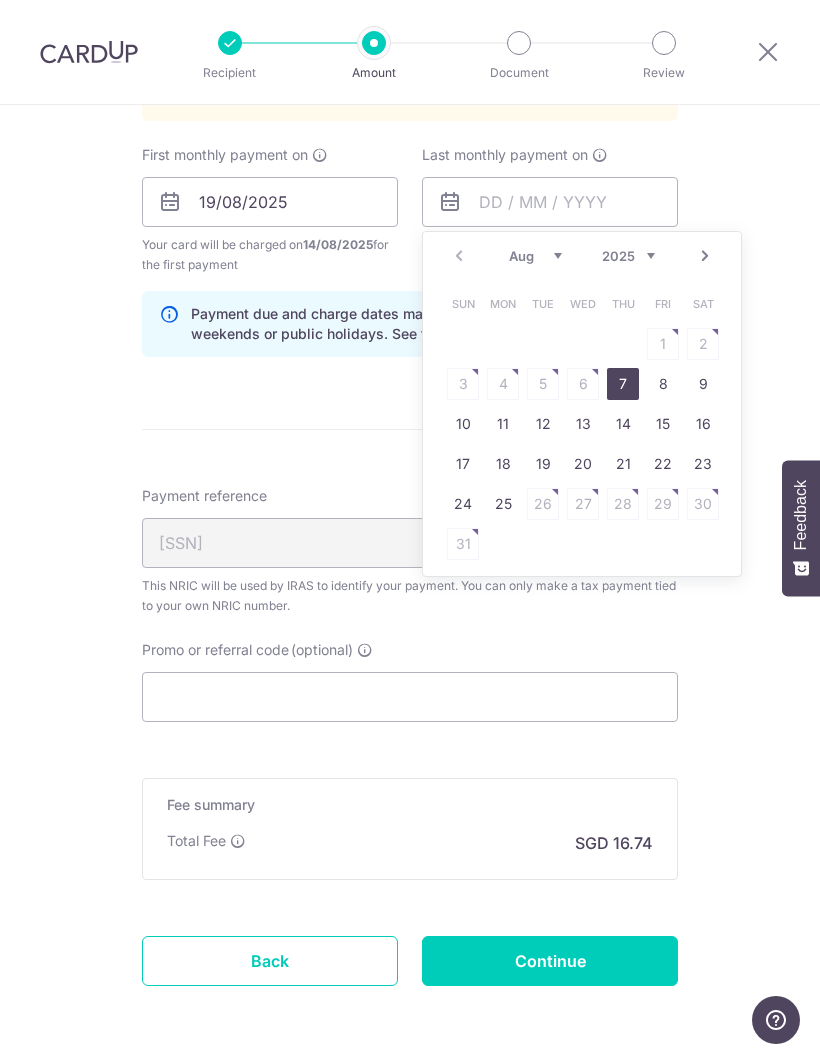 click on "2025 2026" at bounding box center (628, 256) 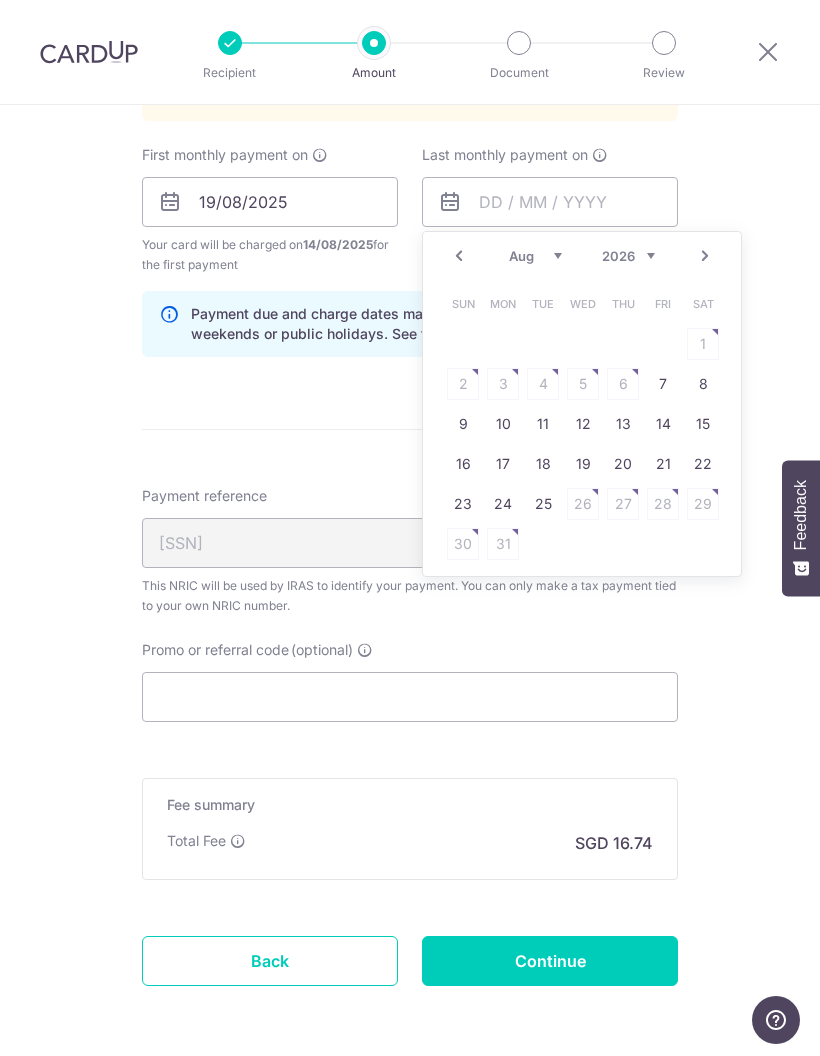 click on "Jan Feb Mar Apr May Jun Jul Aug Sep" at bounding box center [535, 256] 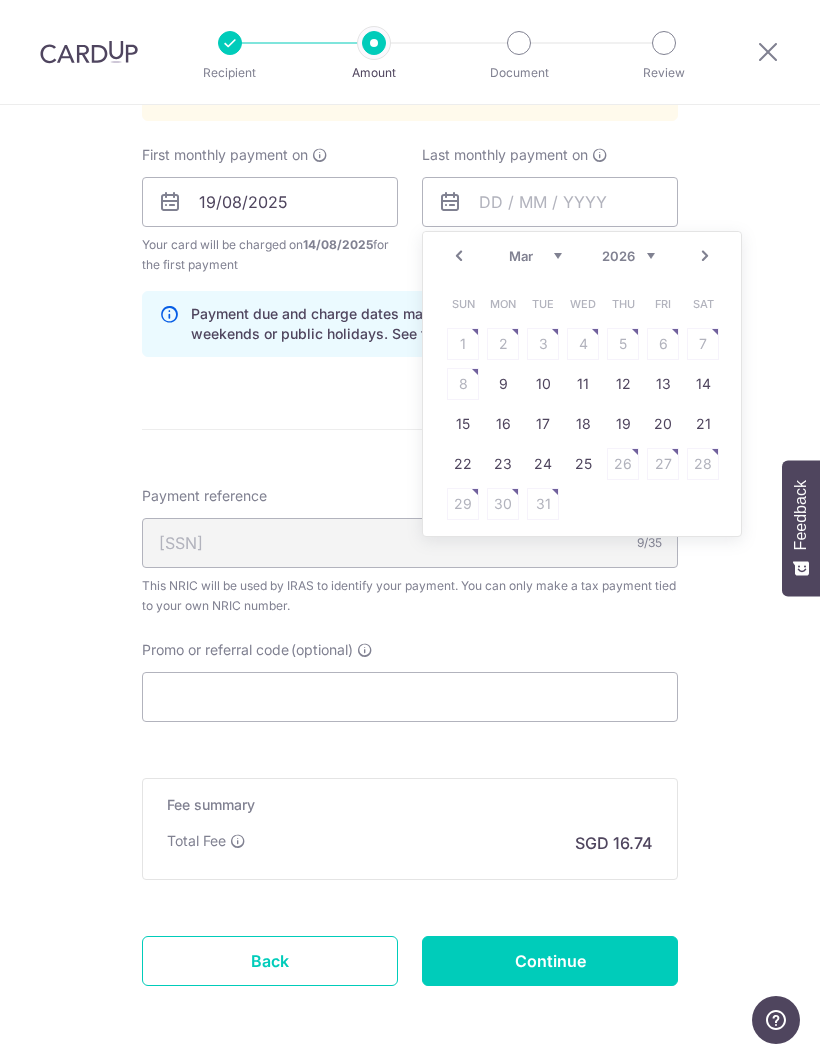 click on "22" at bounding box center [463, 464] 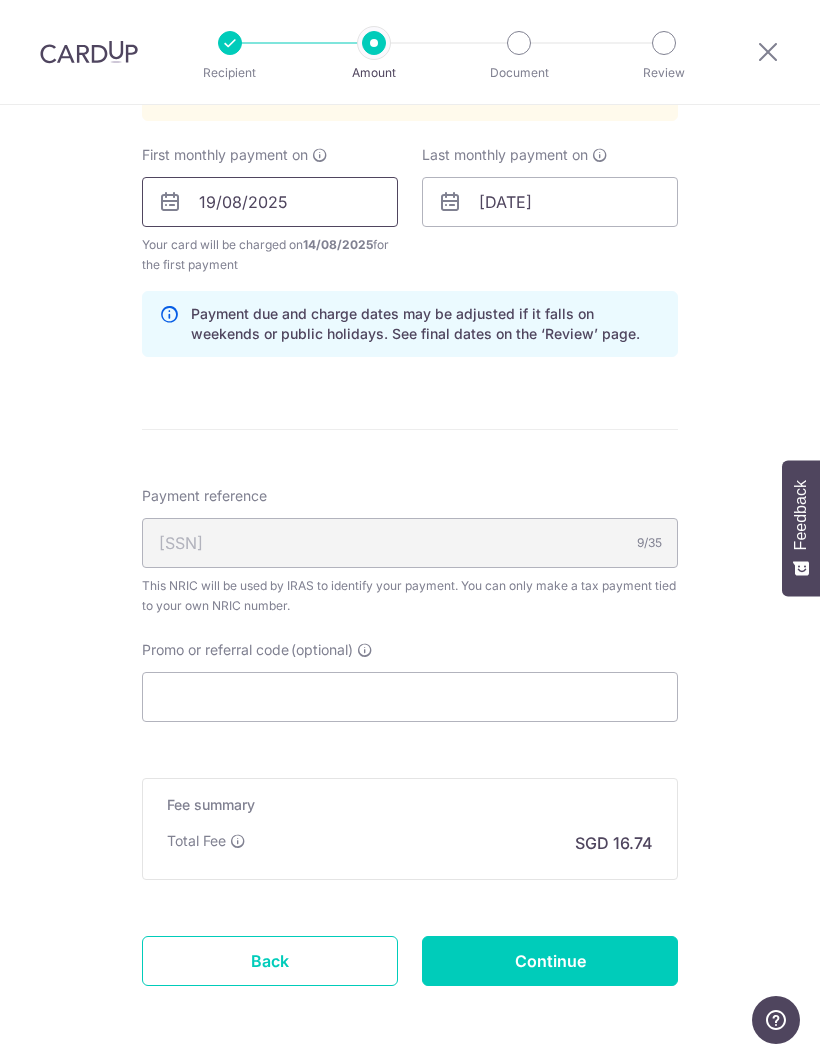 click on "19/08/2025" at bounding box center [270, 202] 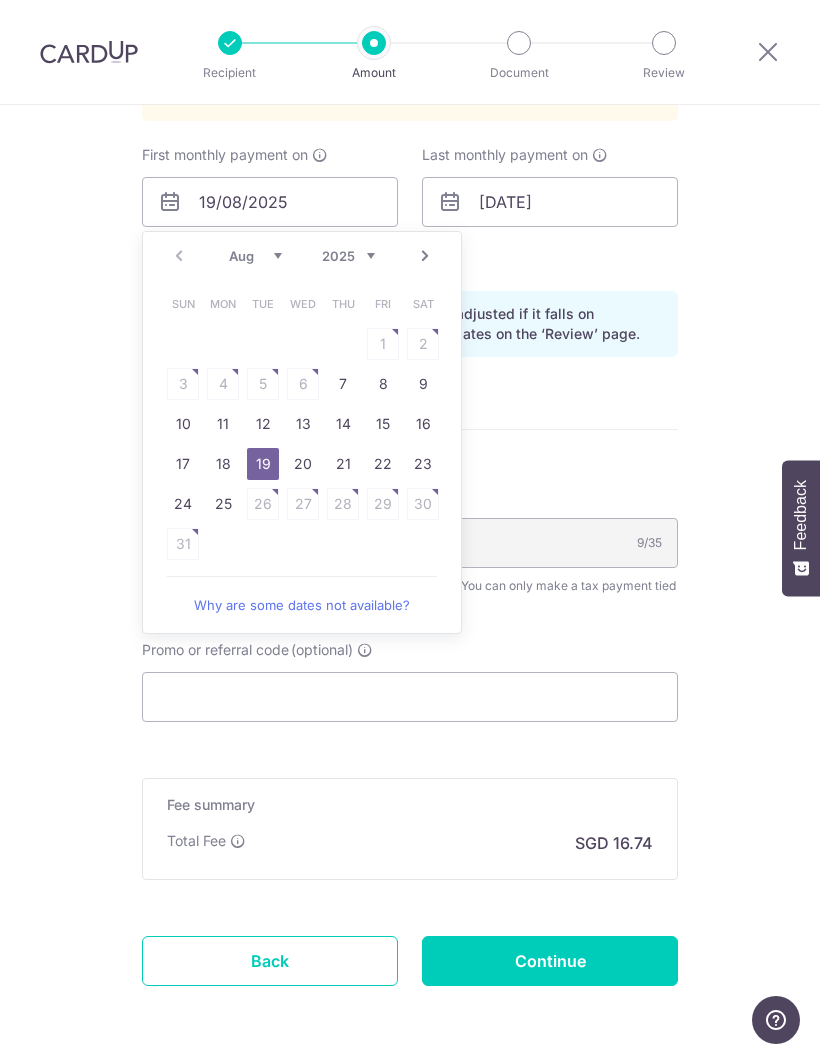 click on "22" at bounding box center (383, 464) 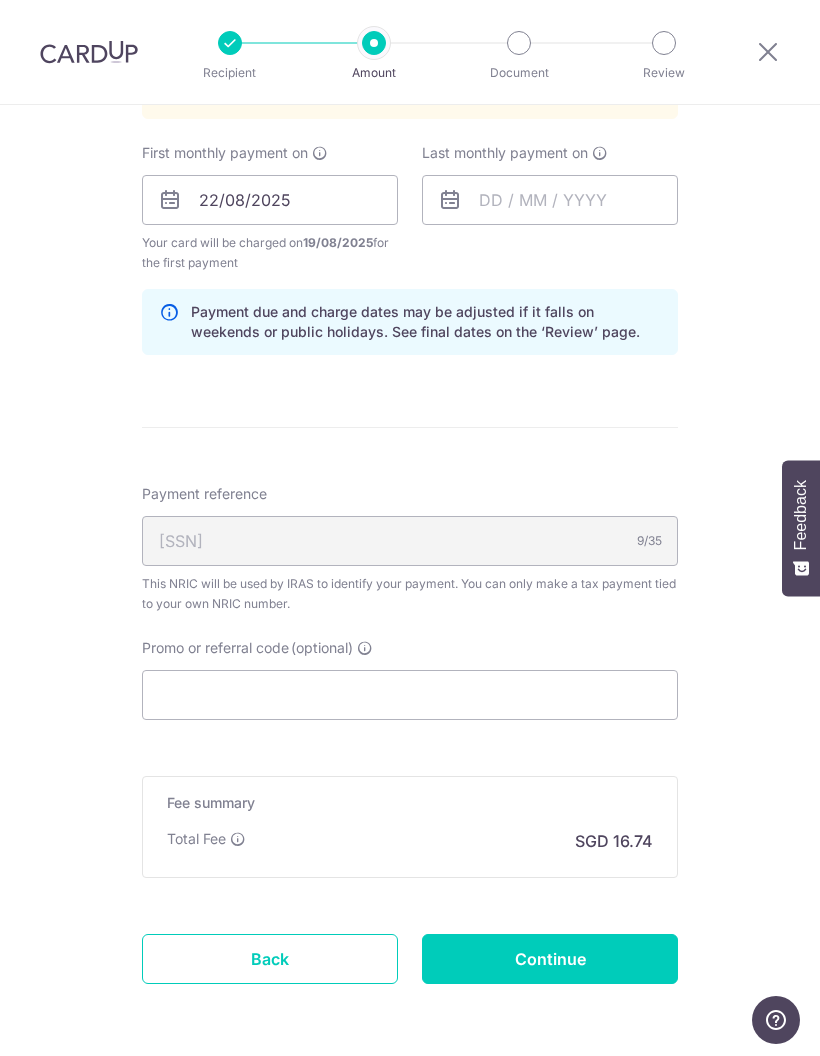 scroll, scrollTop: 1145, scrollLeft: 0, axis: vertical 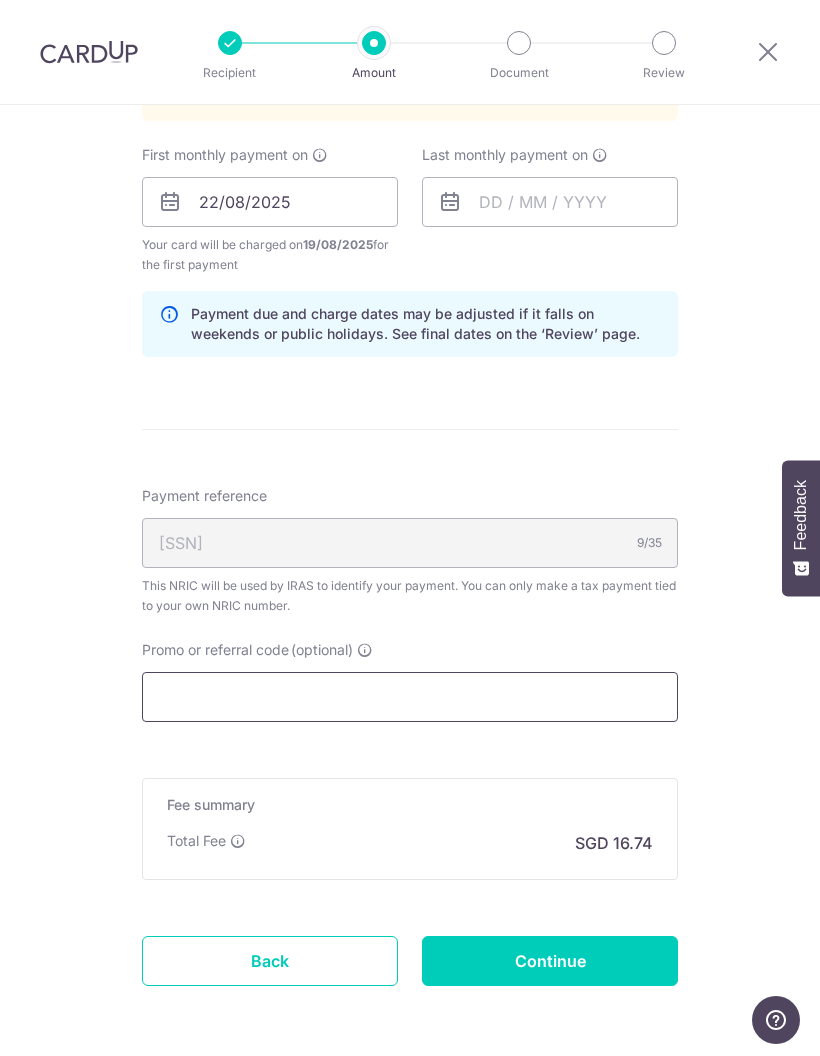 click on "Promo or referral code
(optional)" at bounding box center [410, 697] 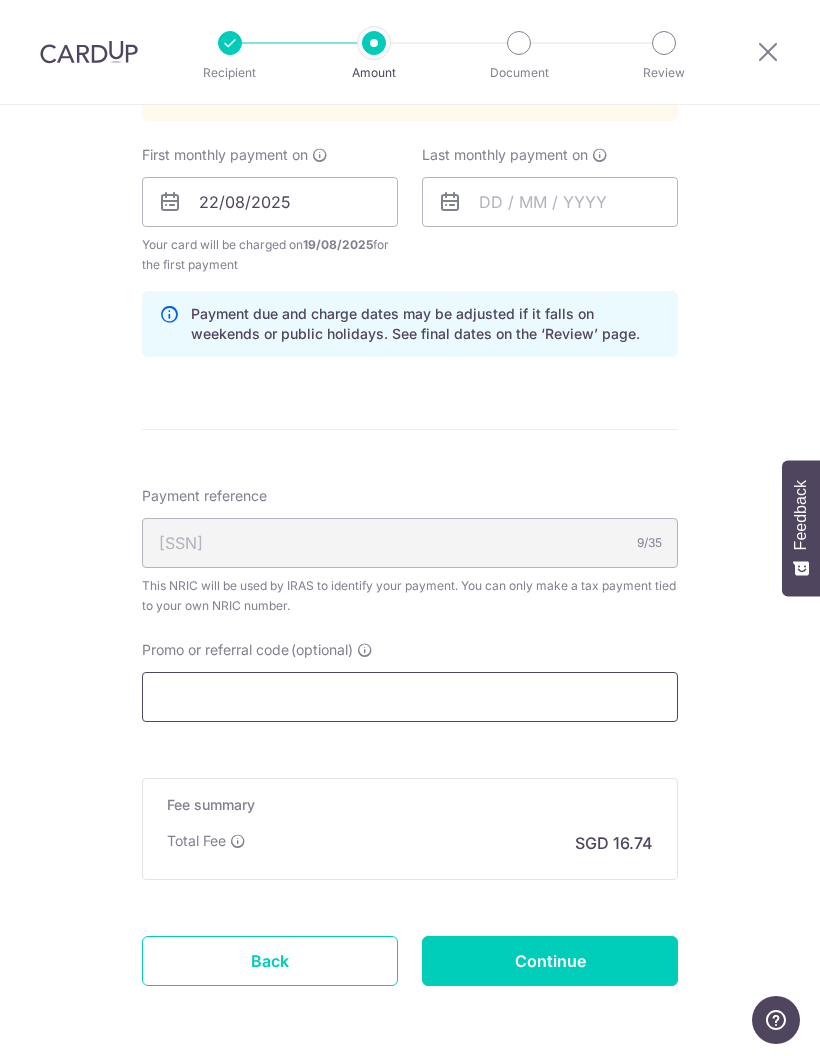 type on "L" 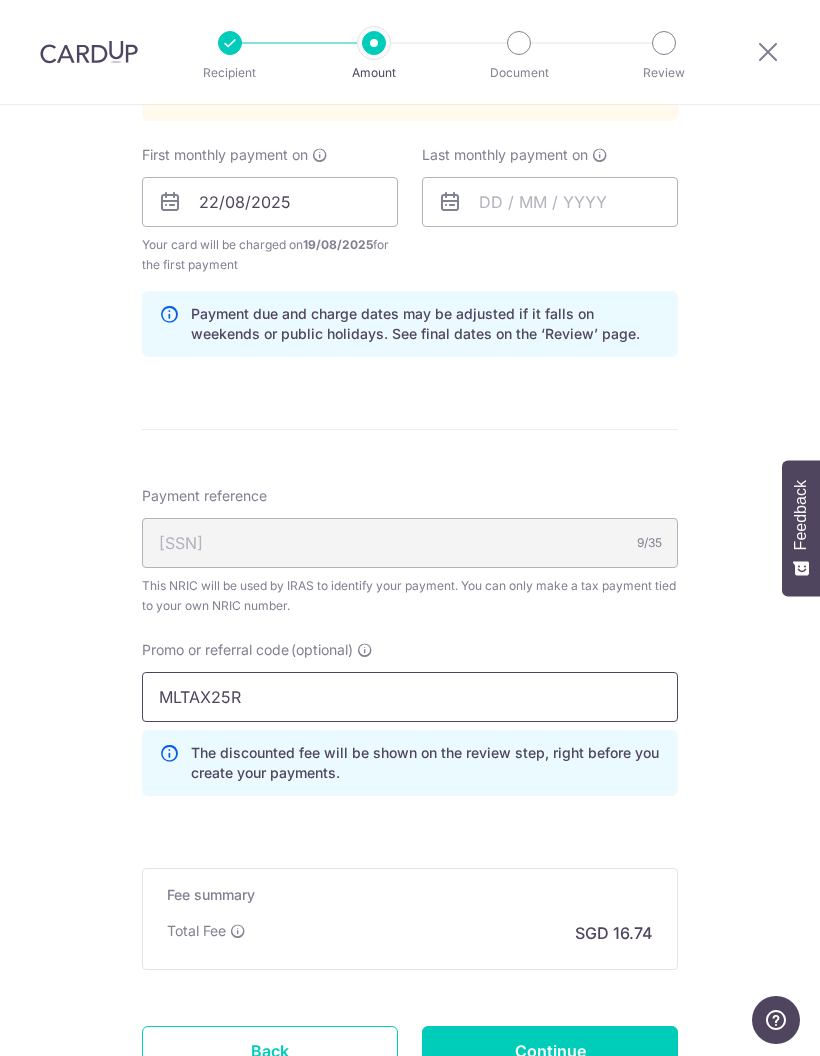 type on "MLTAX25R" 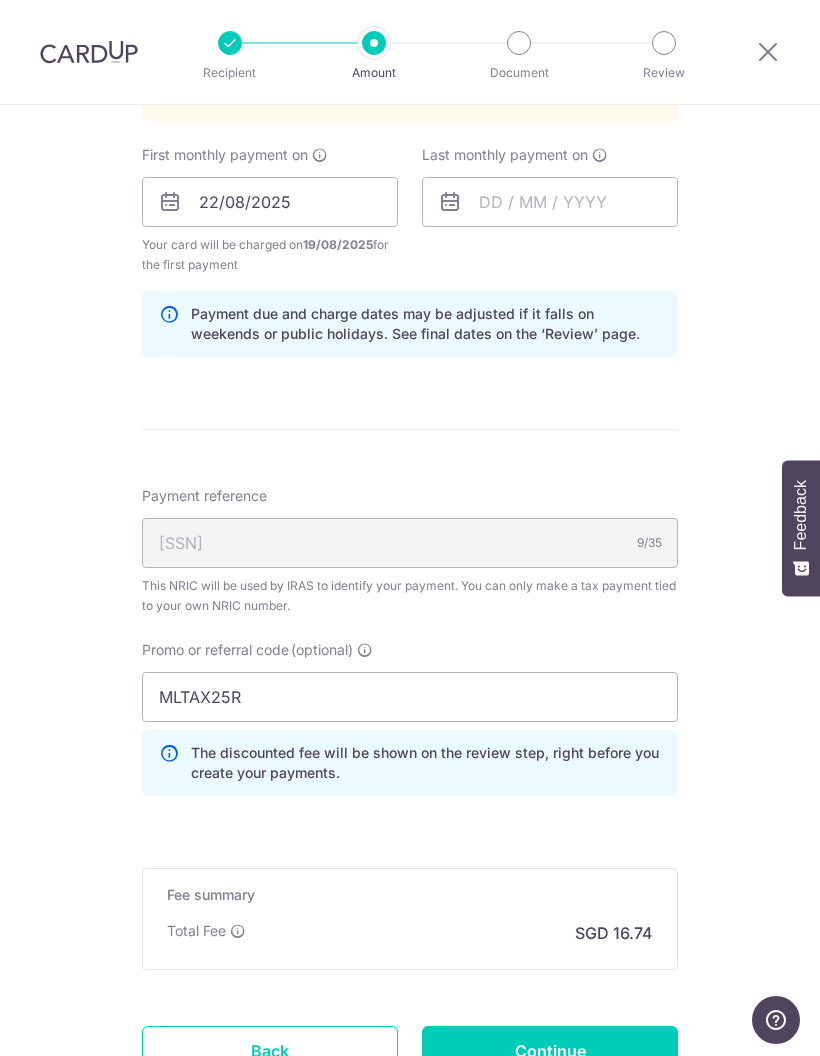 click on "Tell us more about your payment
Enter one-time or monthly payment amount
SGD
643.69
643.69
The  total tax payment amounts scheduled  should not exceed the outstanding balance in your latest Statement of Account.
Select Card
**** 3746
Add credit card
Your Cards
**** 3746
**** 4648
Secure 256-bit SSL
Text" at bounding box center [410, 93] 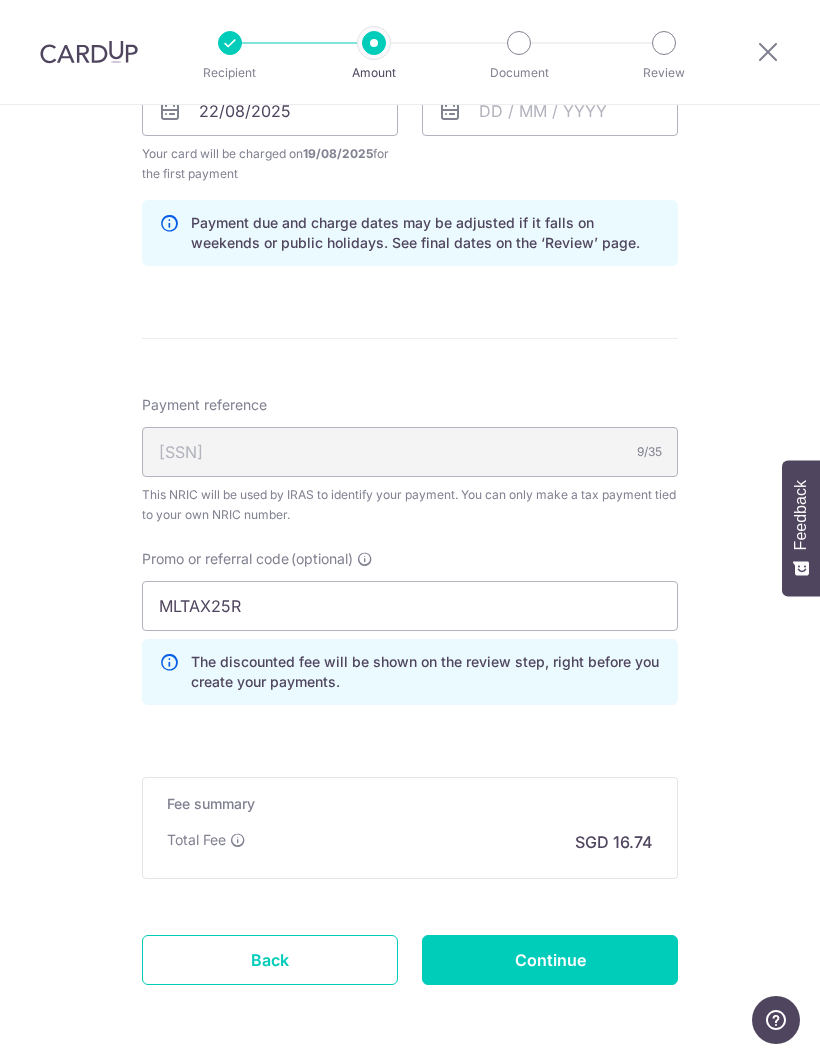 scroll, scrollTop: 1235, scrollLeft: 0, axis: vertical 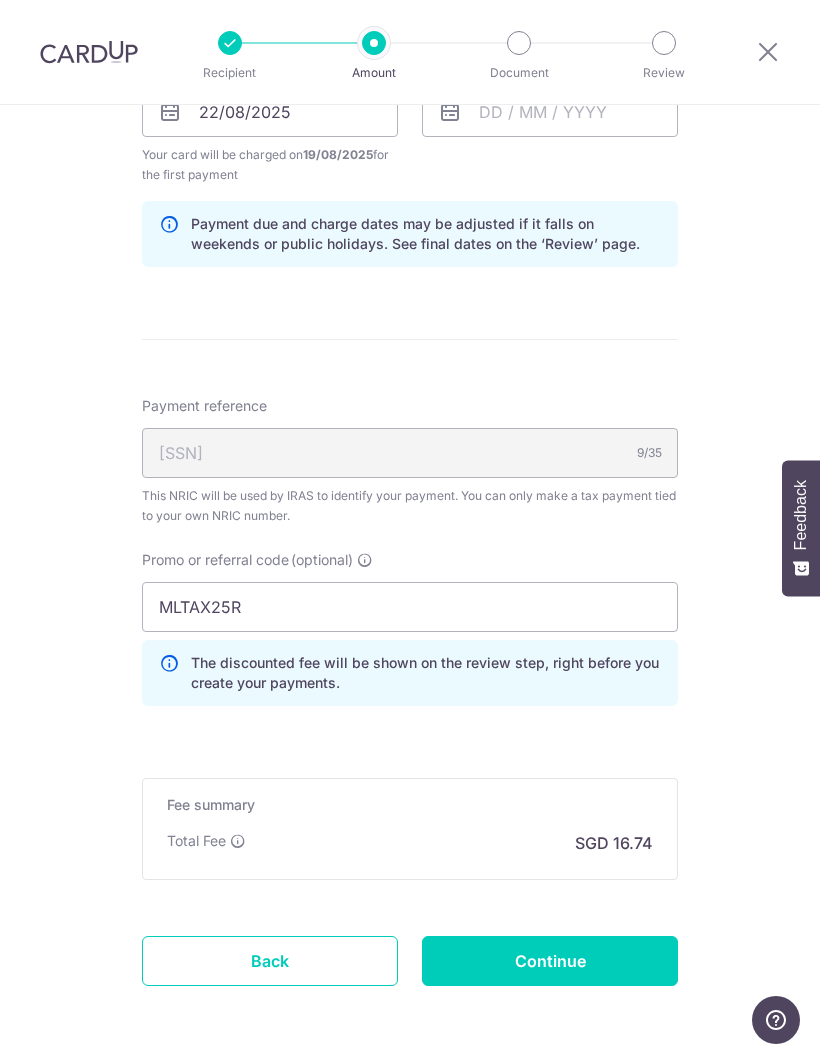 click on "Continue" at bounding box center [550, 961] 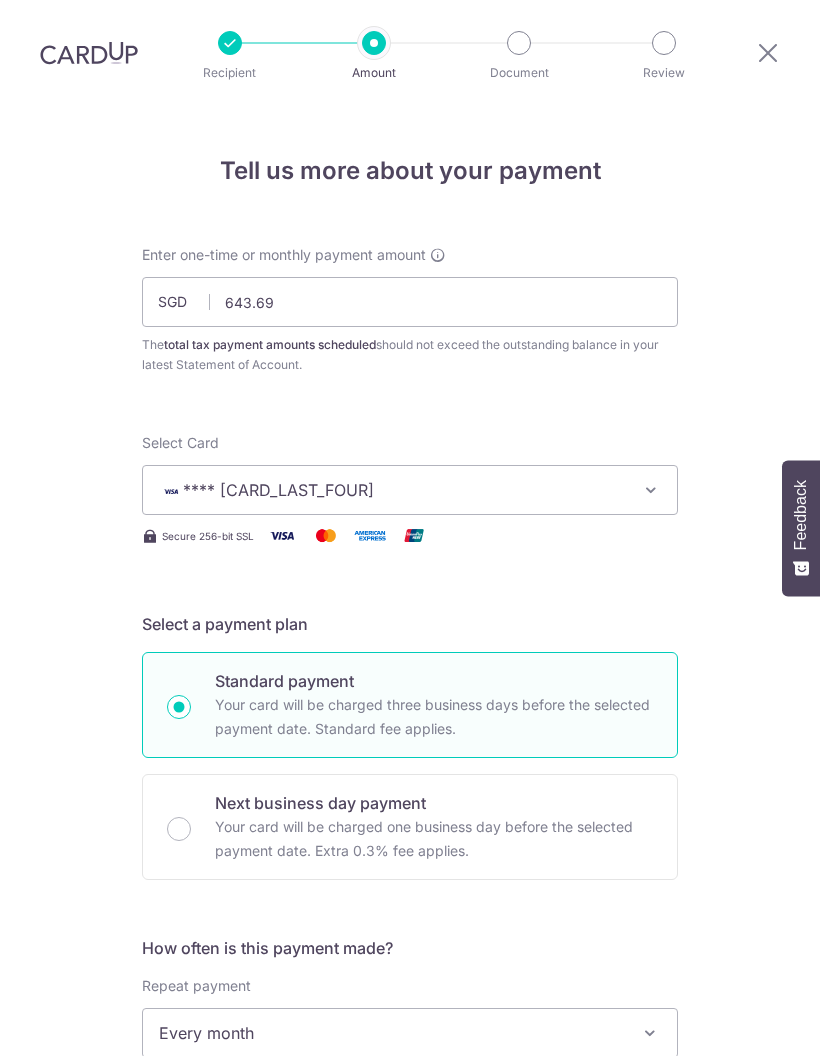 scroll, scrollTop: 80, scrollLeft: 0, axis: vertical 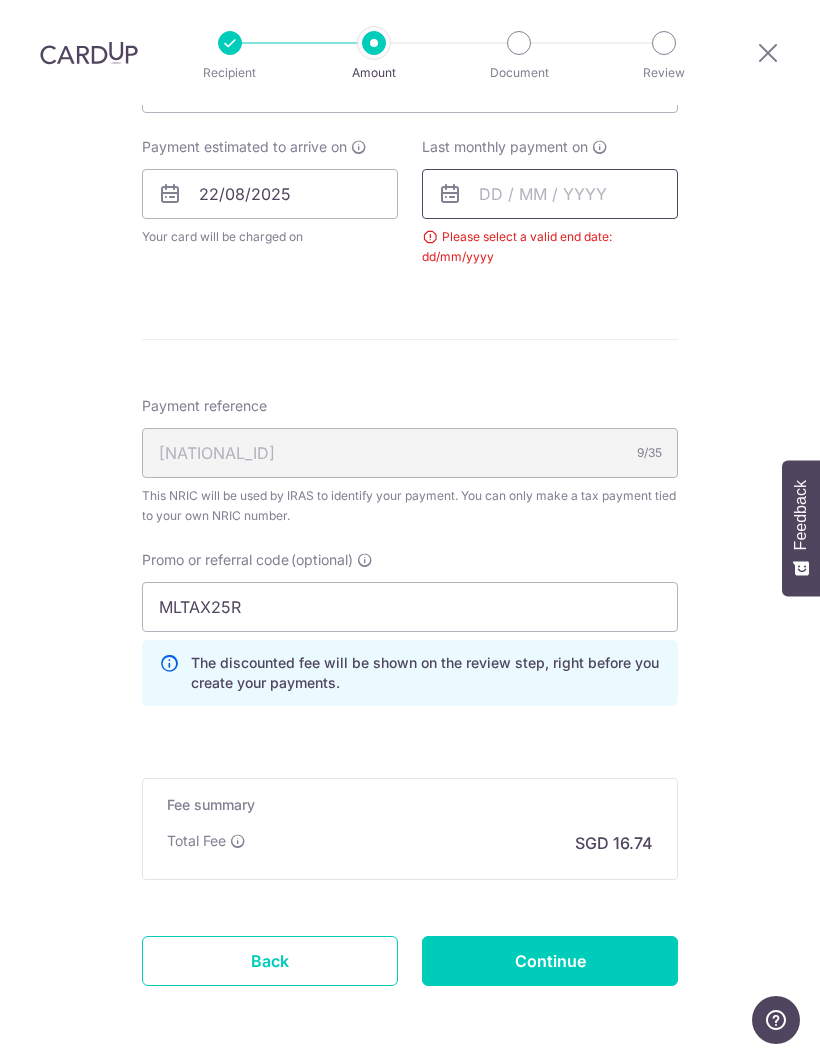 click at bounding box center [550, 194] 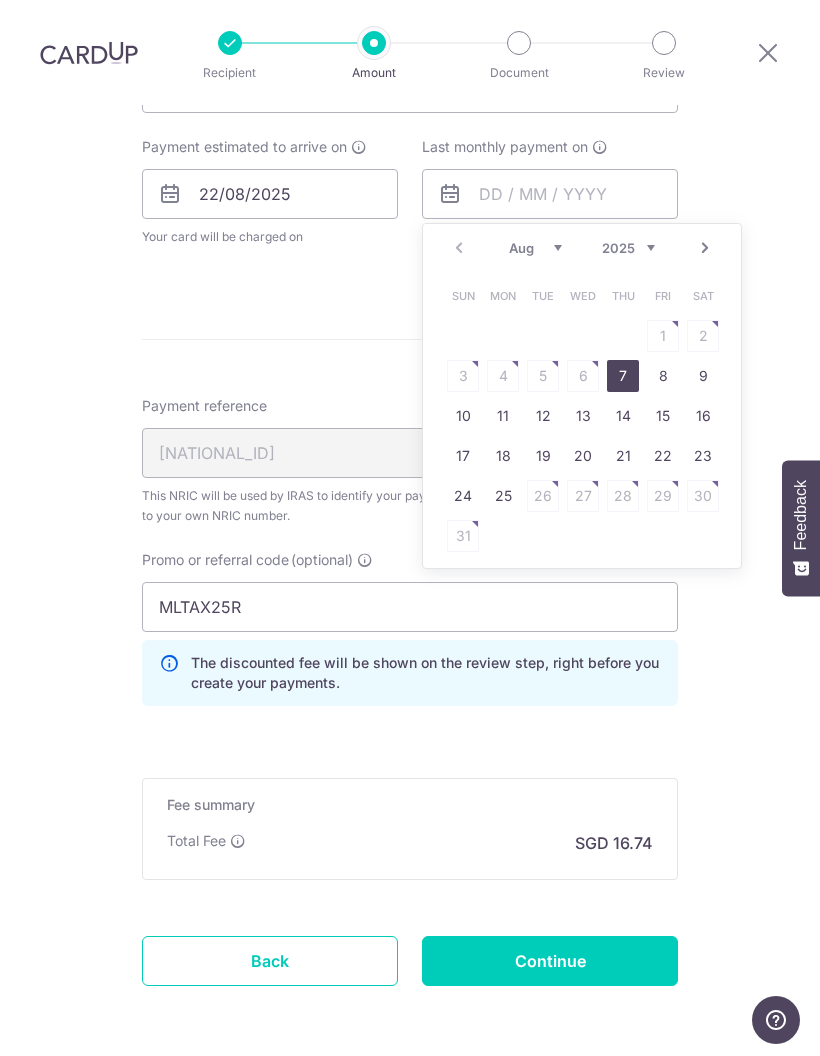 click on "2025 2026" at bounding box center (628, 248) 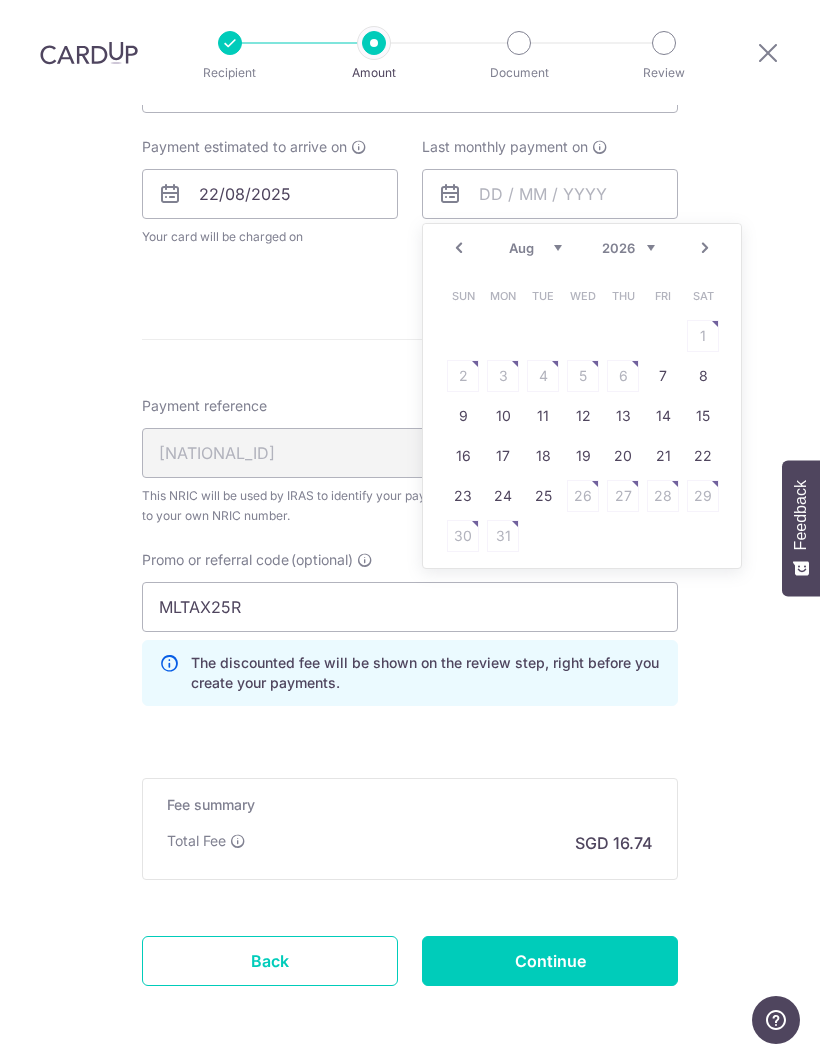 click on "Jan Feb Mar Apr May Jun Jul Aug Sep" at bounding box center [535, 248] 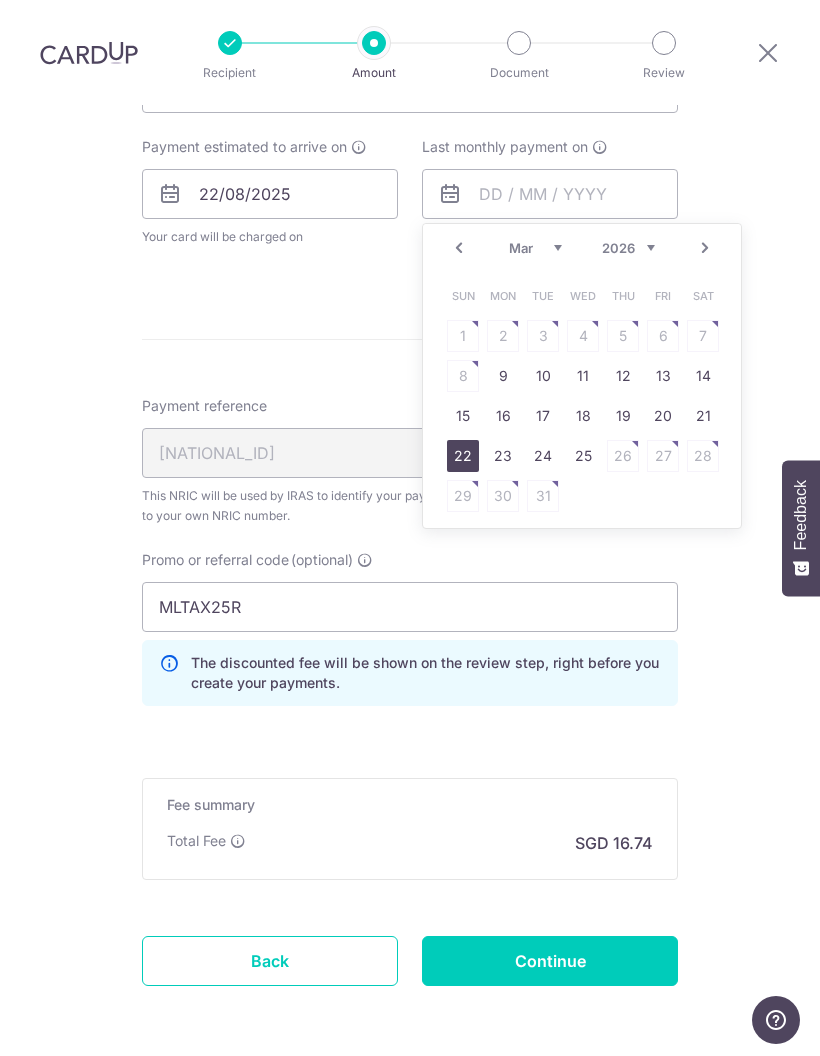 click on "22" at bounding box center (463, 456) 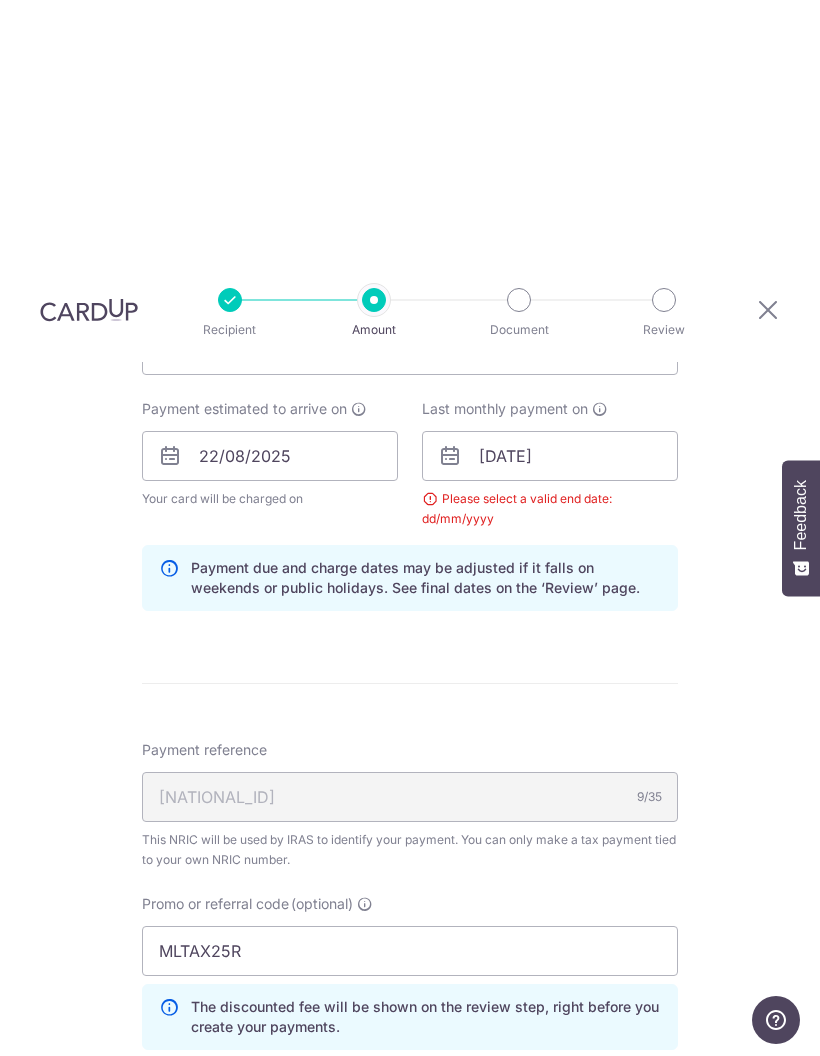 scroll, scrollTop: 937, scrollLeft: 0, axis: vertical 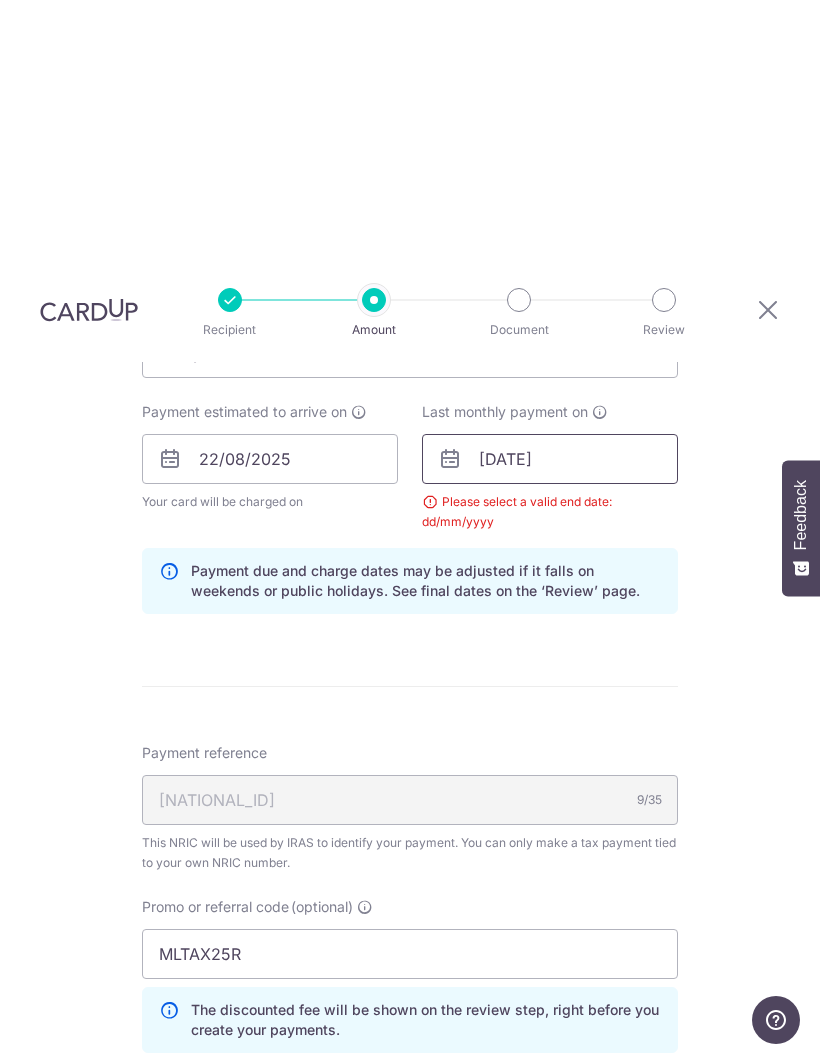 click on "[DATE]" at bounding box center [550, 459] 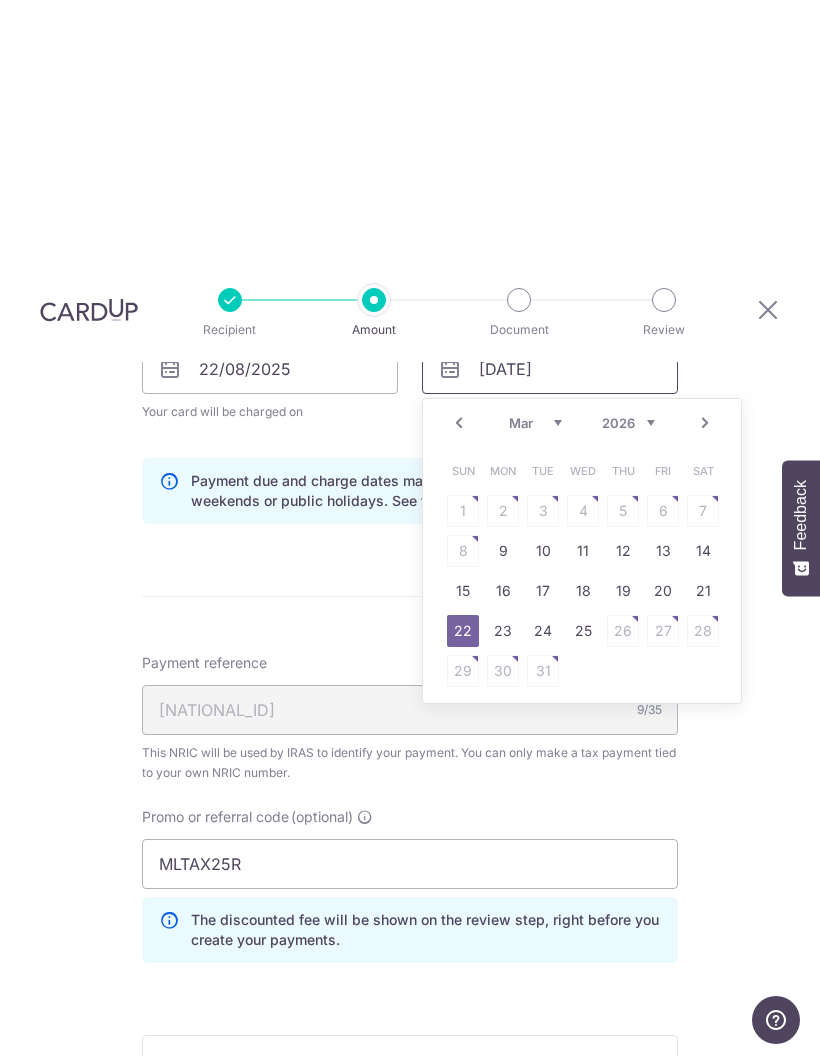scroll, scrollTop: 1024, scrollLeft: 0, axis: vertical 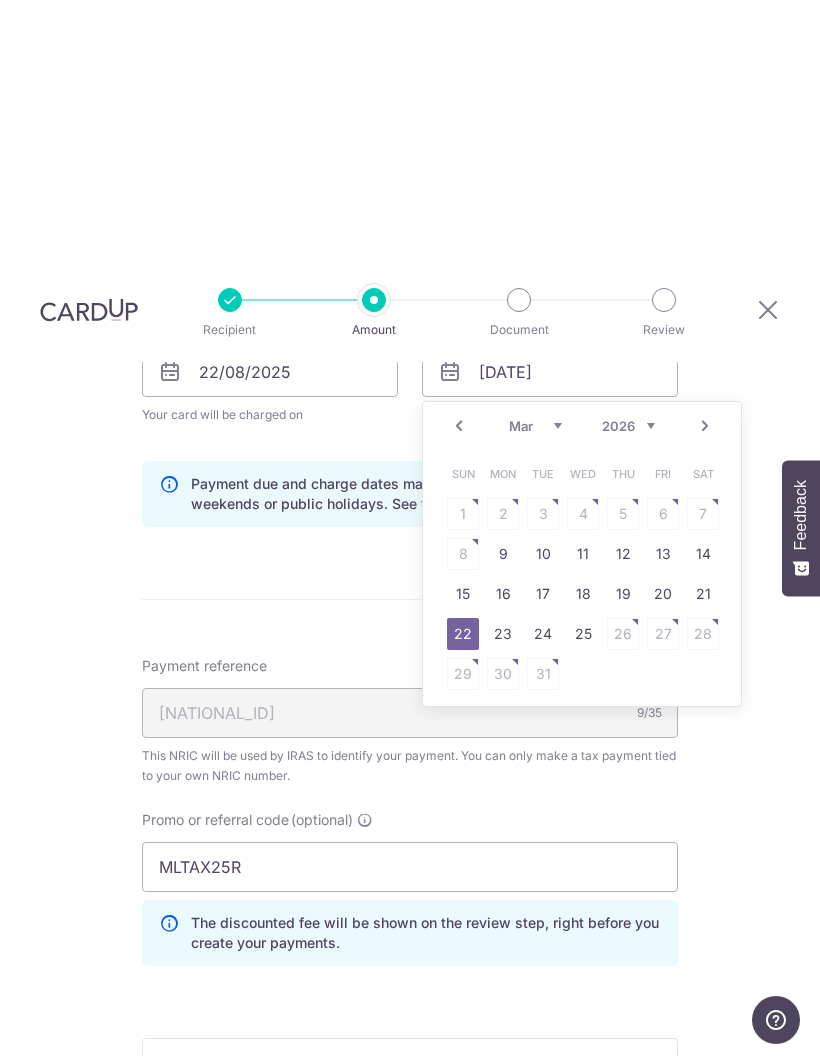 click on "17" at bounding box center [543, 594] 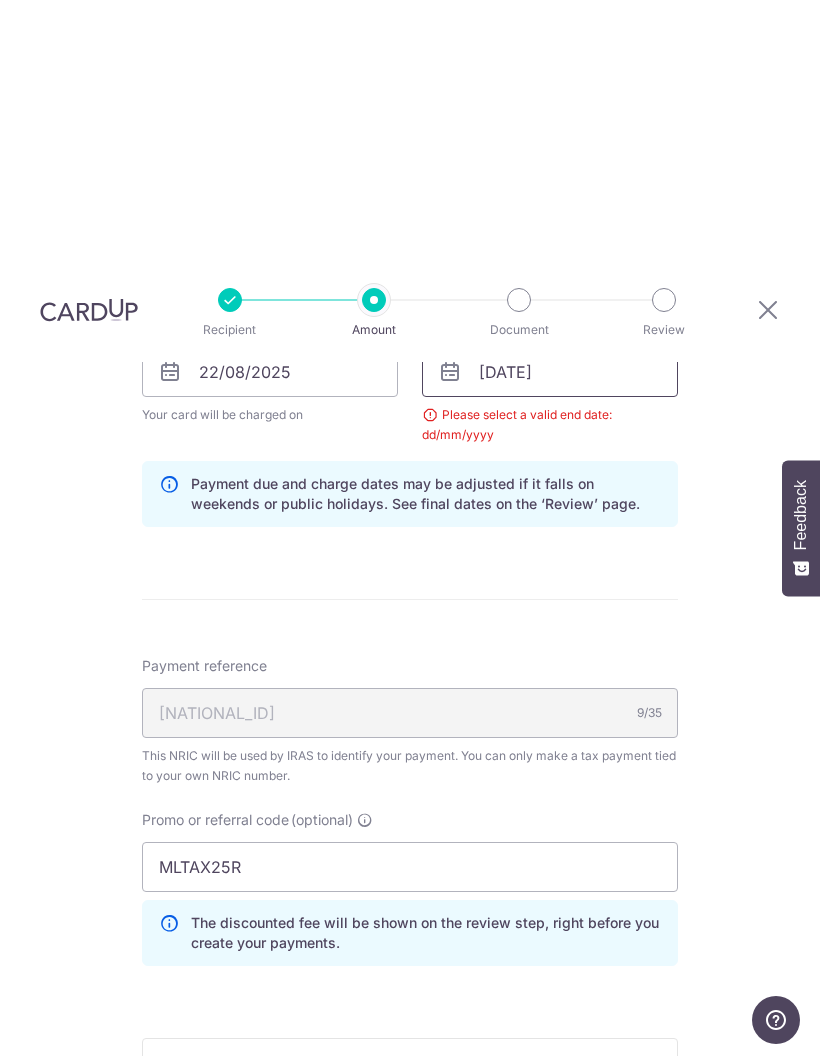 click on "17/03/2026" at bounding box center [550, 372] 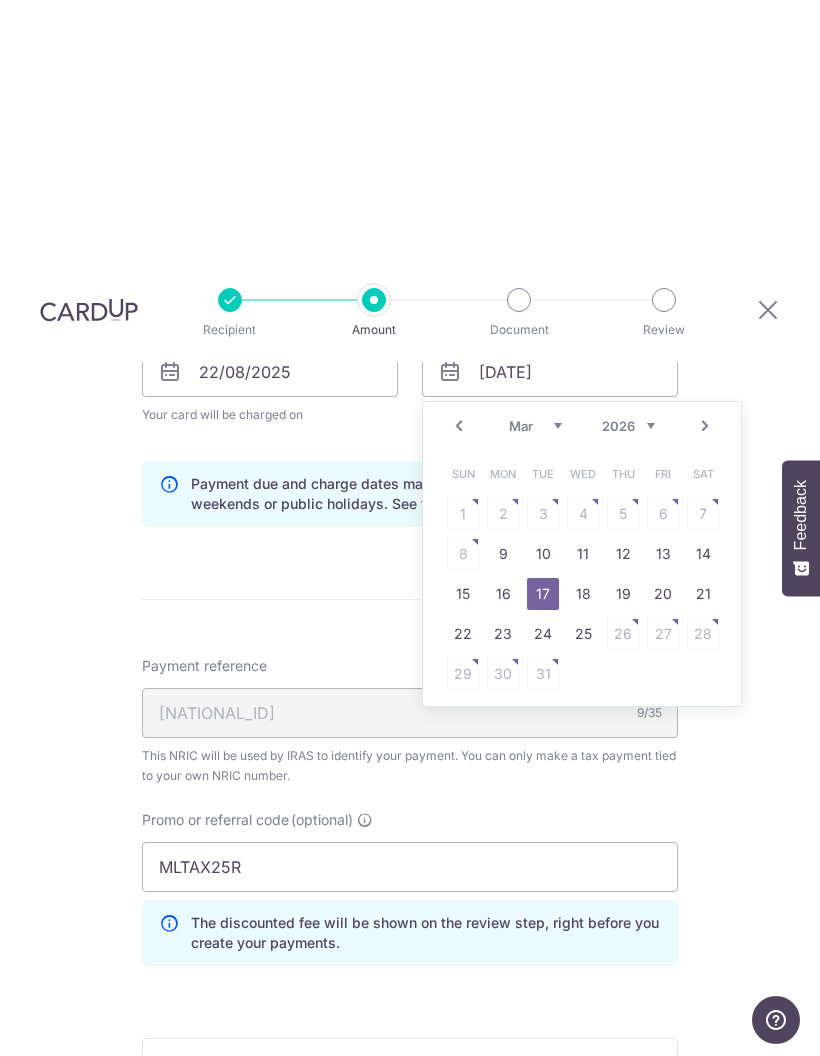 click on "Jan Feb Mar Apr May Jun Jul Aug Sep" at bounding box center (535, 426) 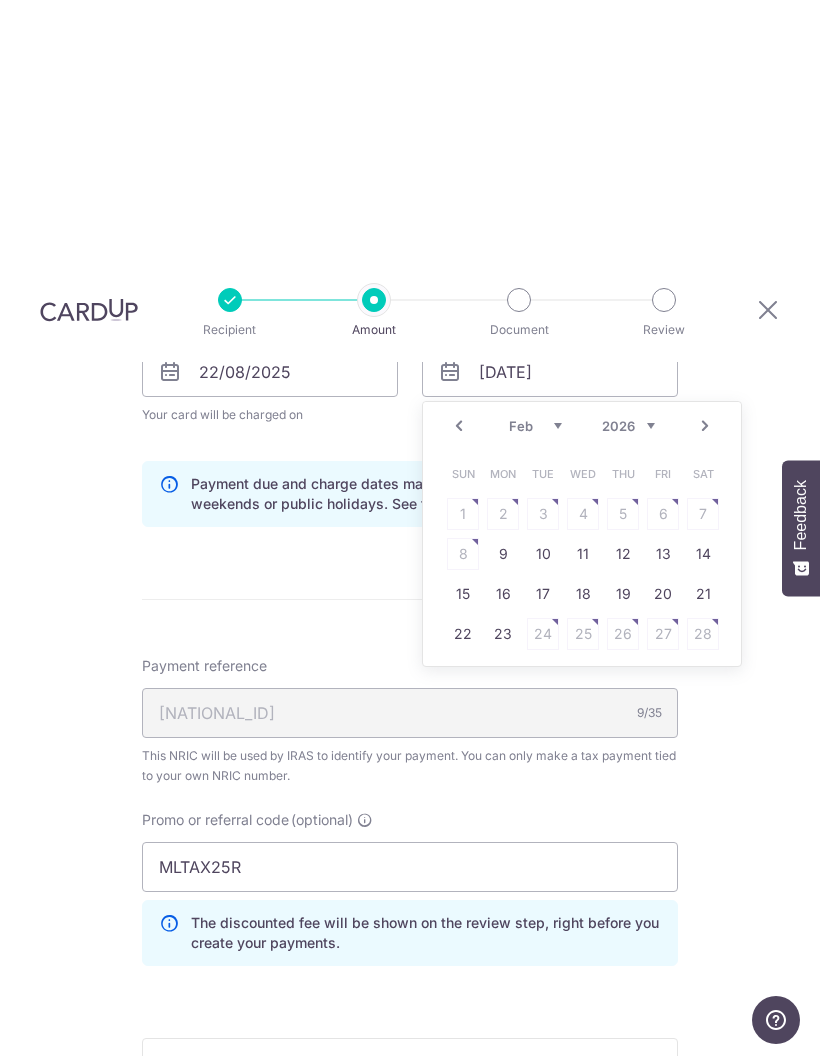 click on "12" at bounding box center [623, 554] 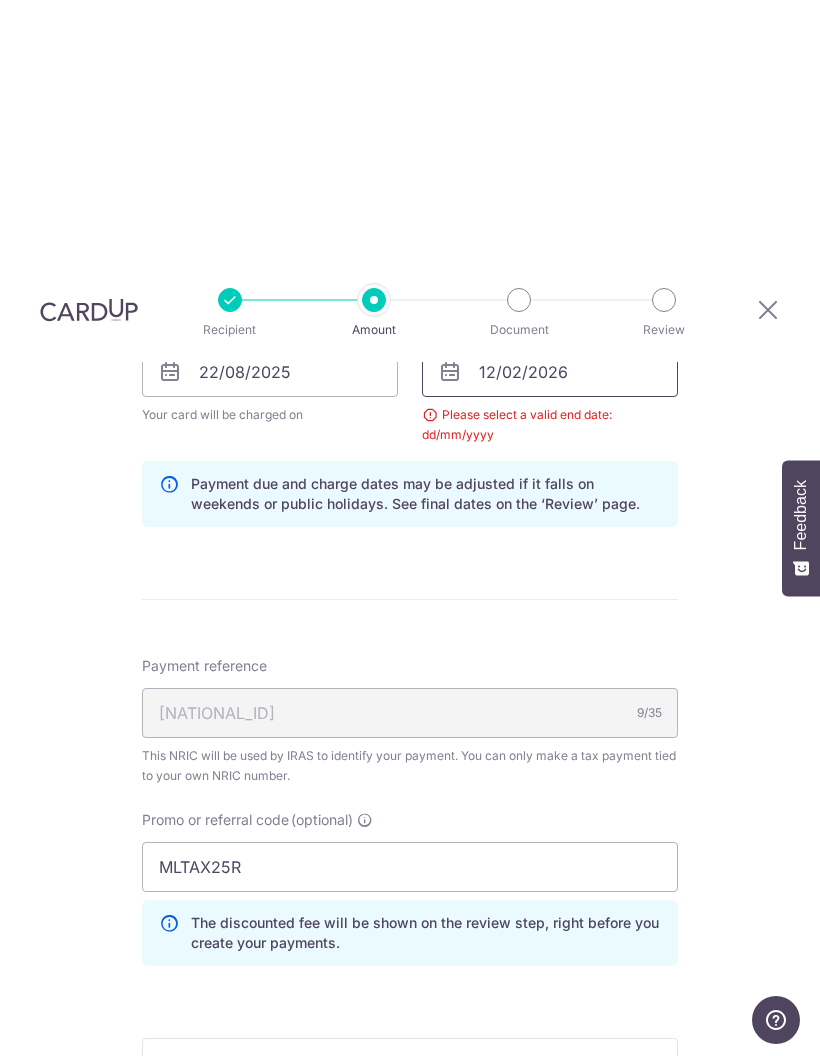 click on "12/02/2026" at bounding box center [550, 372] 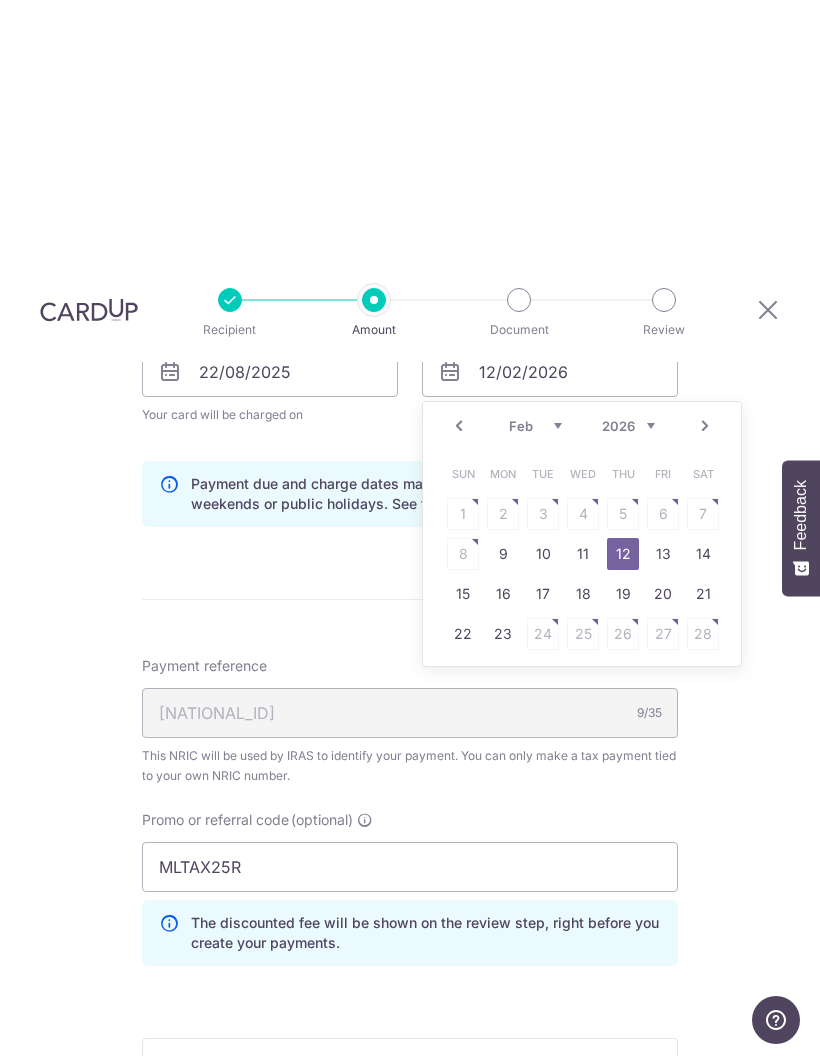 click on "Enter one-time or monthly payment amount
SGD
643.69
643.69
The  total tax payment amounts scheduled  should not exceed the outstanding balance in your latest Statement of Account.
Select Card
**** 3746
Add credit card
Your Cards
**** 3746
**** 4648
Secure 256-bit SSL
Text
New card details" at bounding box center (410, 390) 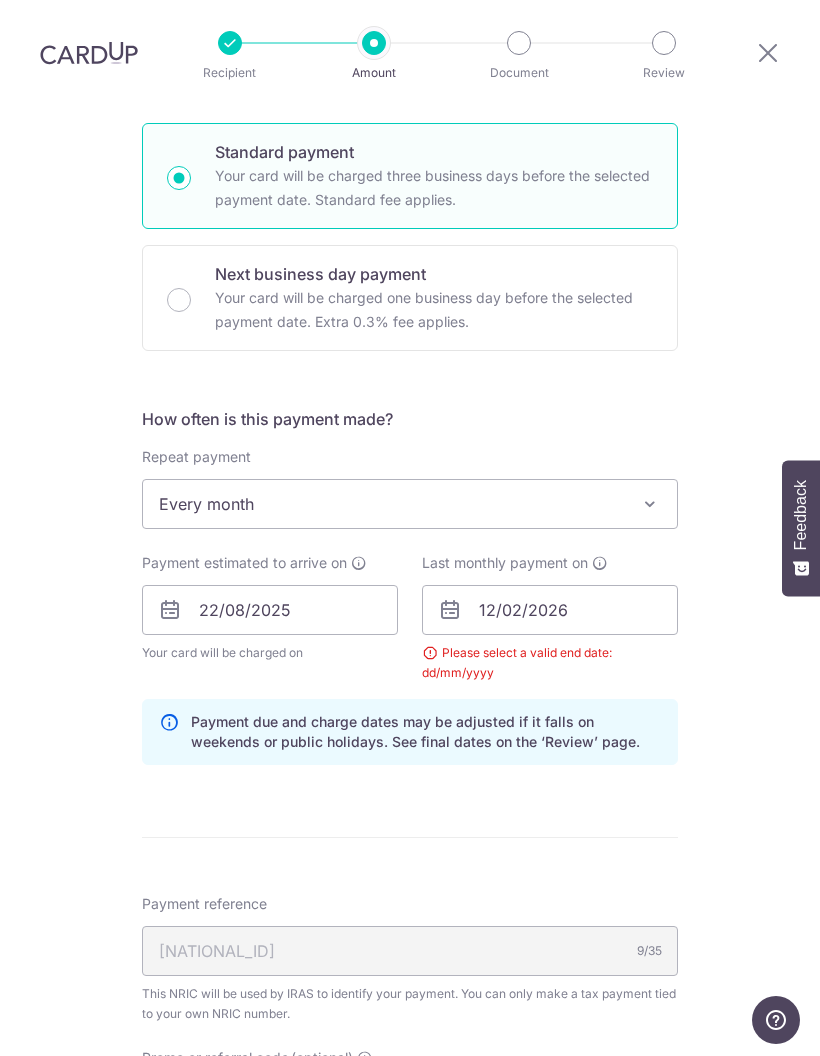 scroll, scrollTop: 553, scrollLeft: 0, axis: vertical 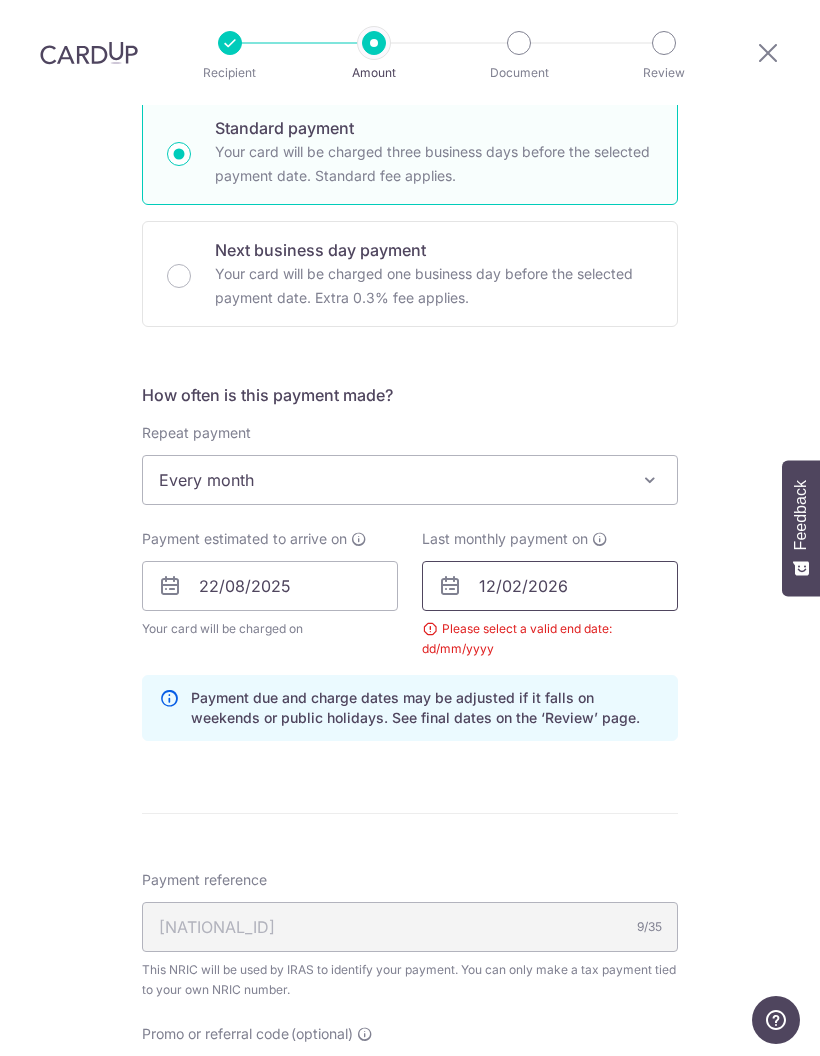 click on "12/02/2026" at bounding box center (550, 586) 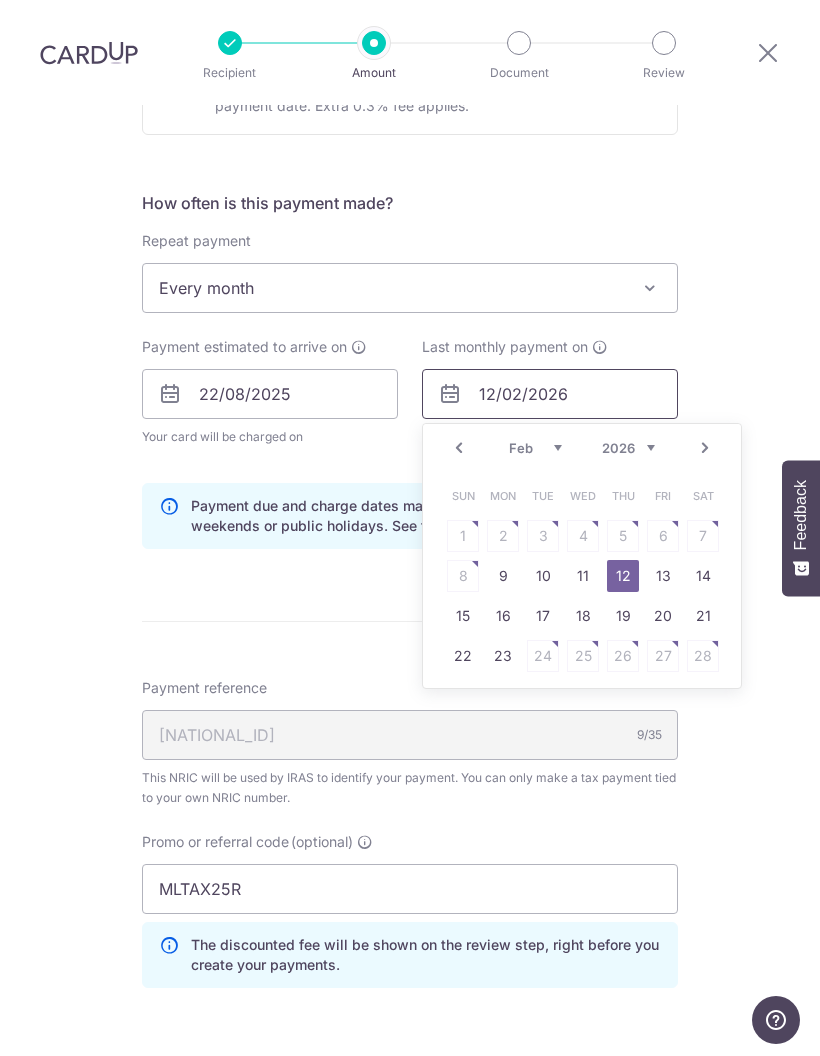 scroll, scrollTop: 782, scrollLeft: 0, axis: vertical 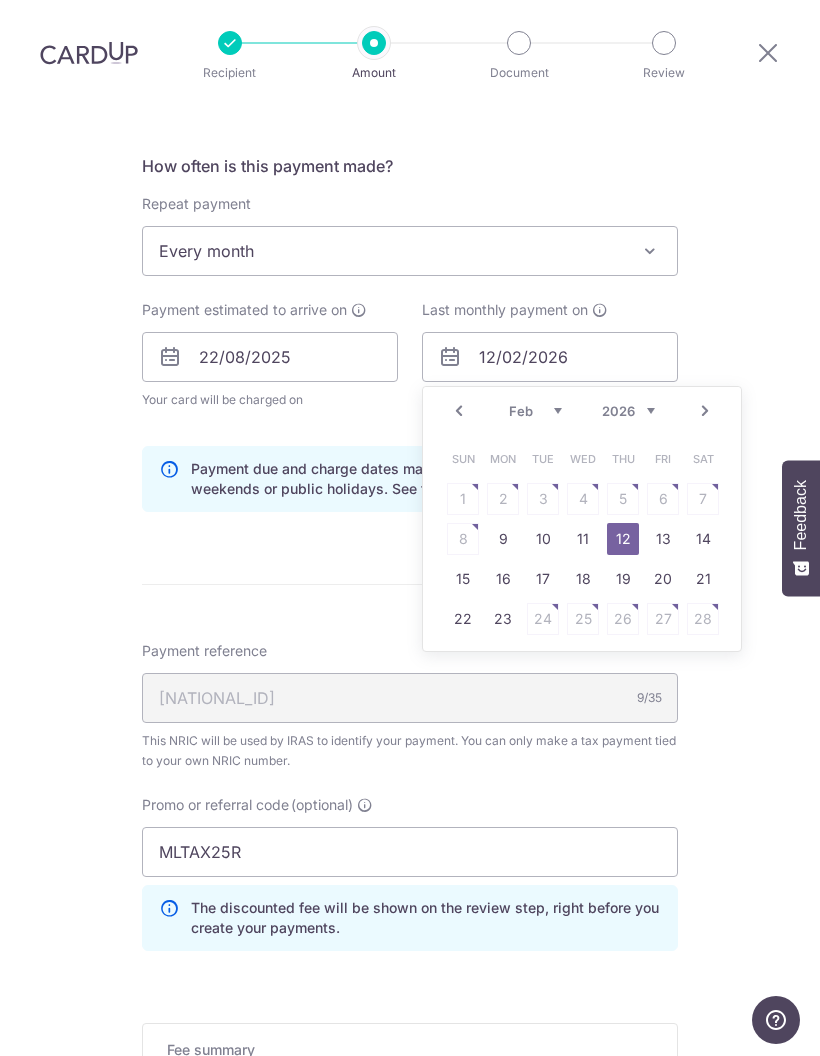 click on "2025 2026" at bounding box center (628, 411) 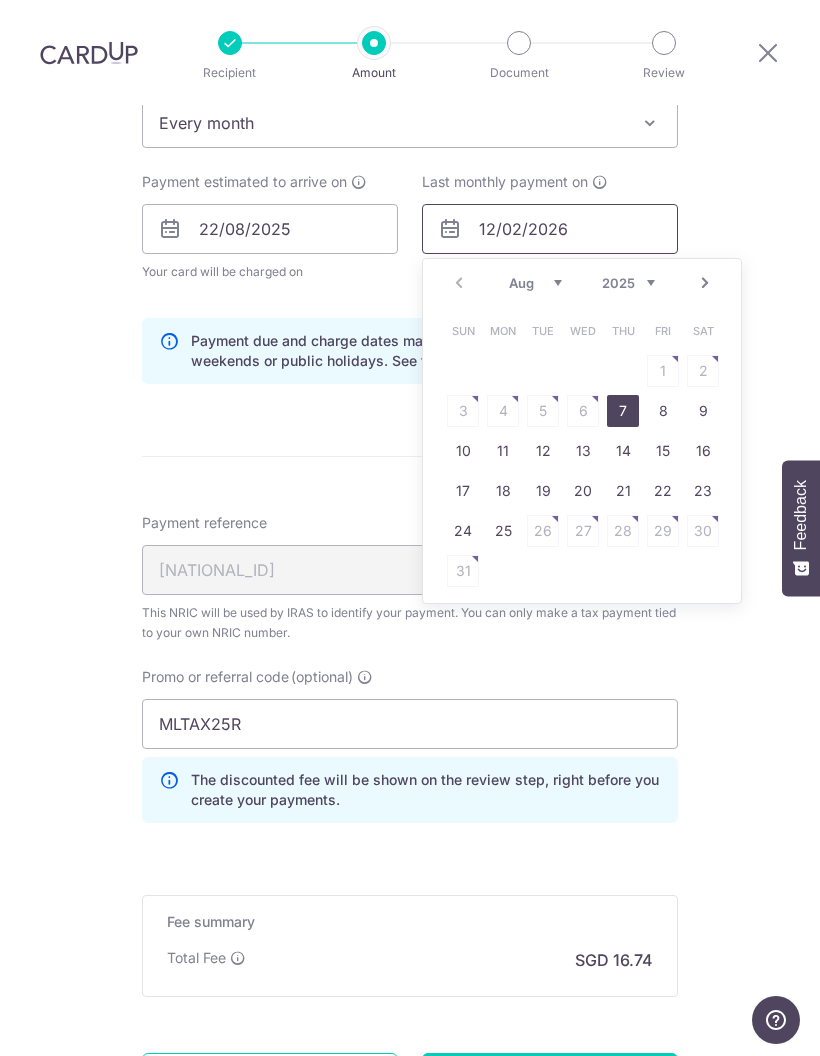 scroll, scrollTop: 918, scrollLeft: 0, axis: vertical 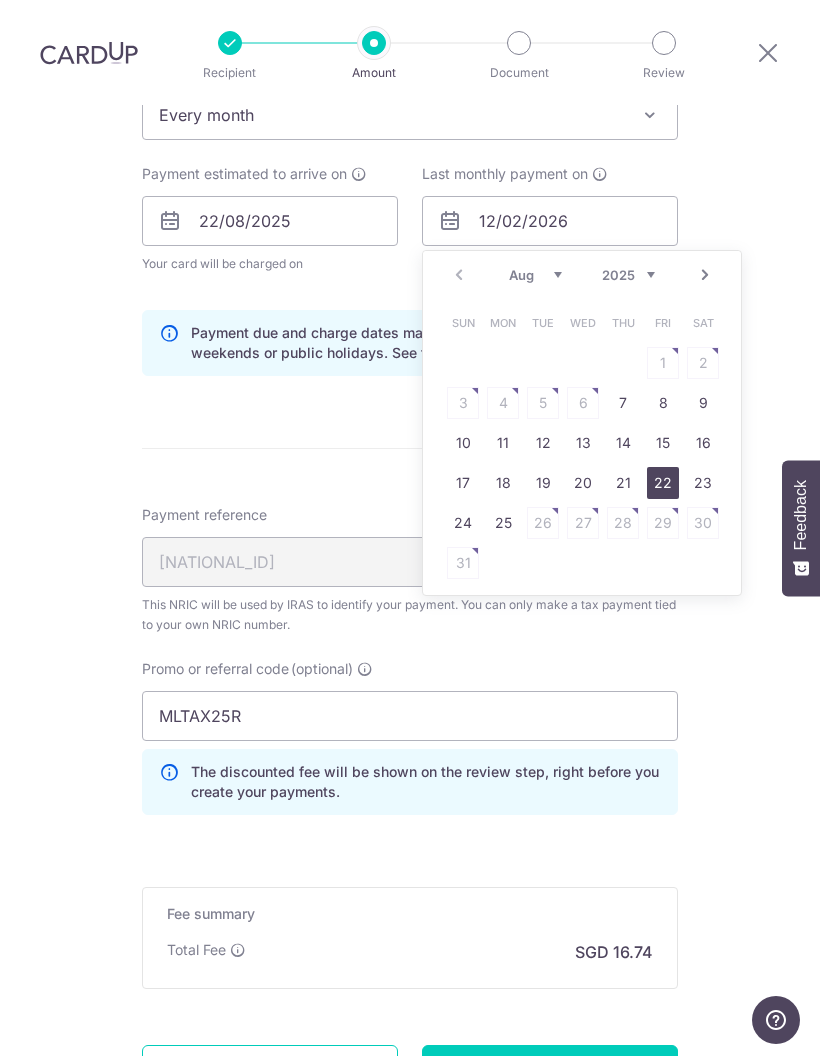 click on "22" at bounding box center [663, 483] 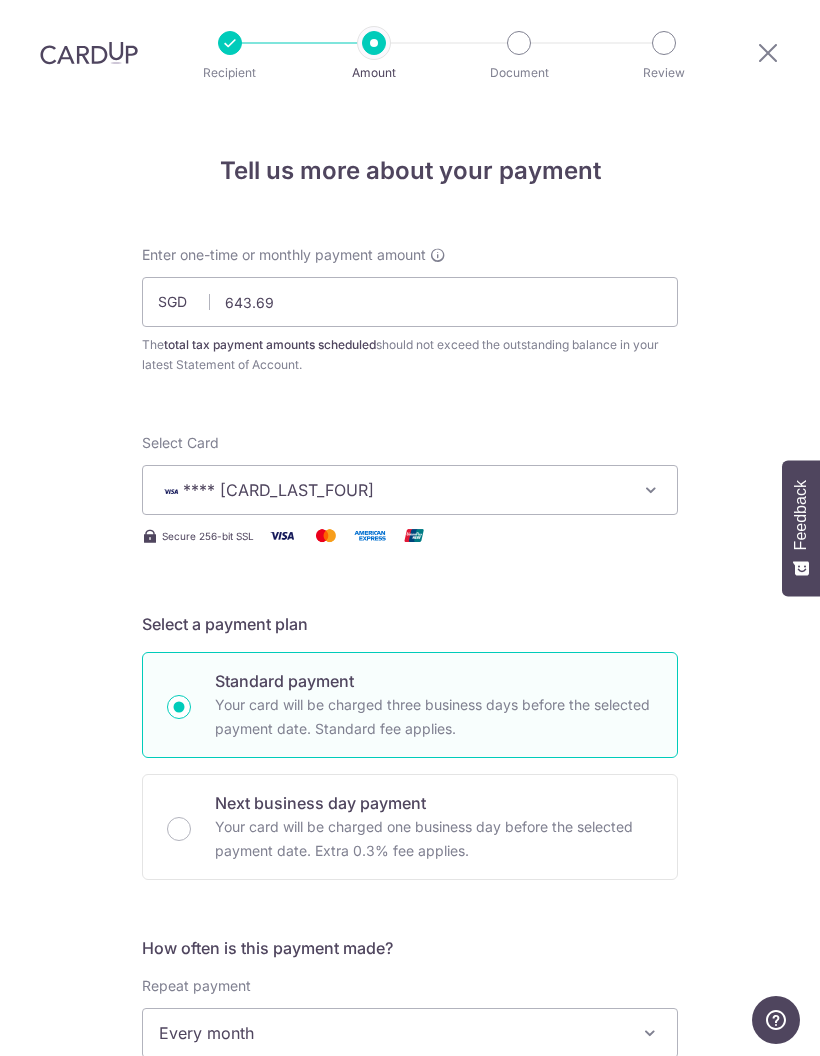 scroll, scrollTop: 0, scrollLeft: 0, axis: both 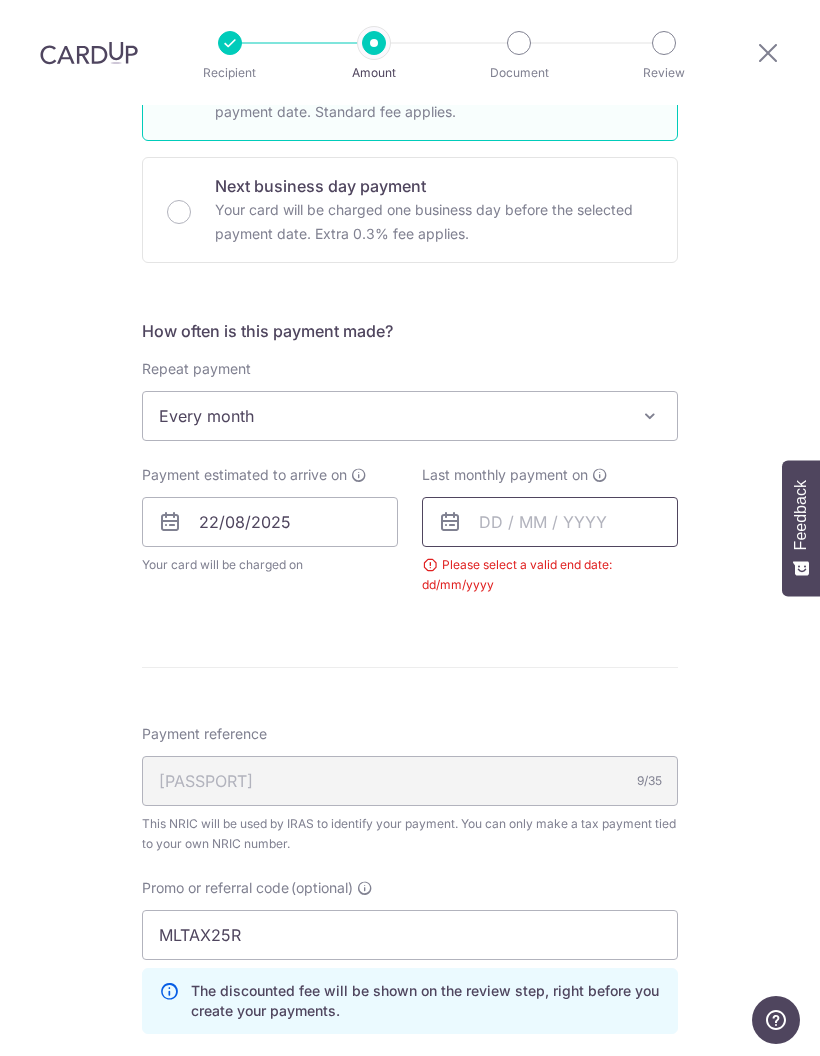click at bounding box center [550, 522] 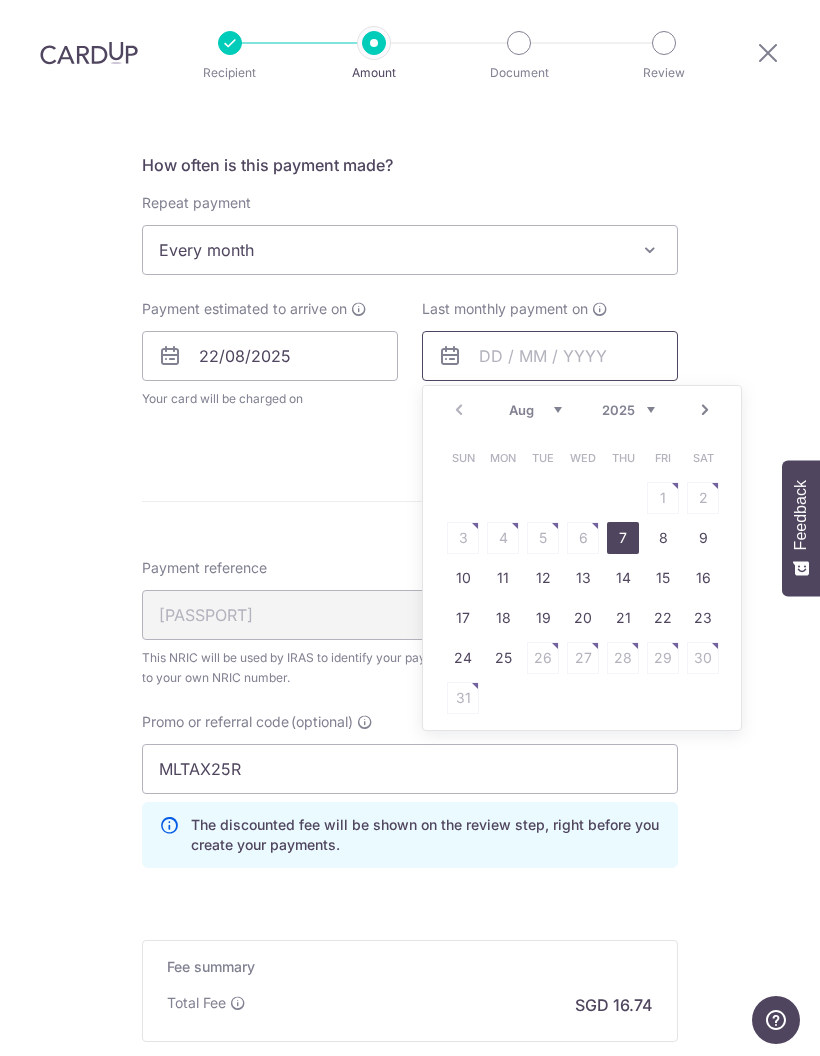 scroll, scrollTop: 786, scrollLeft: 0, axis: vertical 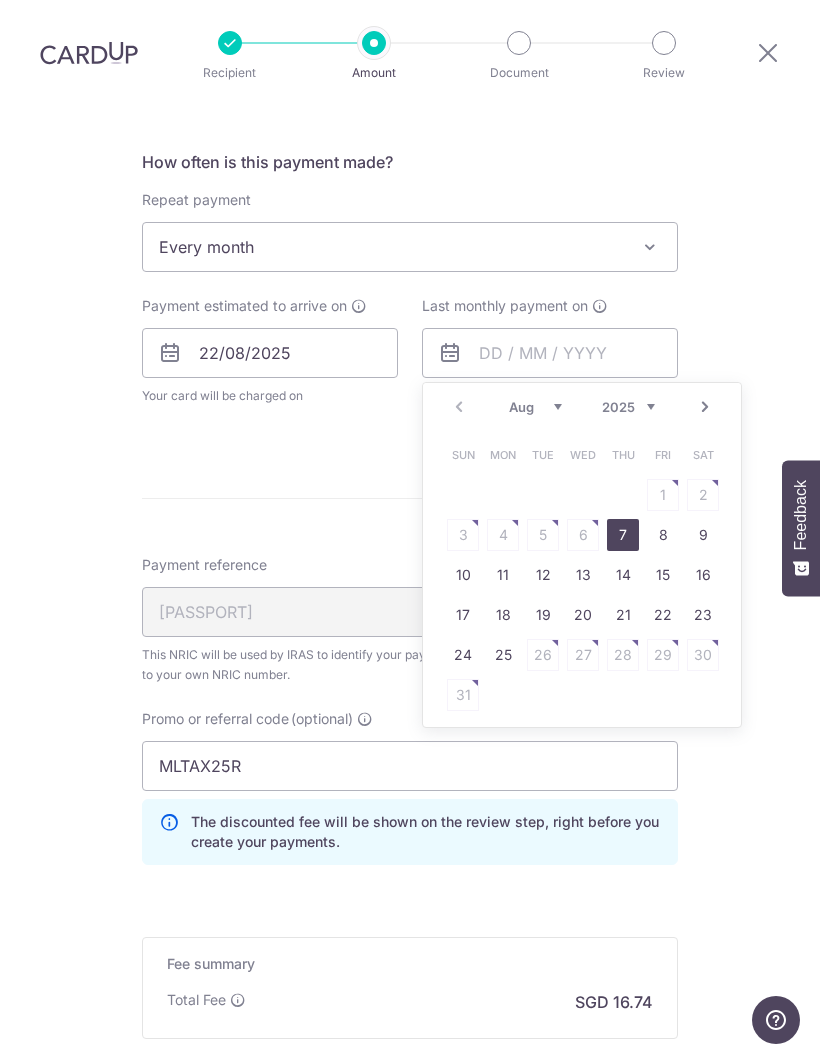 click on "2025 2026" at bounding box center [628, 407] 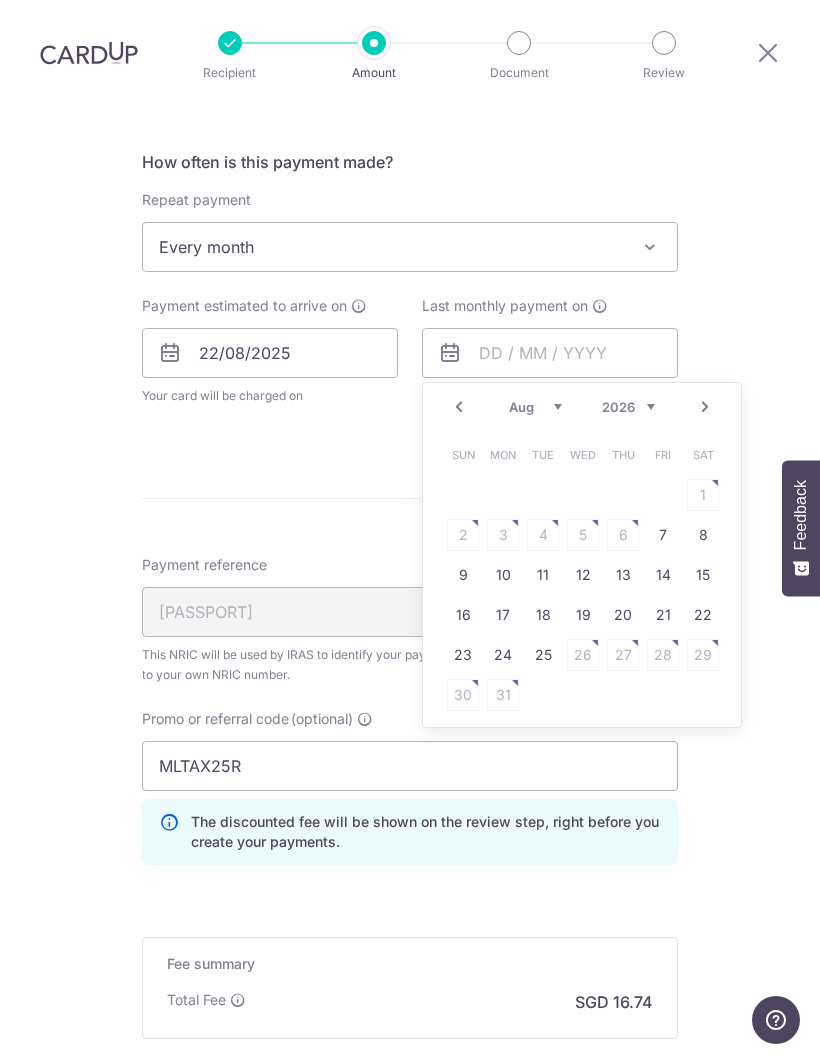 click on "Jan Feb Mar Apr May Jun Jul Aug Sep" at bounding box center [535, 407] 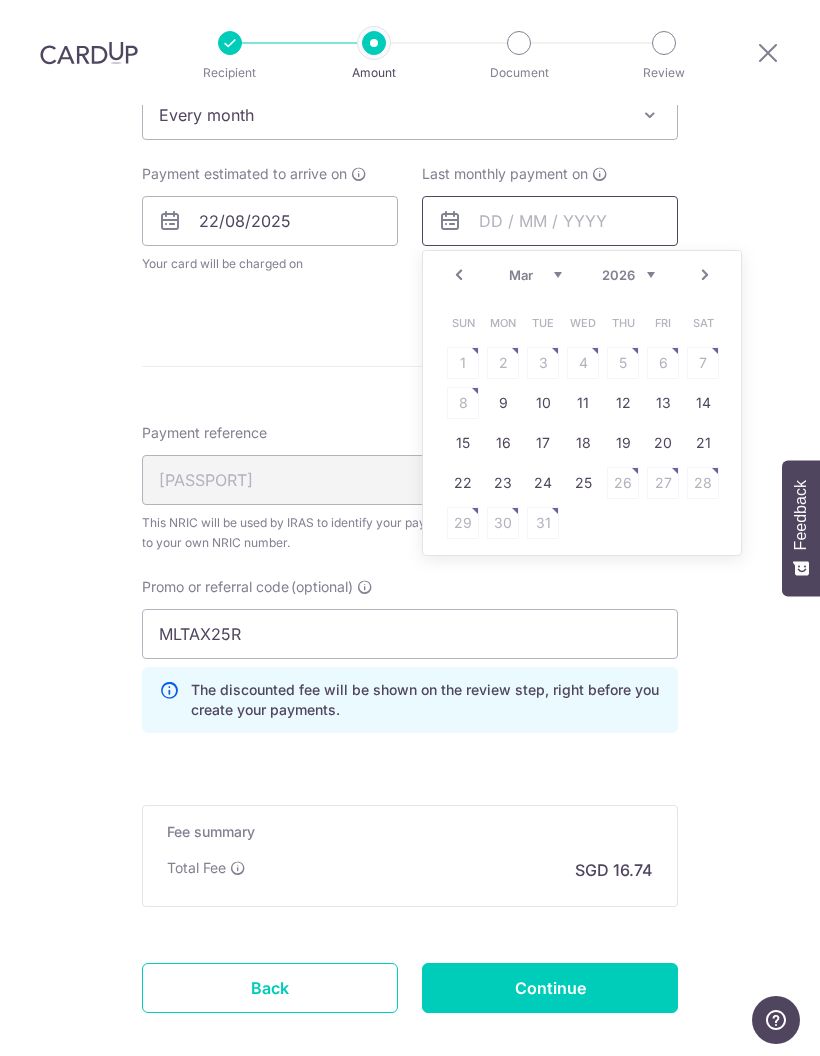 scroll, scrollTop: 915, scrollLeft: 0, axis: vertical 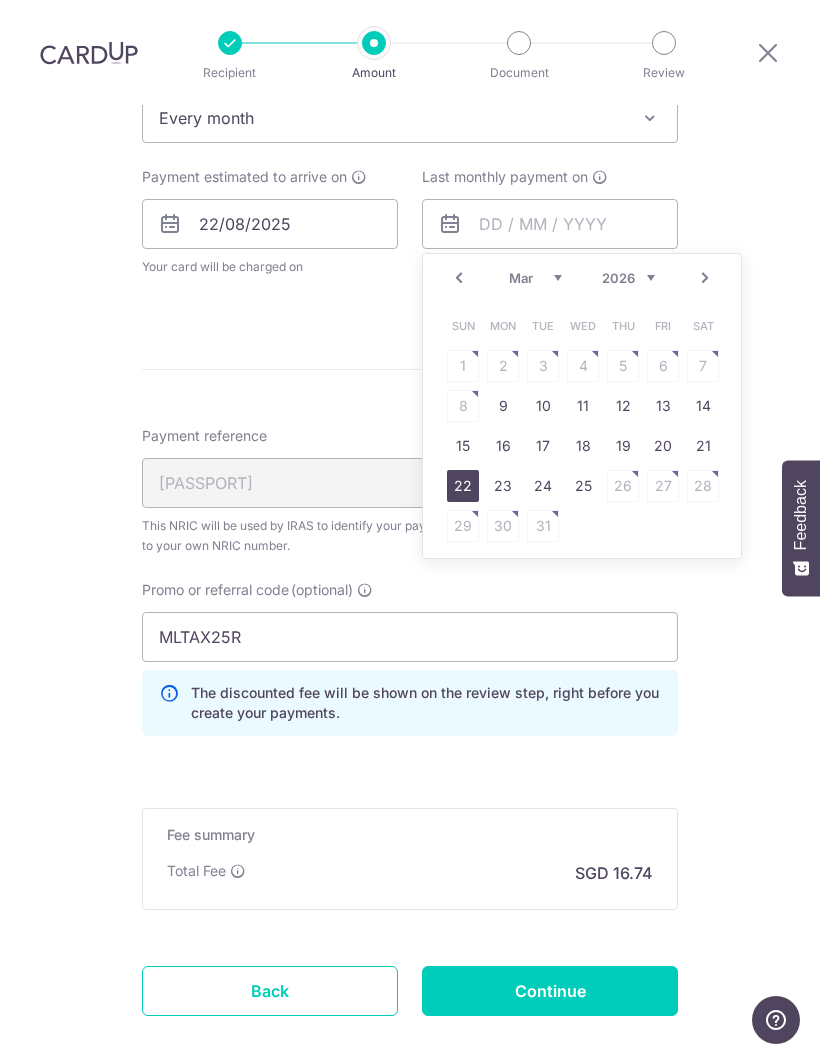 click on "22" at bounding box center (463, 486) 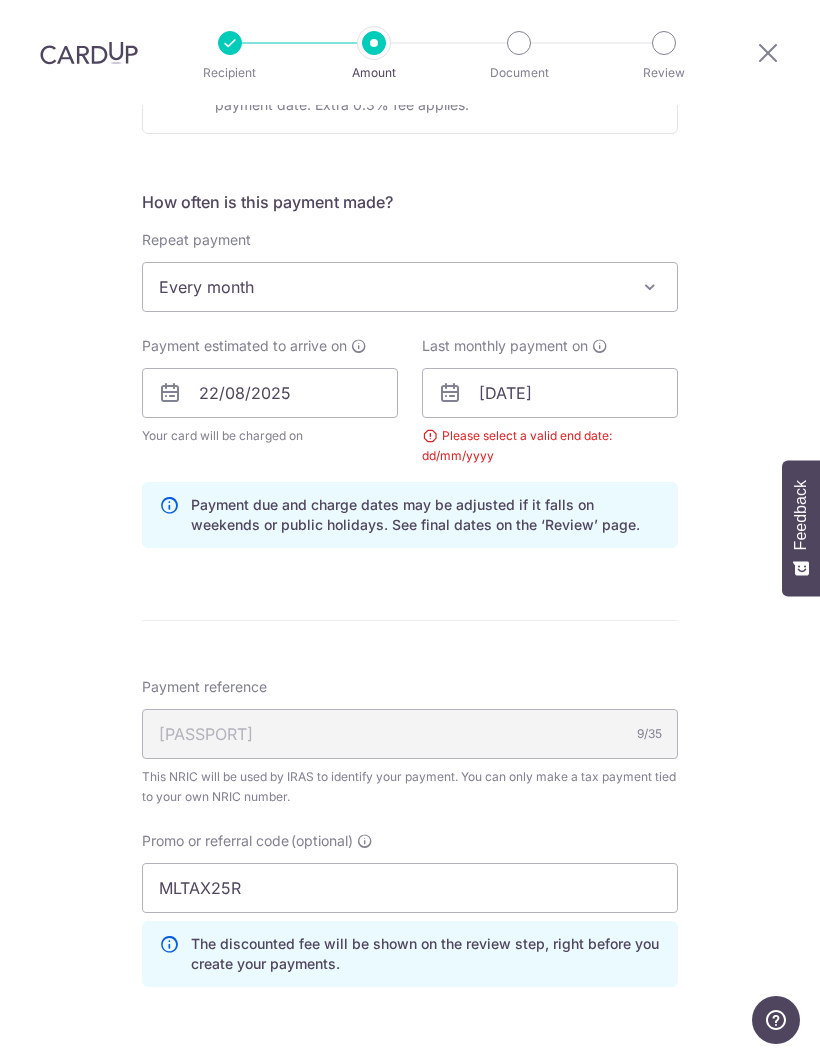 scroll, scrollTop: 743, scrollLeft: 0, axis: vertical 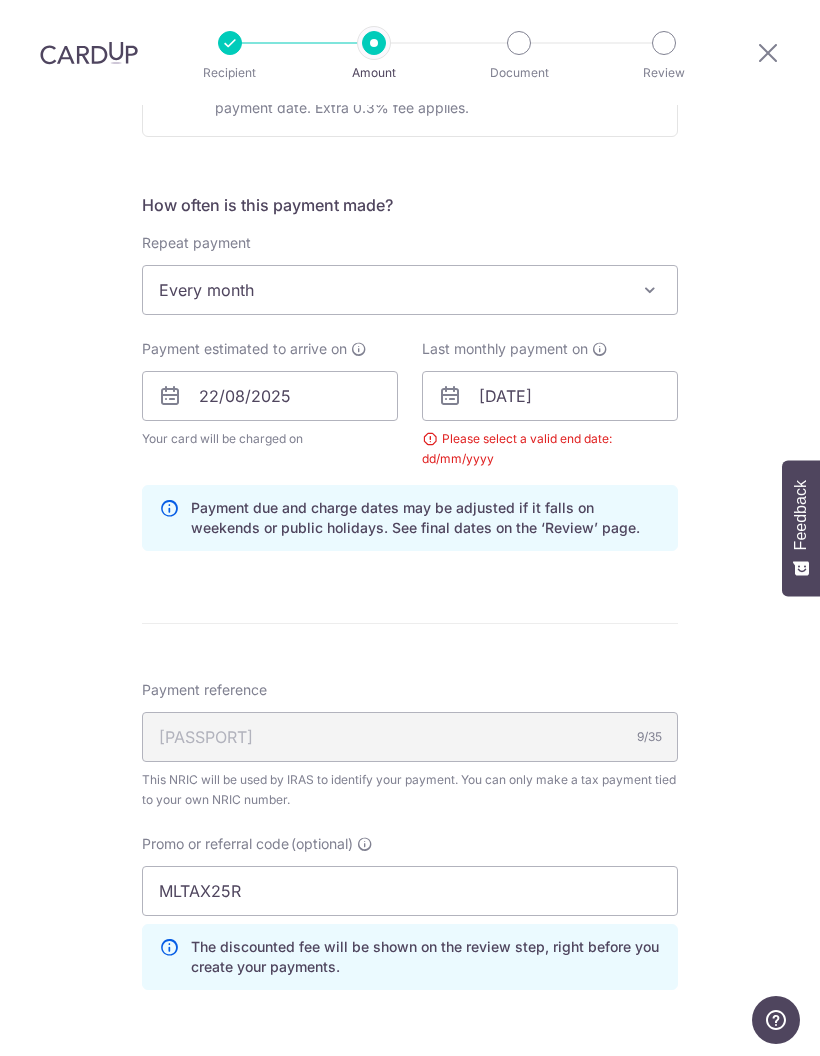 click on "Every month" at bounding box center [410, 290] 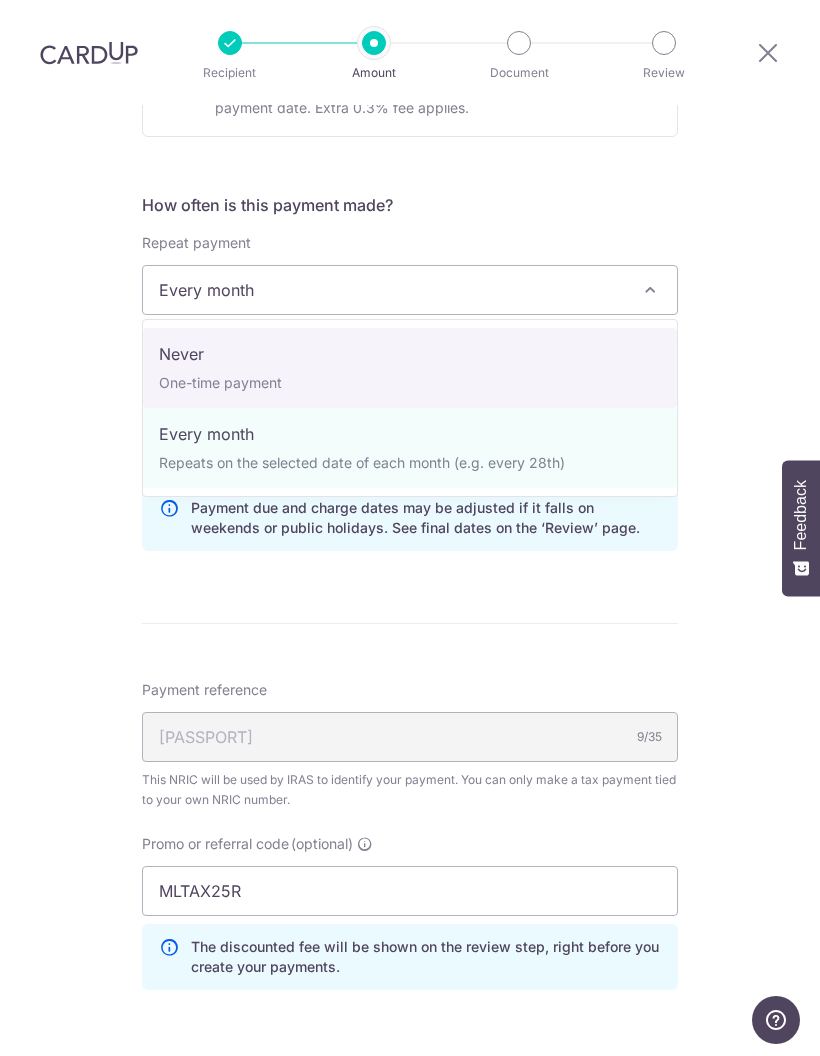 select on "1" 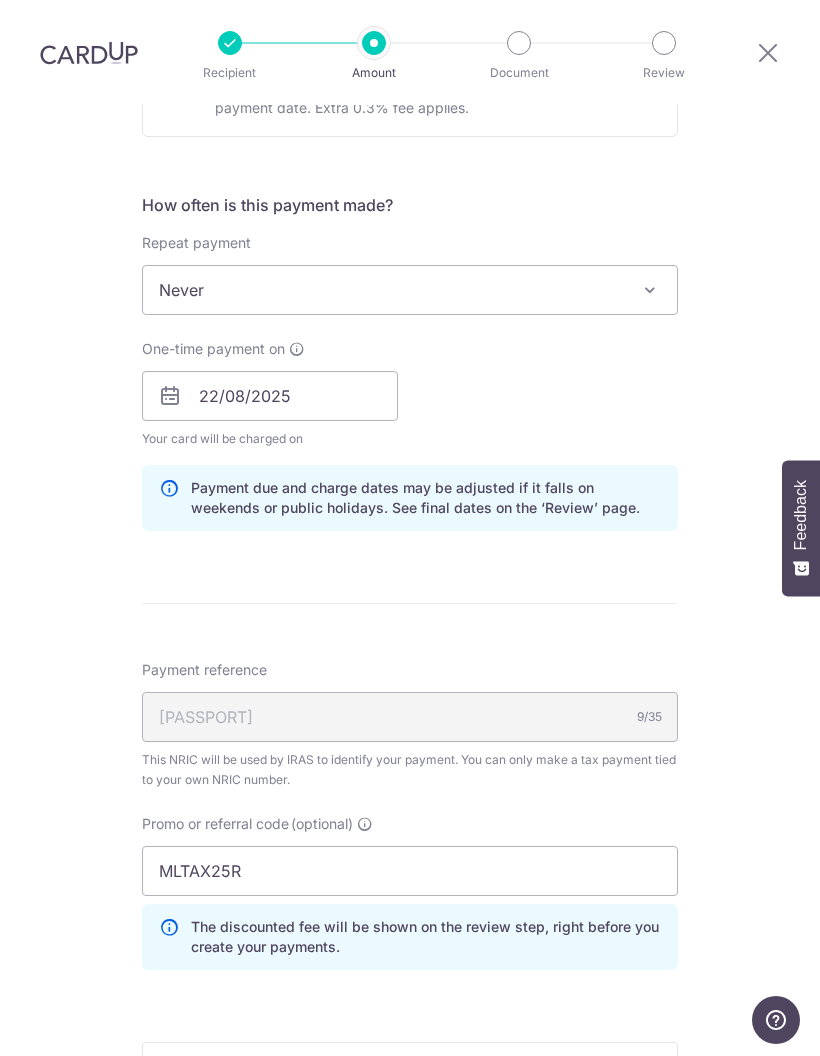 click at bounding box center [650, 290] 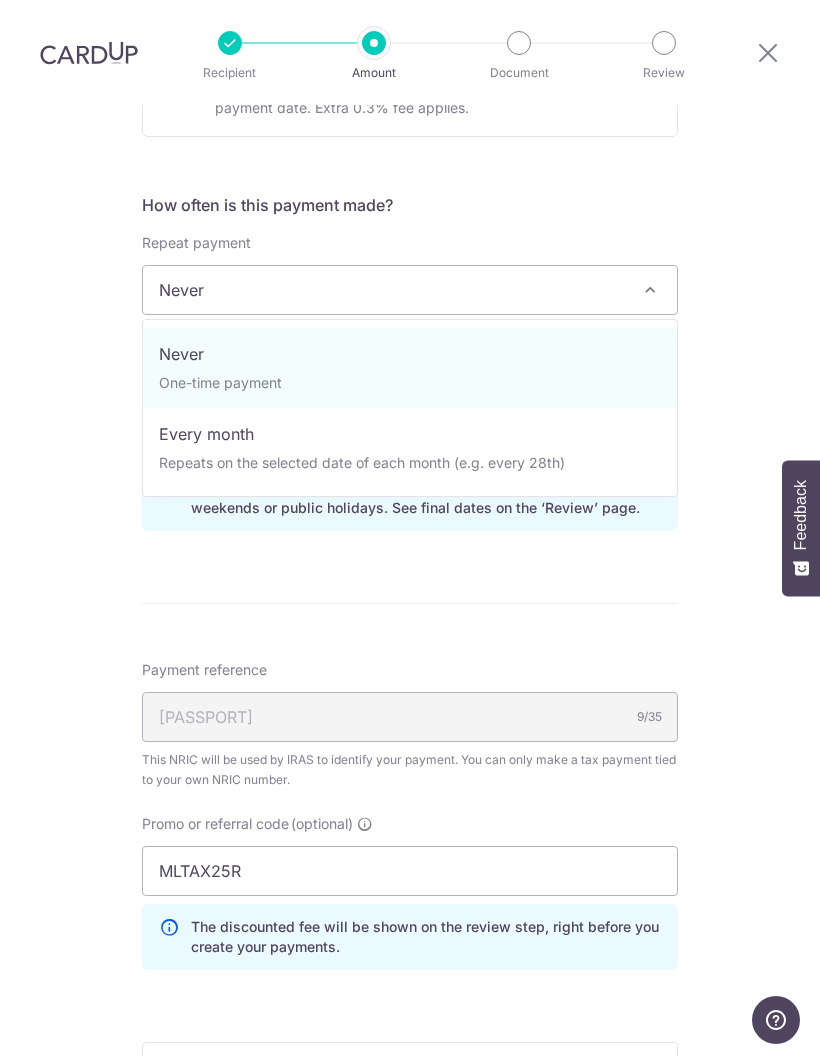 select on "3" 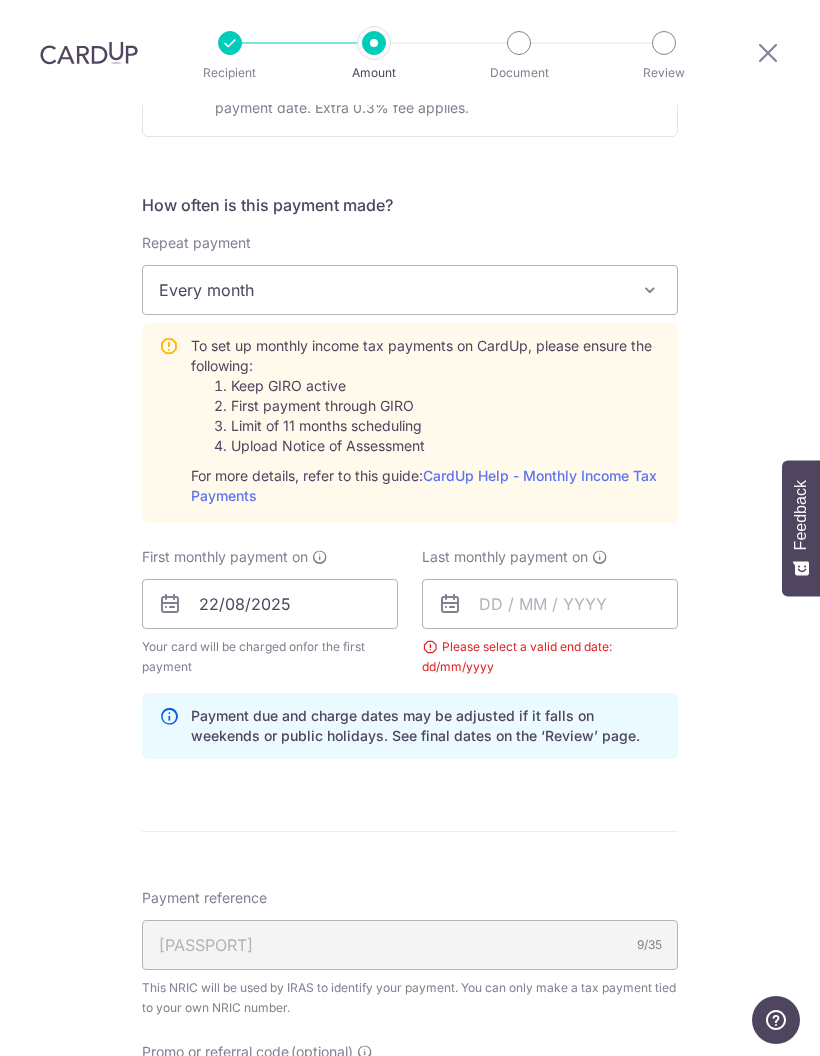 click on "Every month" at bounding box center (410, 290) 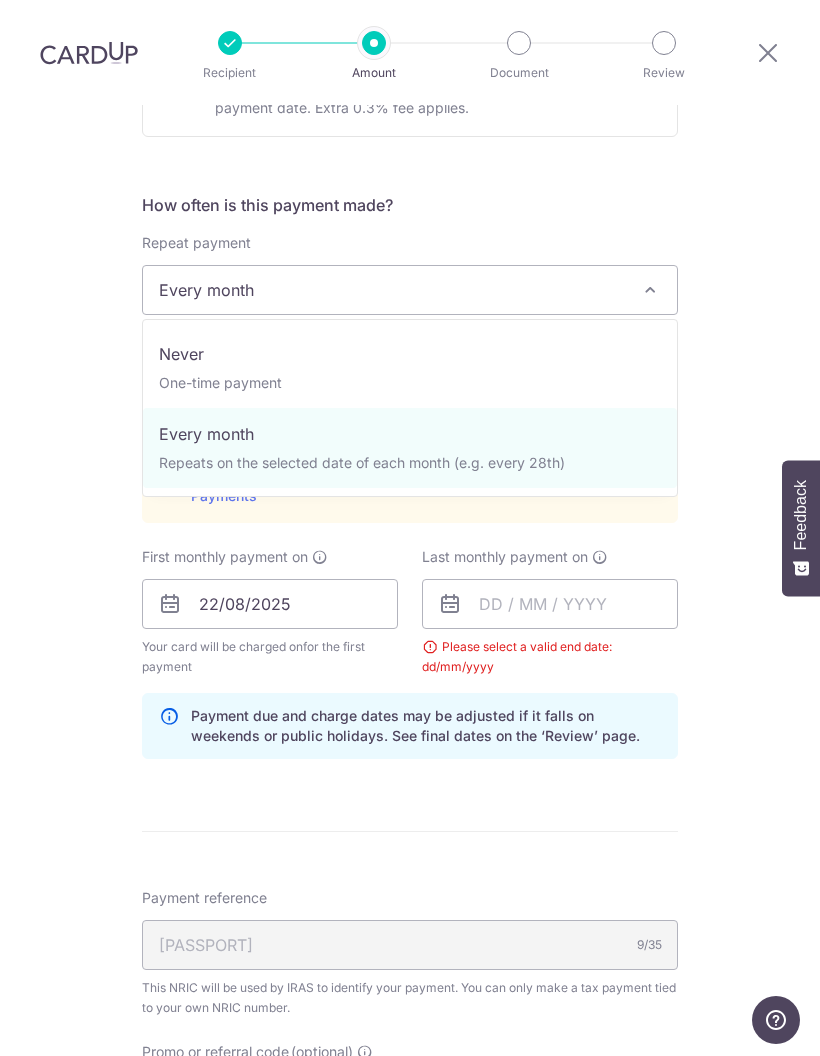 click on "Tell us more about your payment
Enter one-time or monthly payment amount
SGD
643.69
643.69
The  total tax payment amounts scheduled  should not exceed the outstanding balance in your latest Statement of Account.
Select Card
**** [CARD]
Add credit card
Your Cards
**** [CARD]
**** [CARD]
Secure 256-bit SSL
Text" at bounding box center [410, 495] 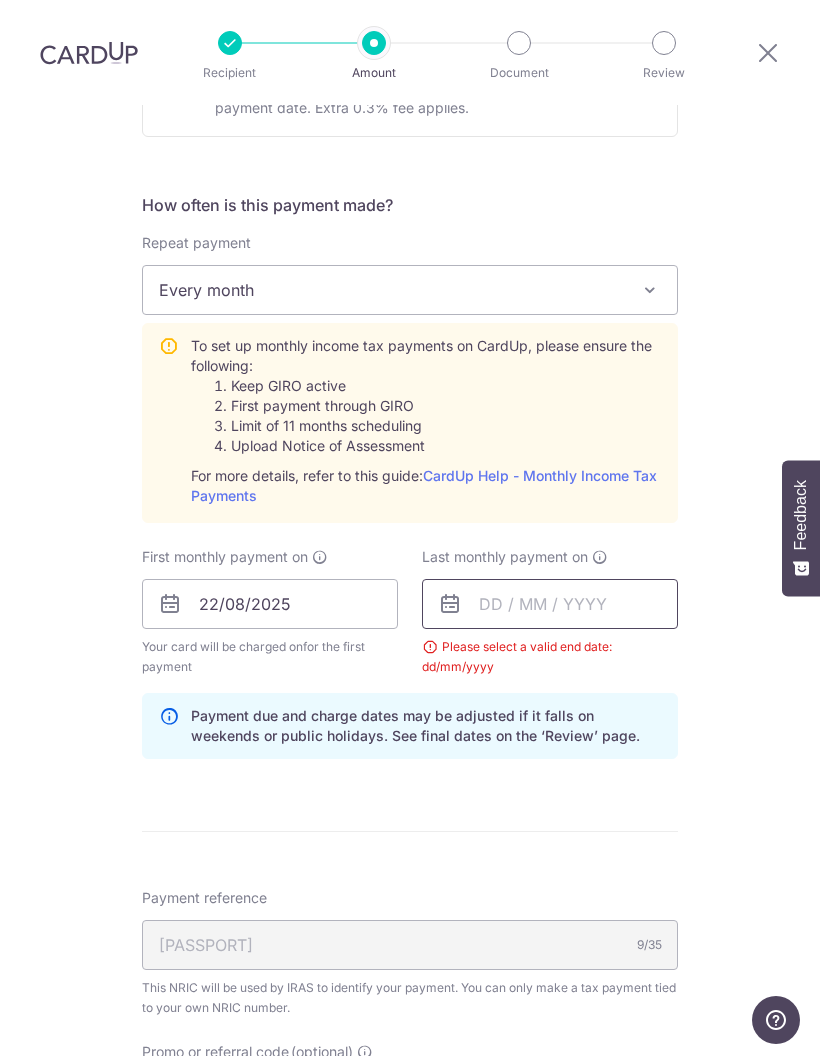 click at bounding box center (550, 604) 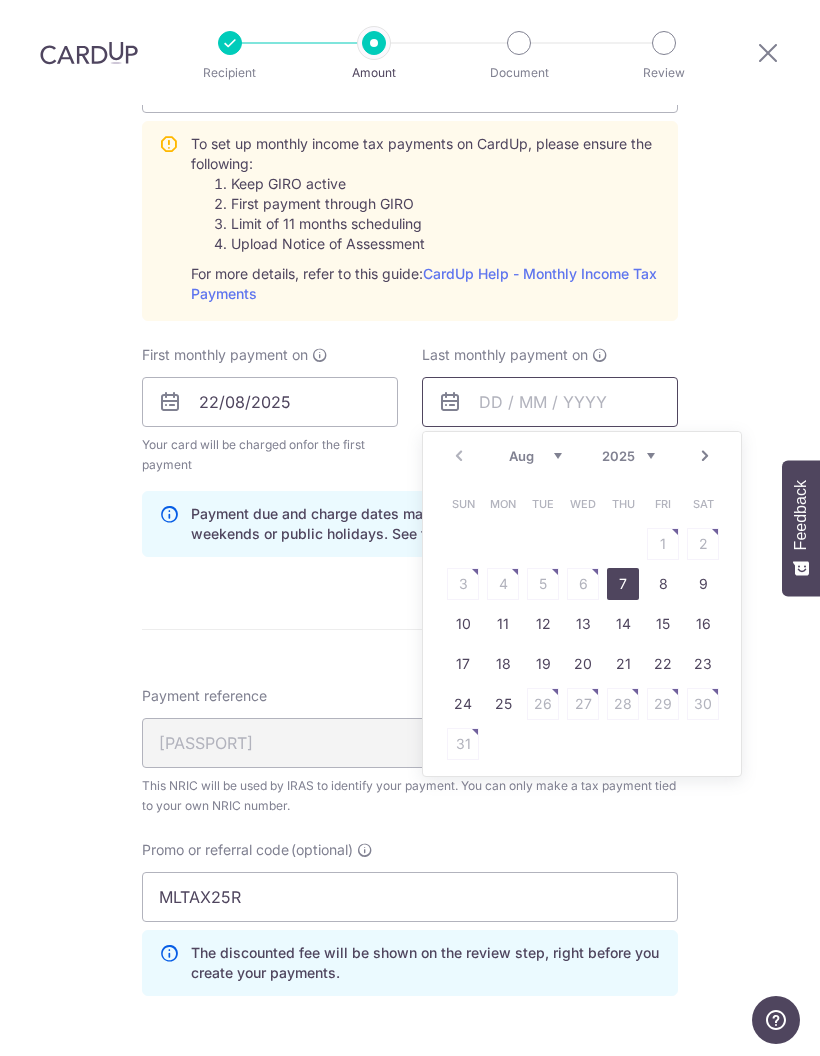 scroll, scrollTop: 950, scrollLeft: 0, axis: vertical 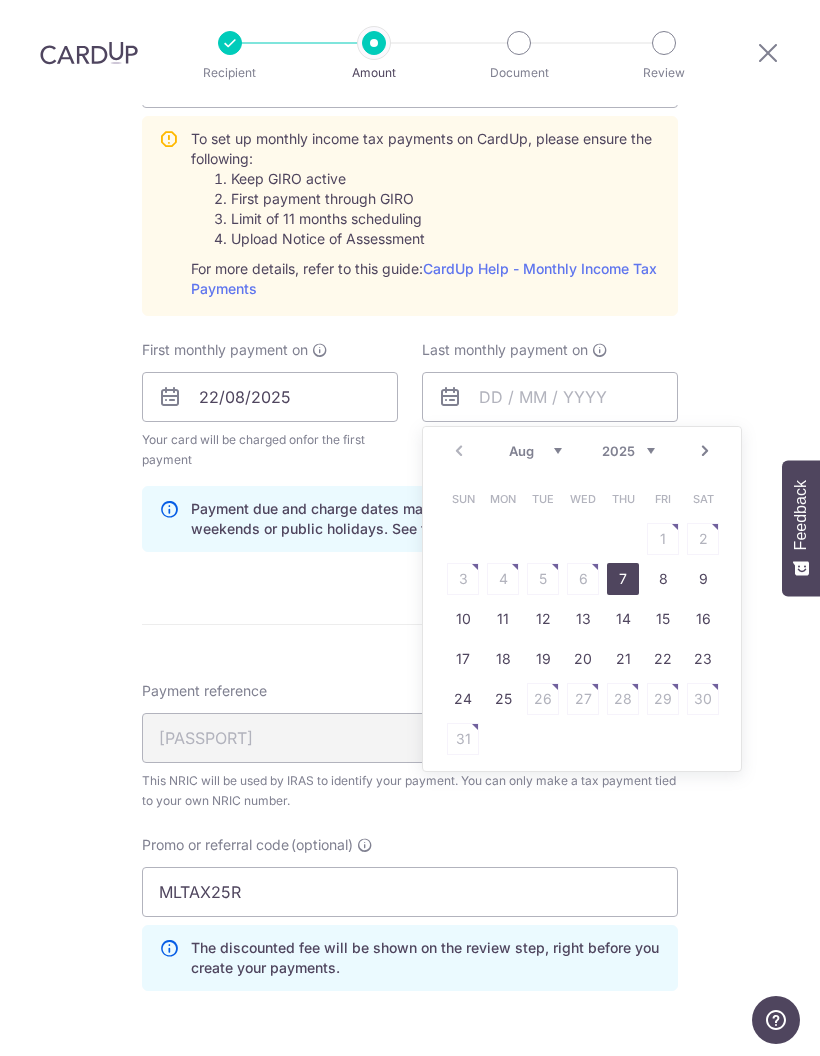 click on "2025 2026" at bounding box center [628, 451] 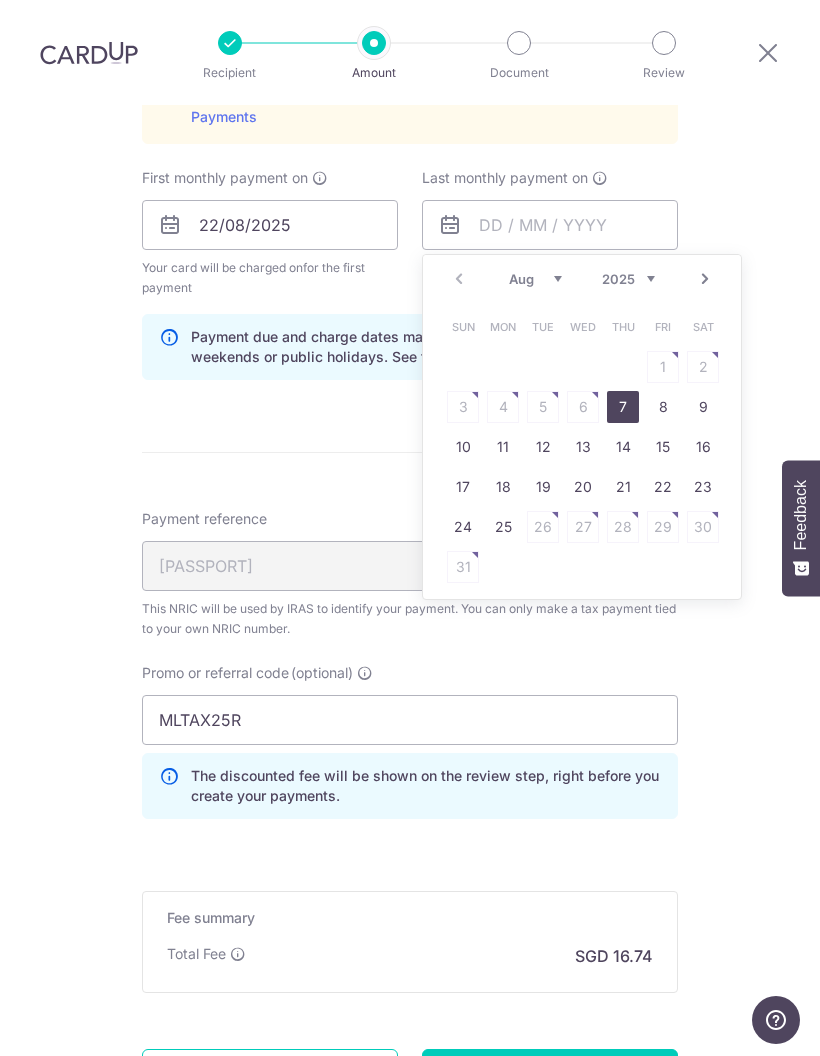 scroll, scrollTop: 1107, scrollLeft: 0, axis: vertical 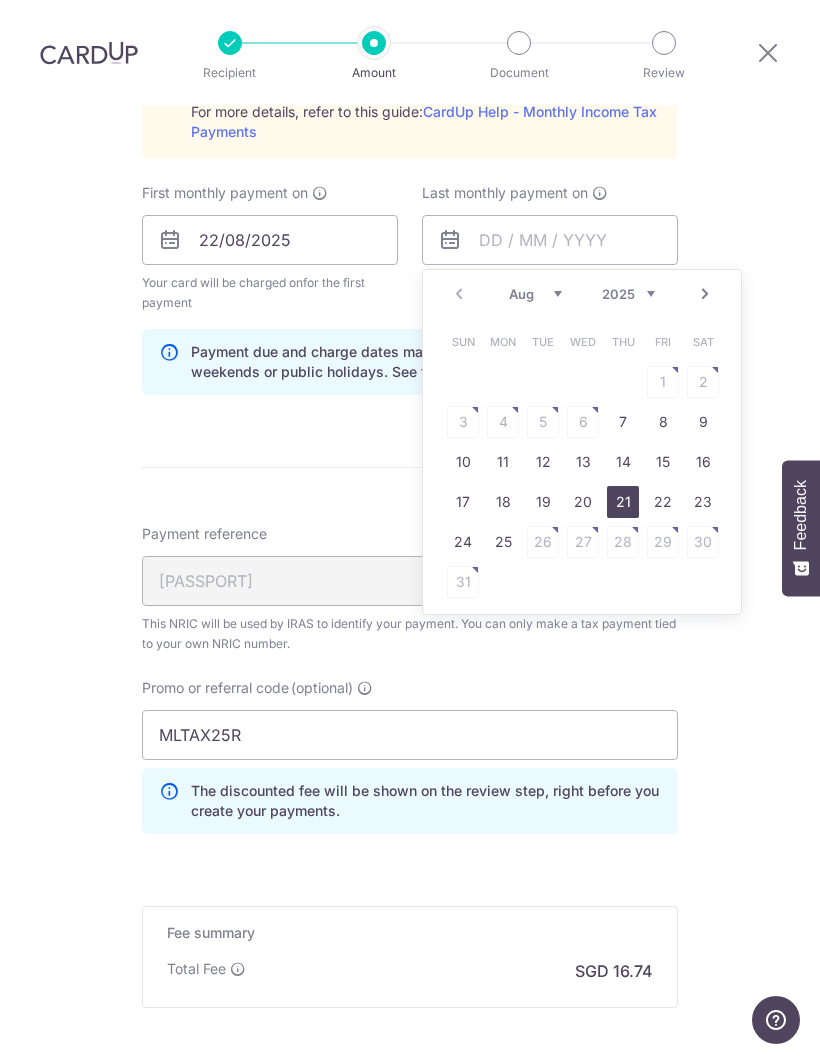 click on "21" at bounding box center [623, 502] 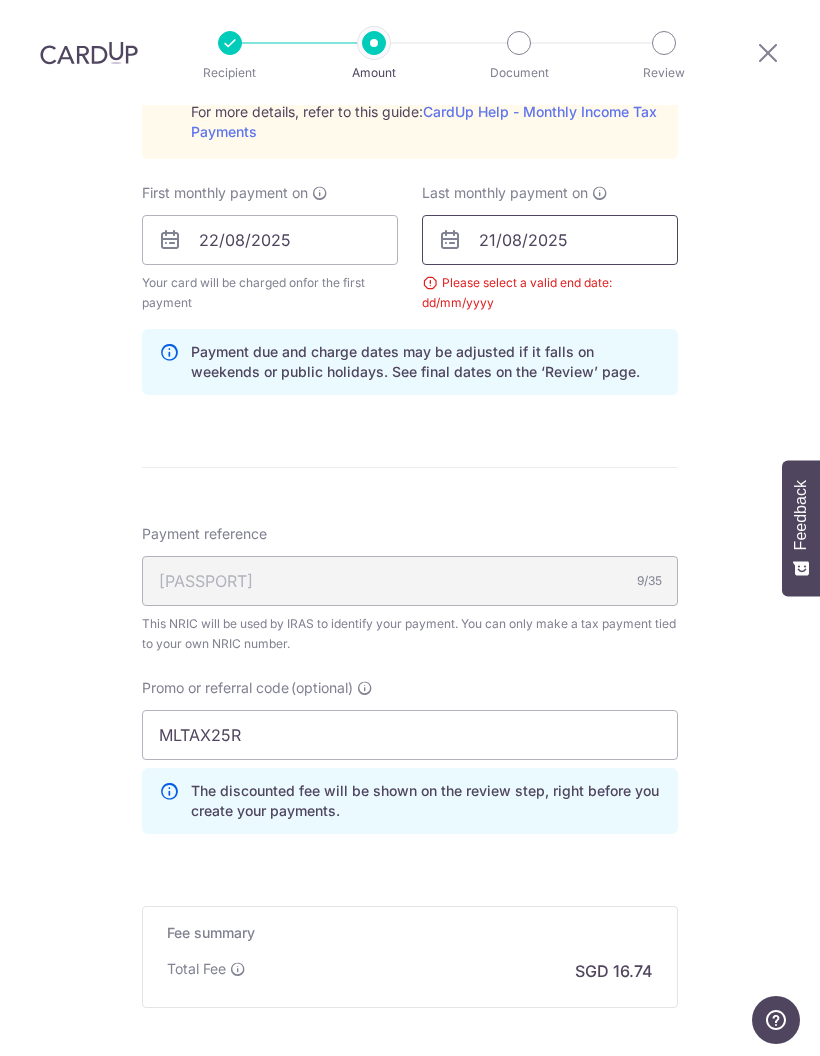 click on "21/08/2025" at bounding box center (550, 240) 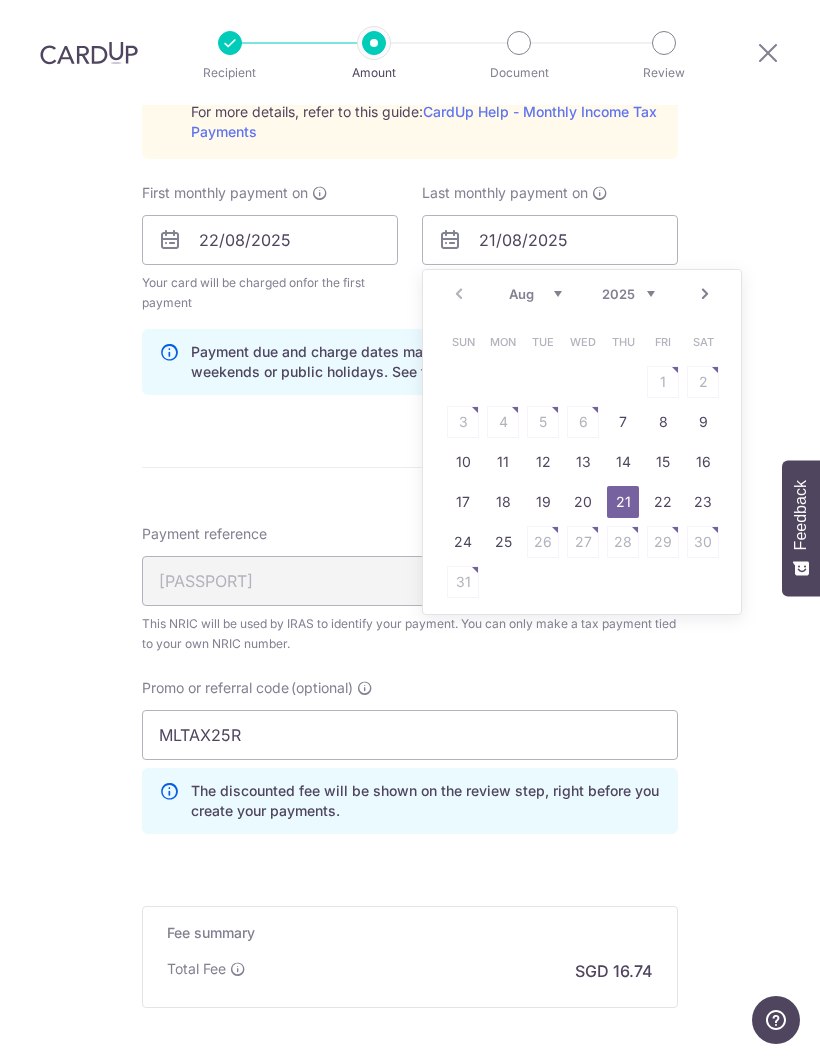 click on "2025 2026" at bounding box center (628, 294) 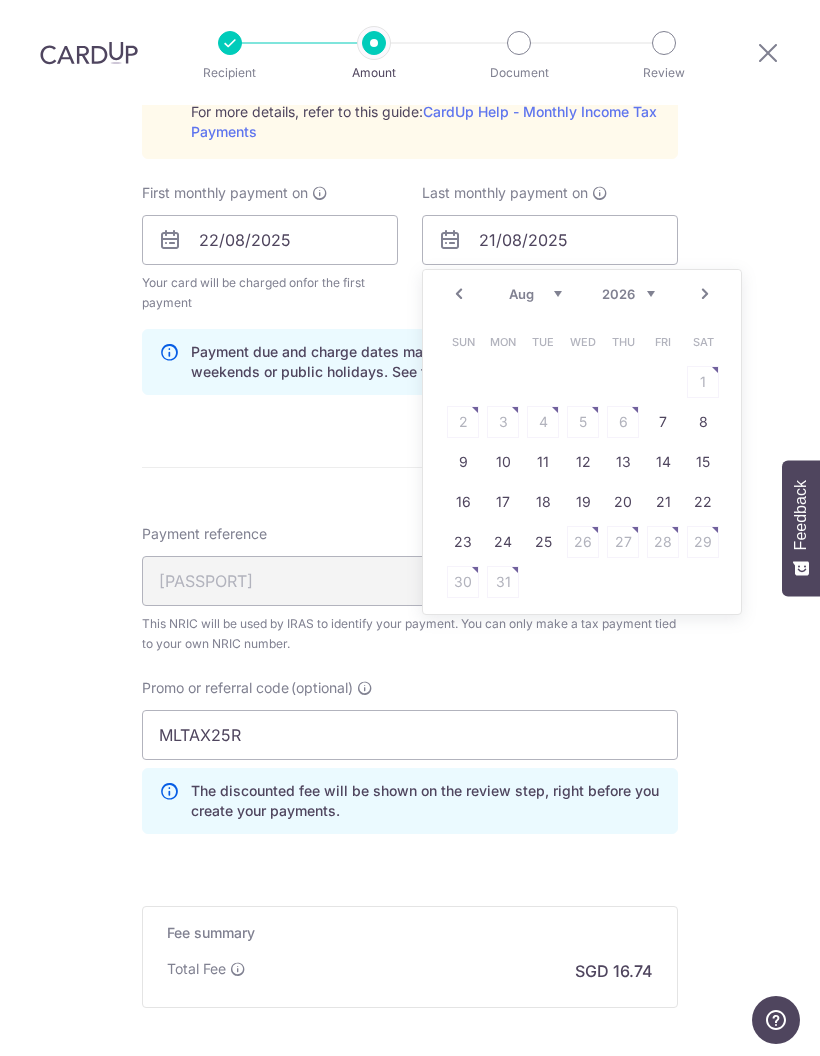 click on "13" at bounding box center (623, 462) 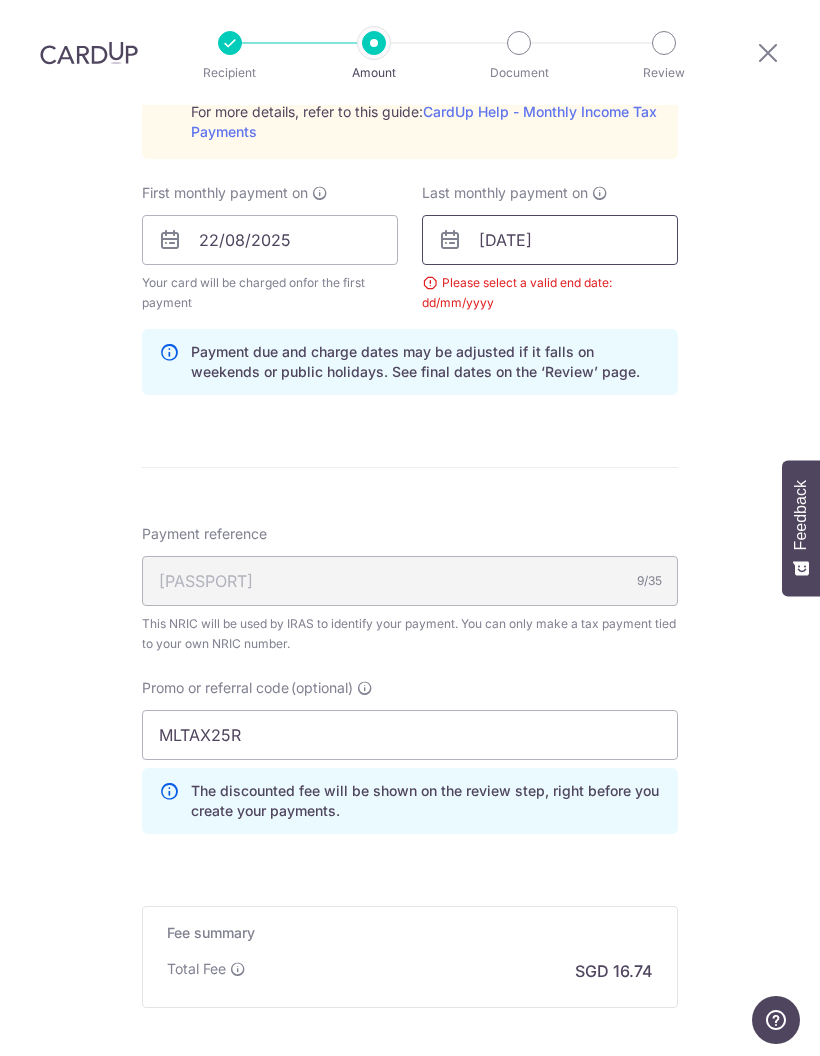 click on "13/08/2026" at bounding box center (550, 240) 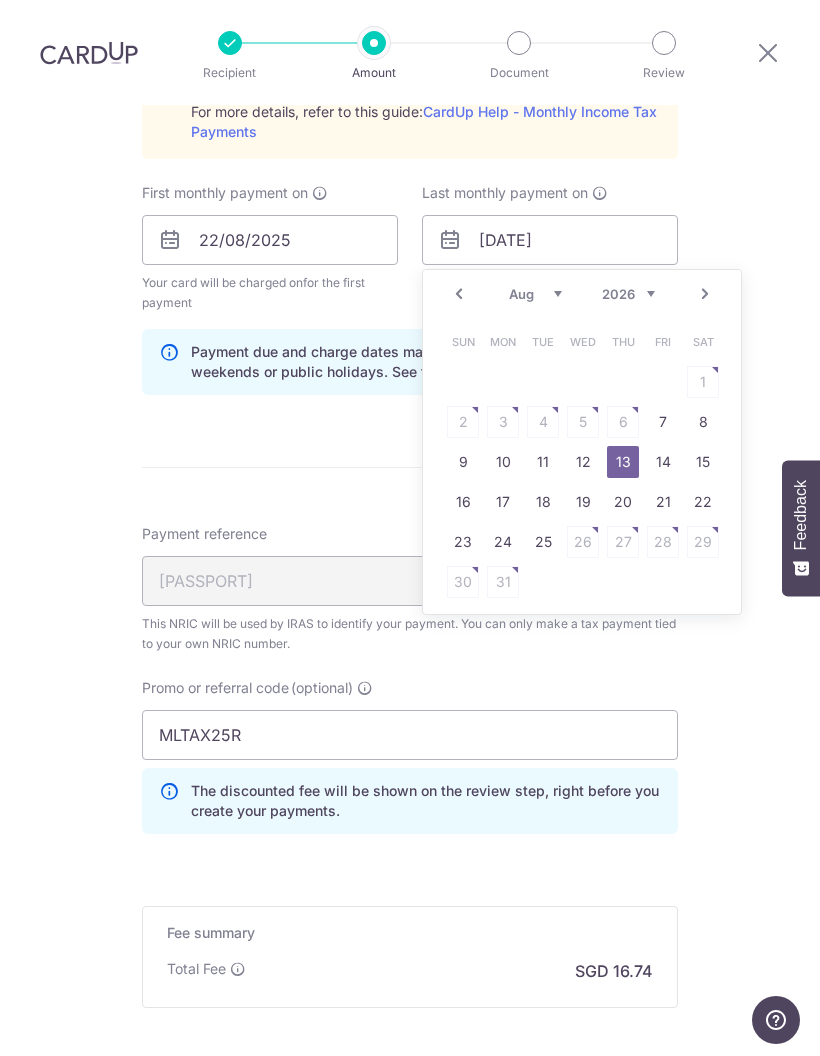 click on "Prev" at bounding box center [459, 294] 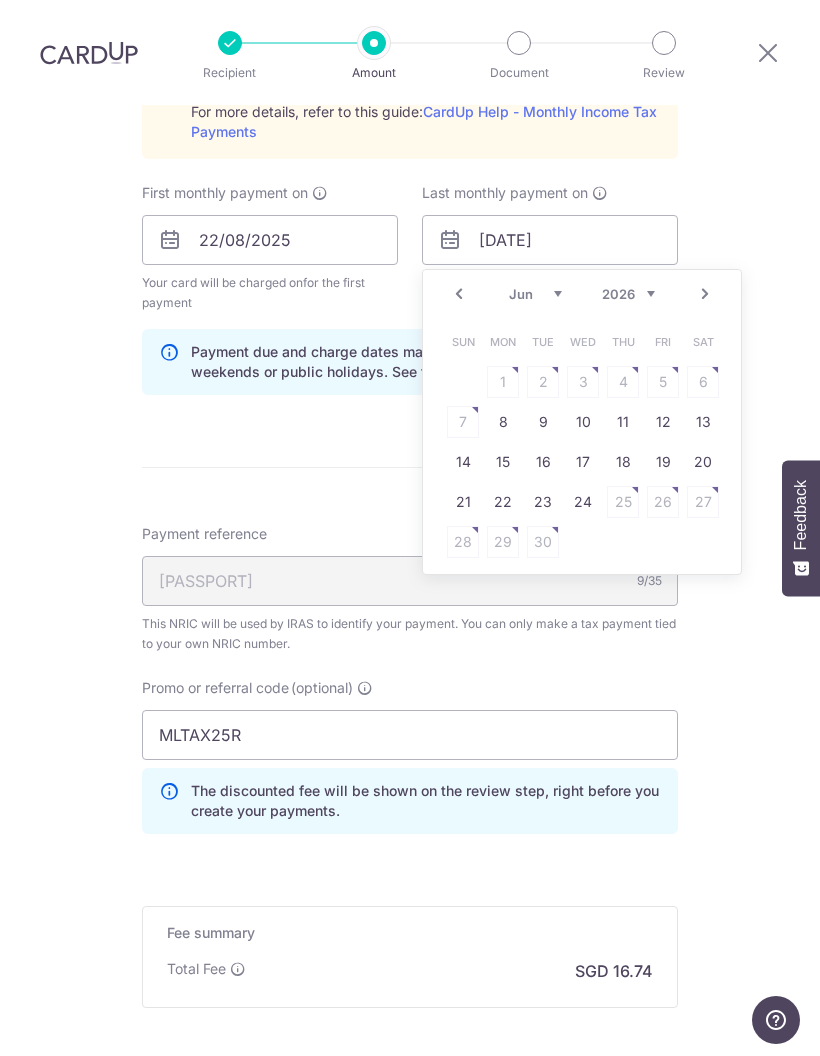 click on "Prev" at bounding box center (459, 294) 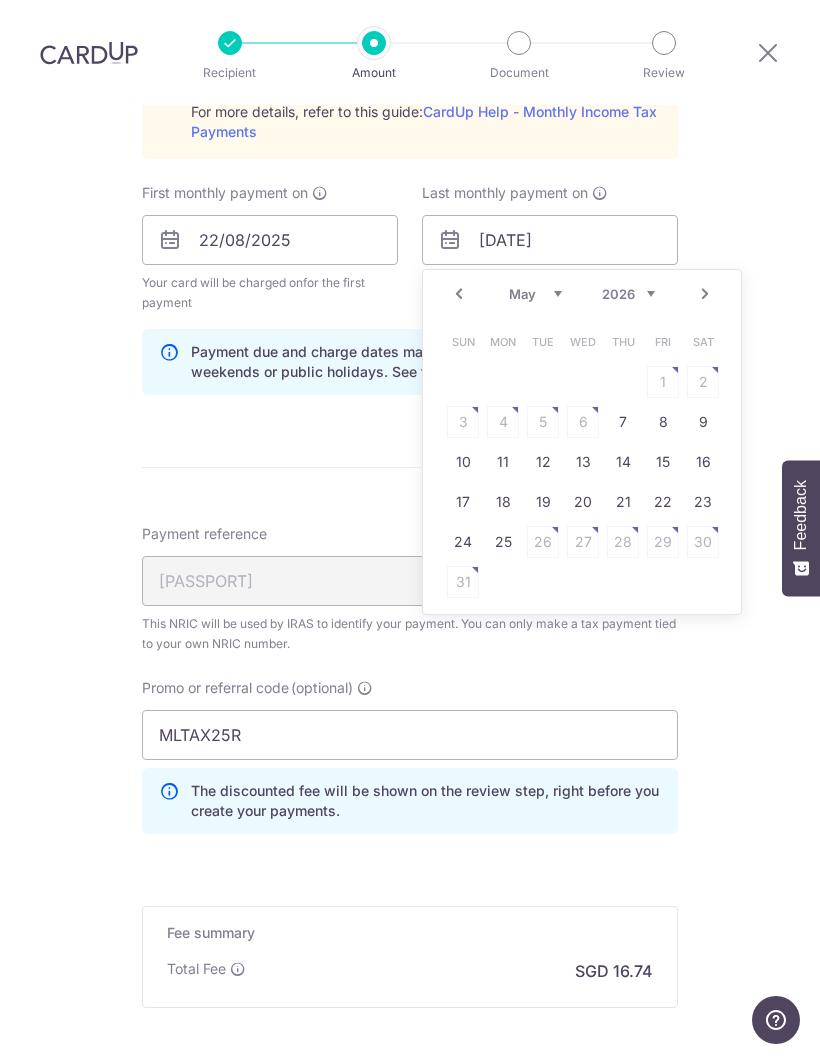 click on "Prev" at bounding box center [459, 294] 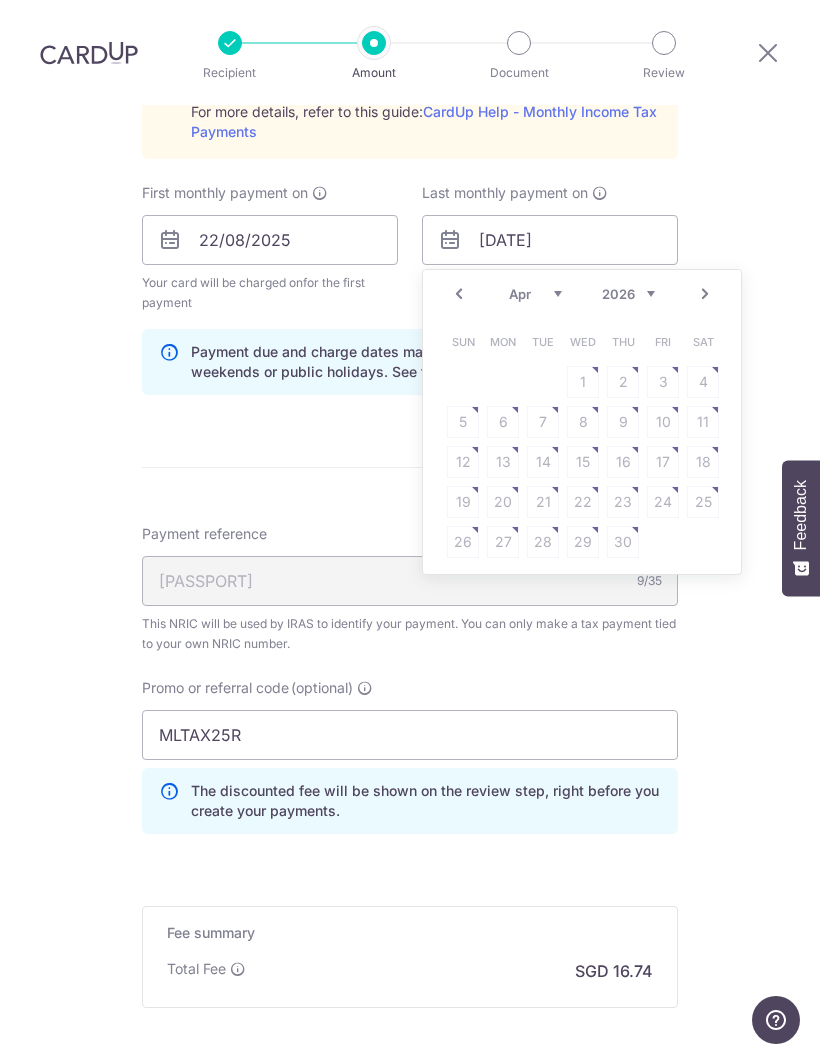 click on "Prev Next Jan Feb Mar Apr May Jun Jul Aug Sep 2025 2026" at bounding box center (582, 294) 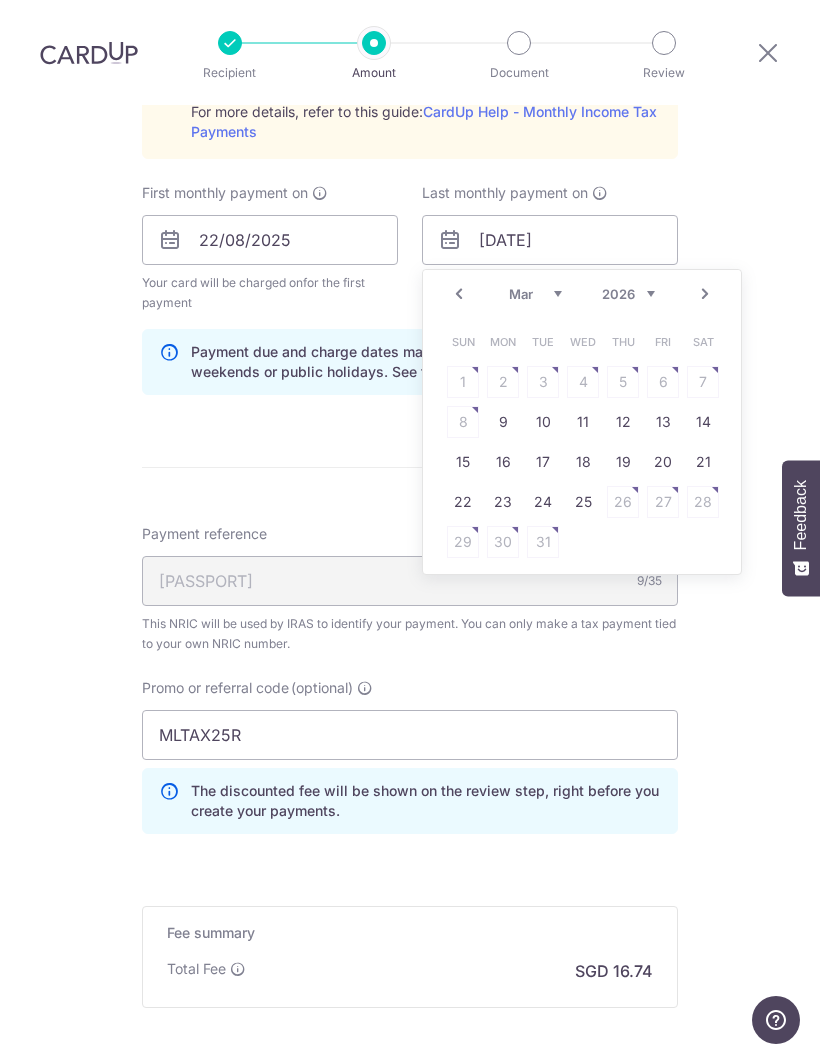 click on "22" at bounding box center [463, 502] 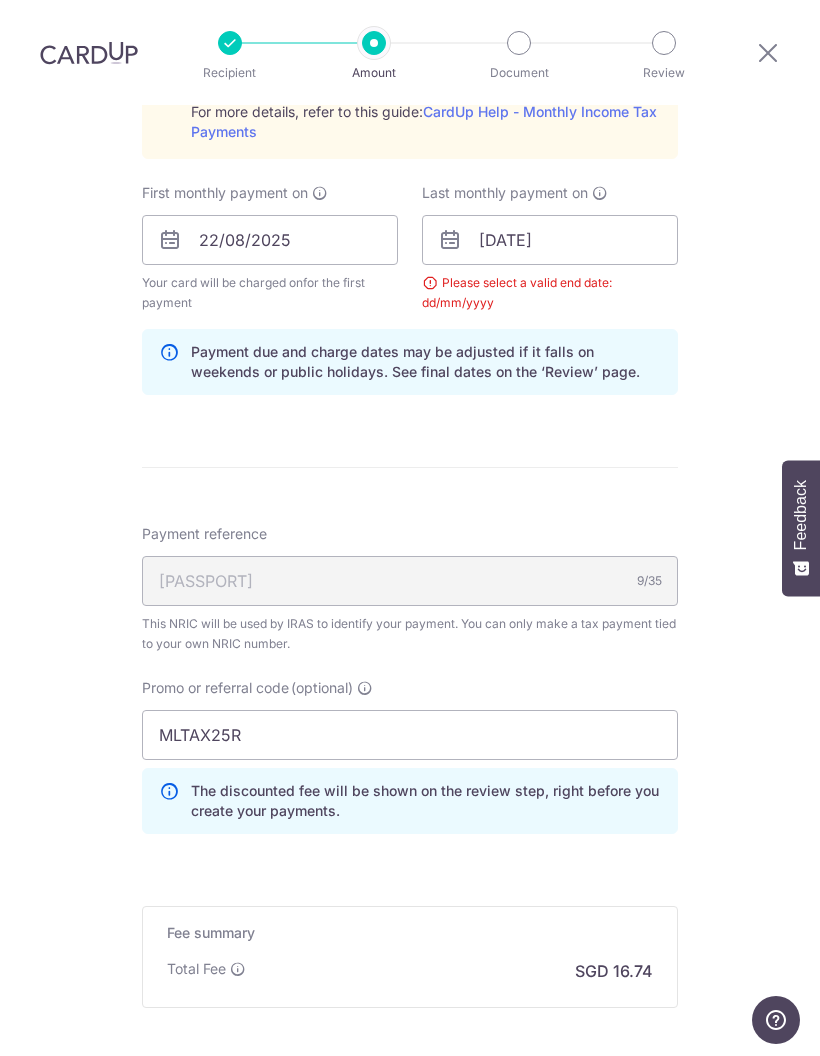 click on "Payment due and charge dates may be adjusted if it falls on weekends or public holidays. See final dates on the ‘Review’ page." at bounding box center (410, 362) 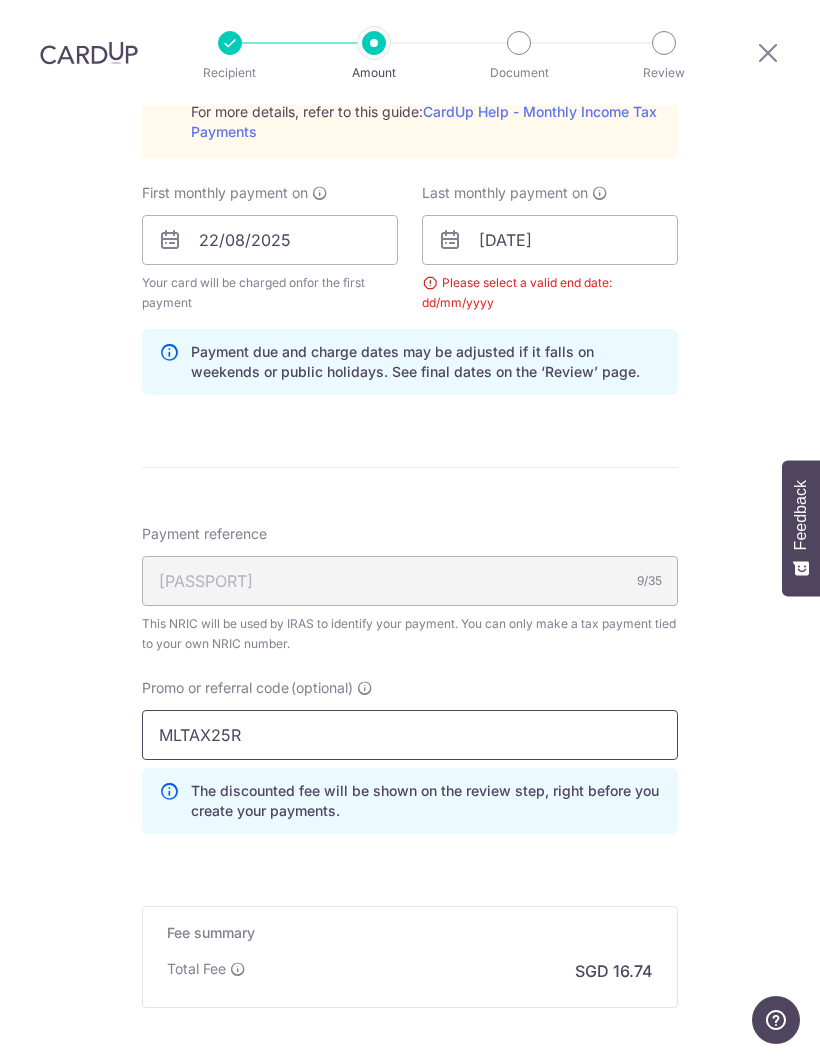 click on "MLTAX25R" at bounding box center [410, 735] 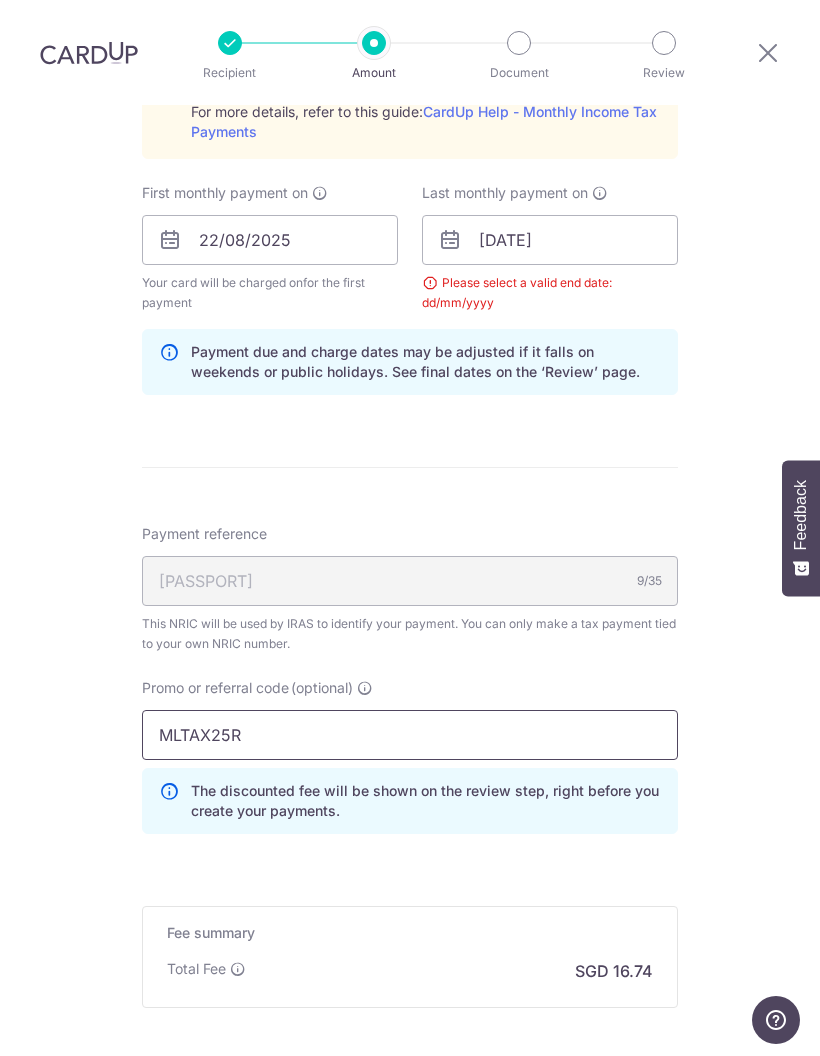 click on "MLTAX25R" at bounding box center [410, 735] 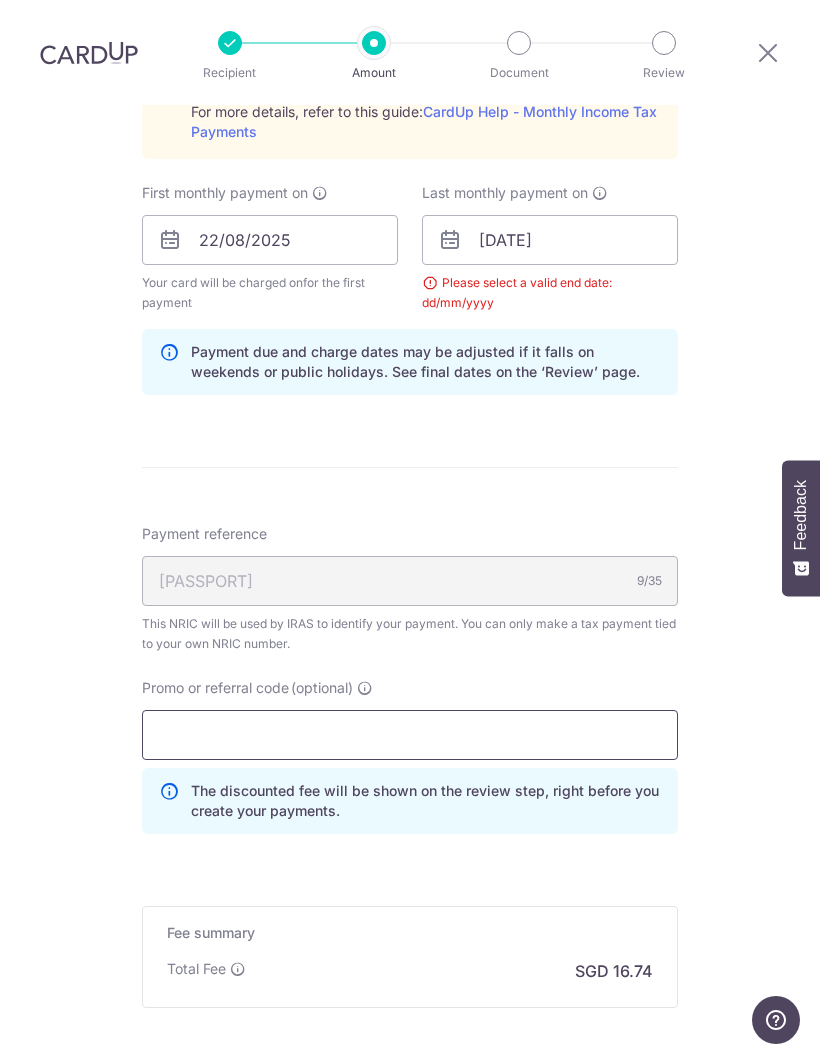 type 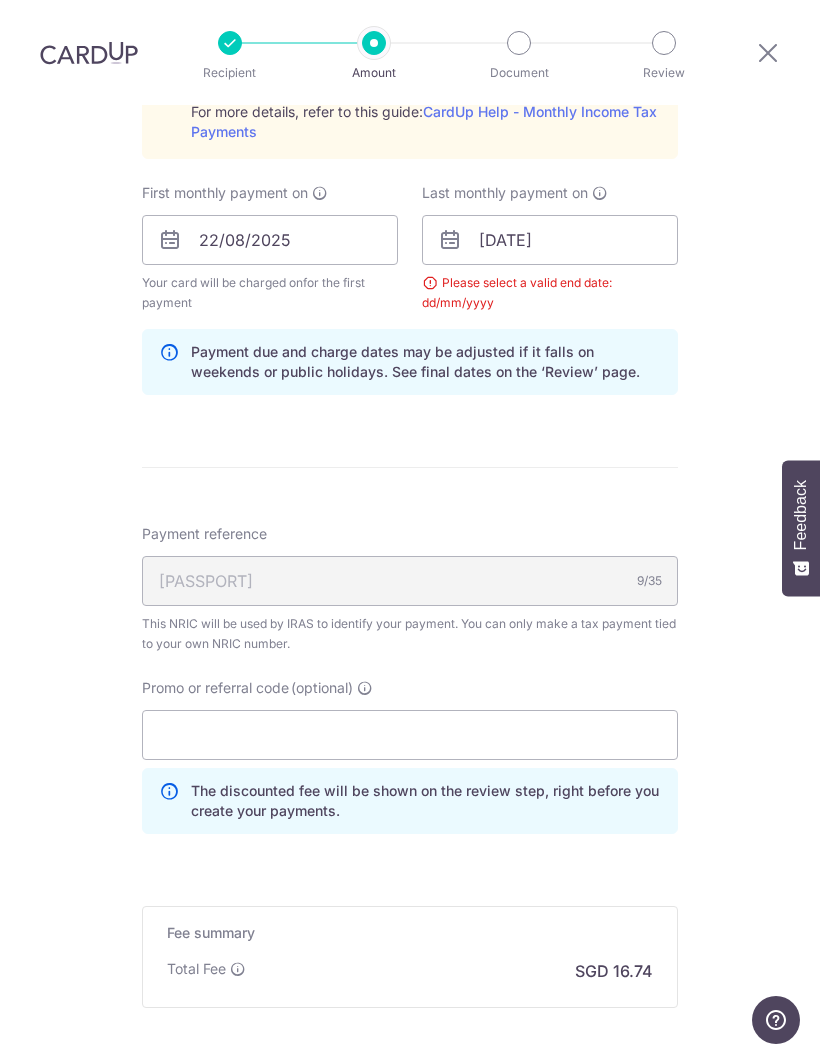 click on "Tell us more about your payment
Enter one-time or monthly payment amount
SGD
643.69
643.69
The  total tax payment amounts scheduled  should not exceed the outstanding balance in your latest Statement of Account.
Select Card
**** 3746
Add credit card
Your Cards
**** 3746
**** 4648
Secure 256-bit SSL
Text" at bounding box center (410, 131) 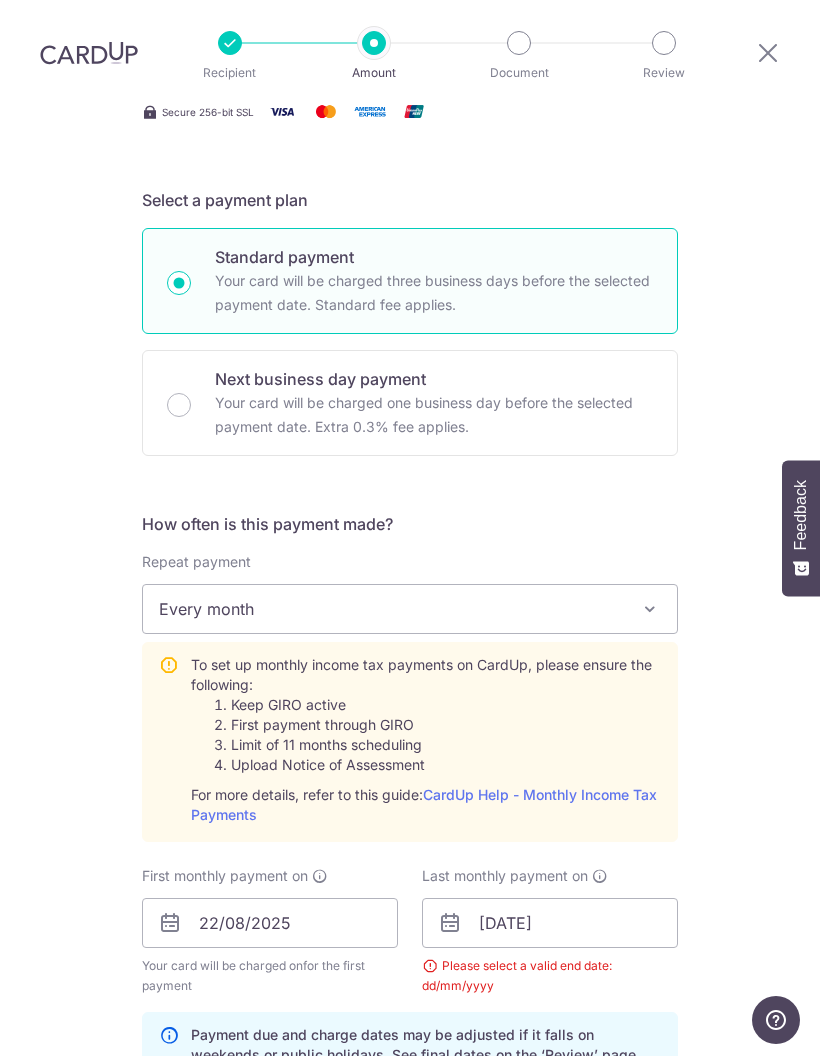 scroll, scrollTop: 410, scrollLeft: 0, axis: vertical 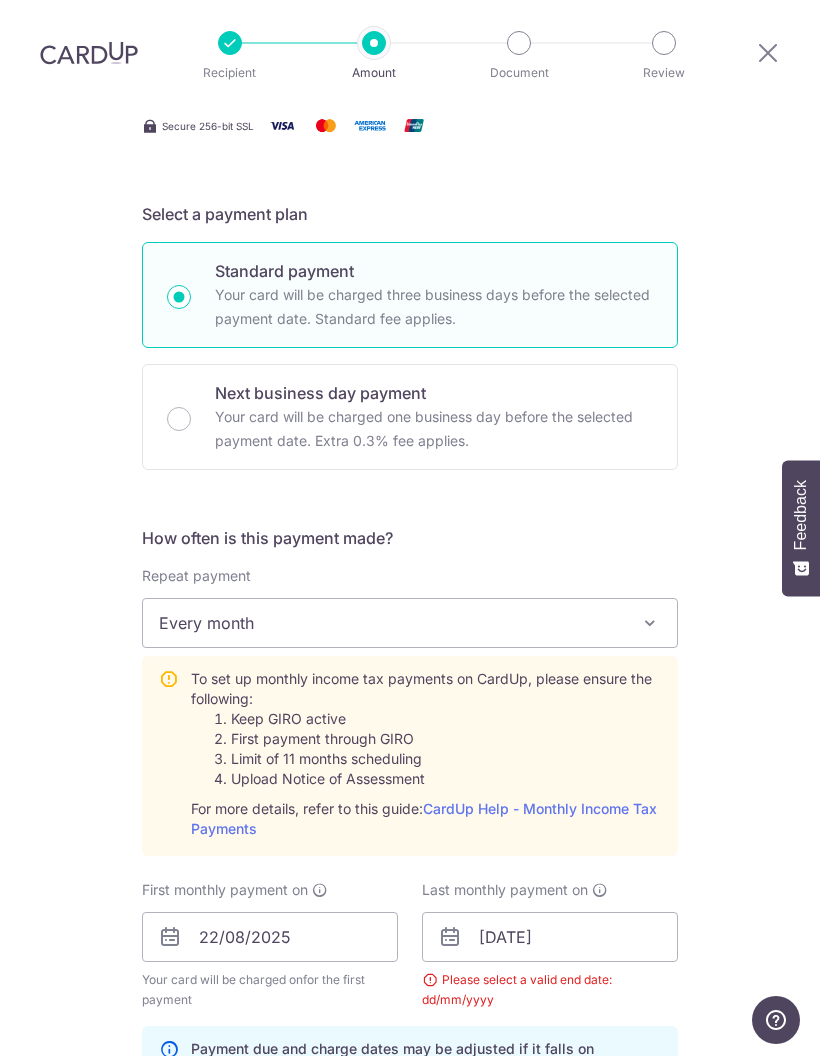click on "Your card will be charged one business day before the selected payment date. Extra 0.3% fee applies." at bounding box center [434, 429] 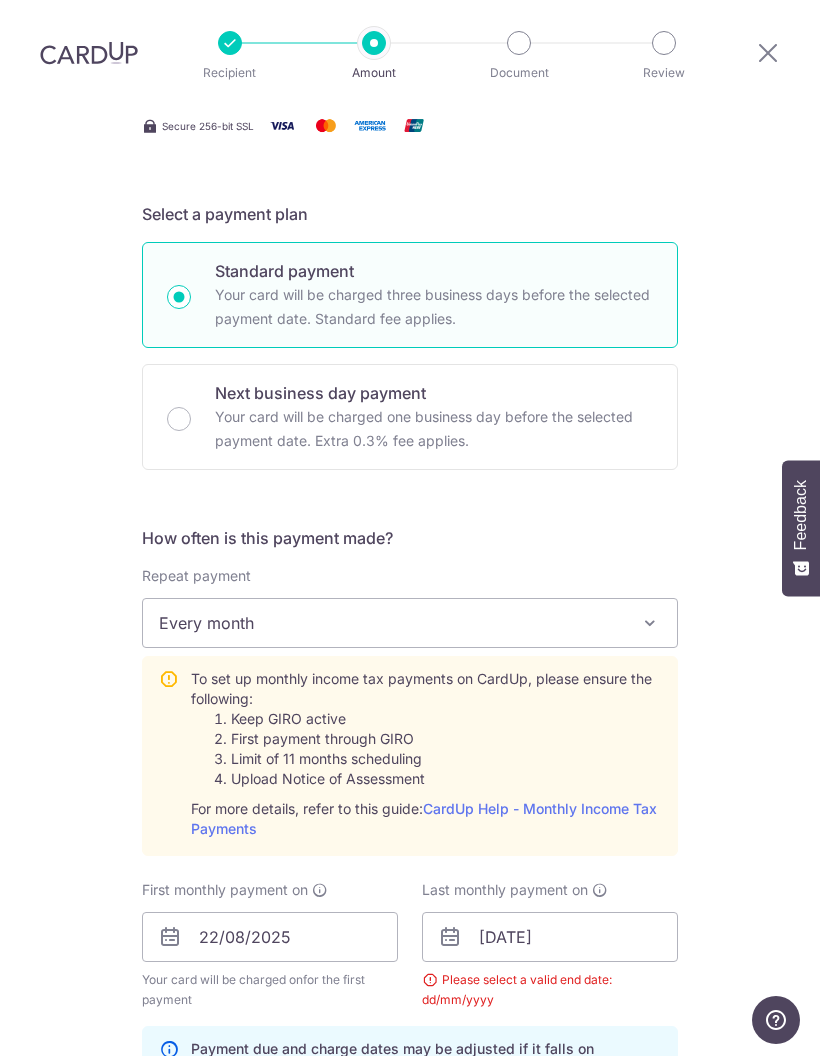 click on "Next business day payment
Your card will be charged one business day before the selected payment date. Extra 0.3% fee applies." at bounding box center (179, 419) 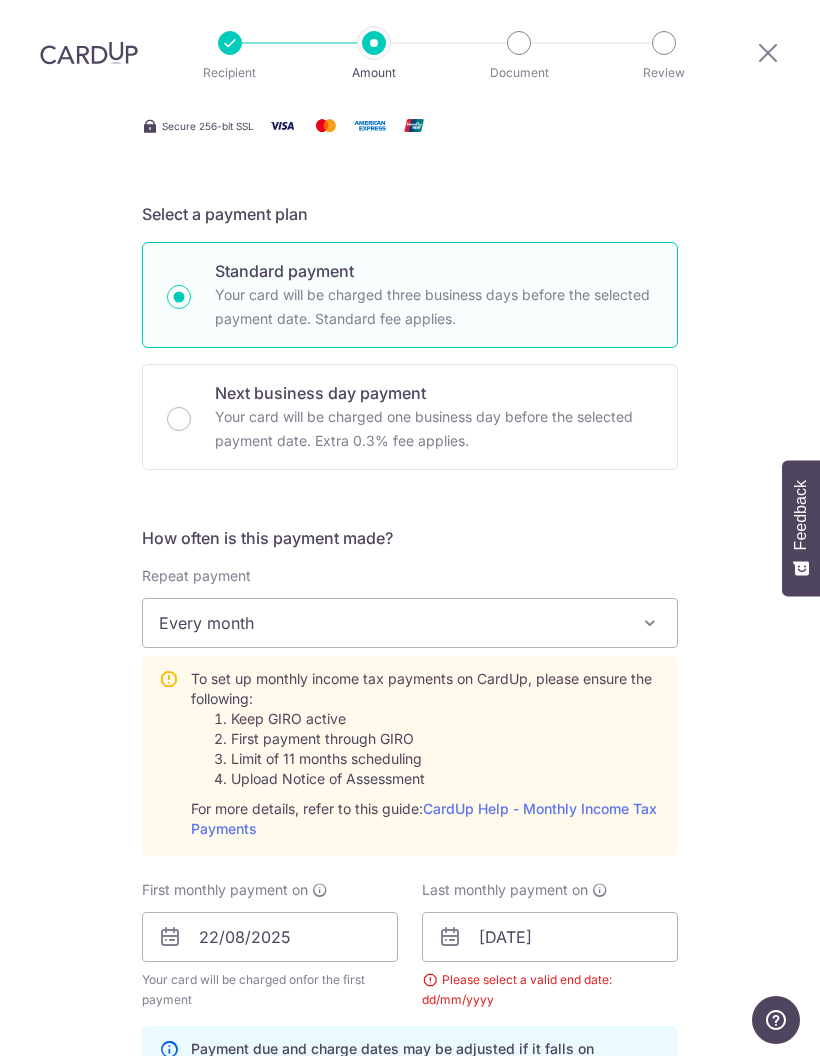 radio on "false" 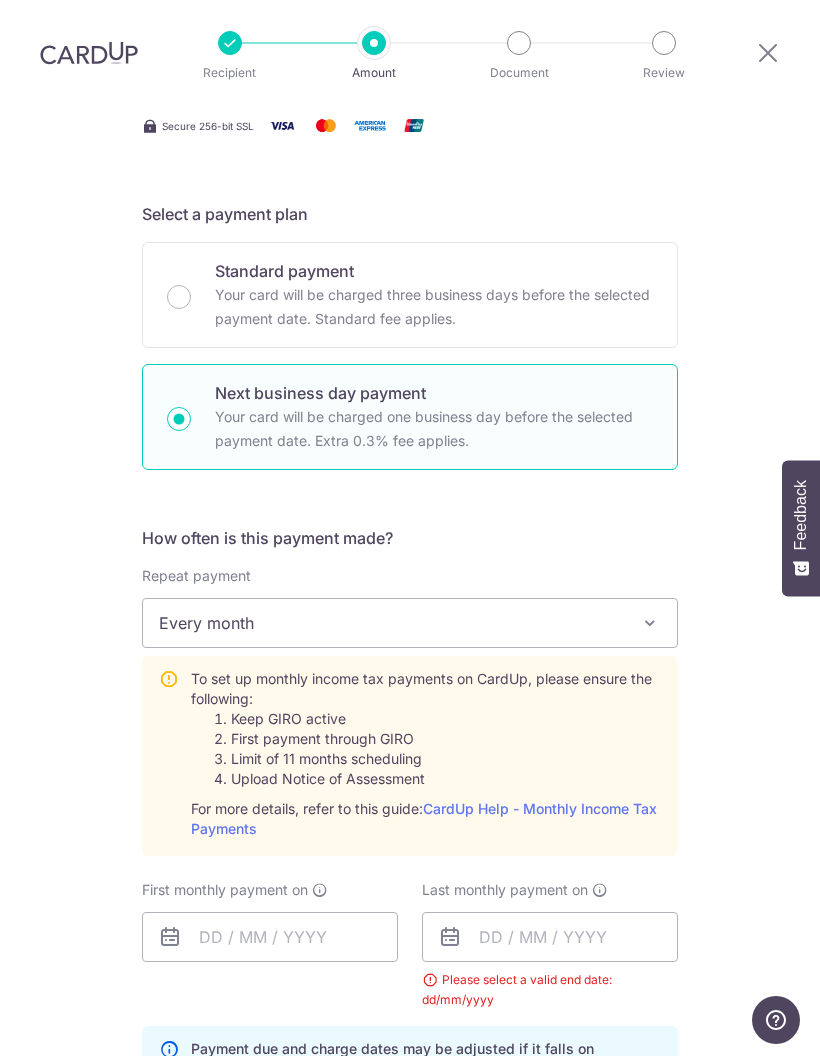 click on "Your card will be charged three business days before the selected payment date. Standard fee applies." at bounding box center (434, 307) 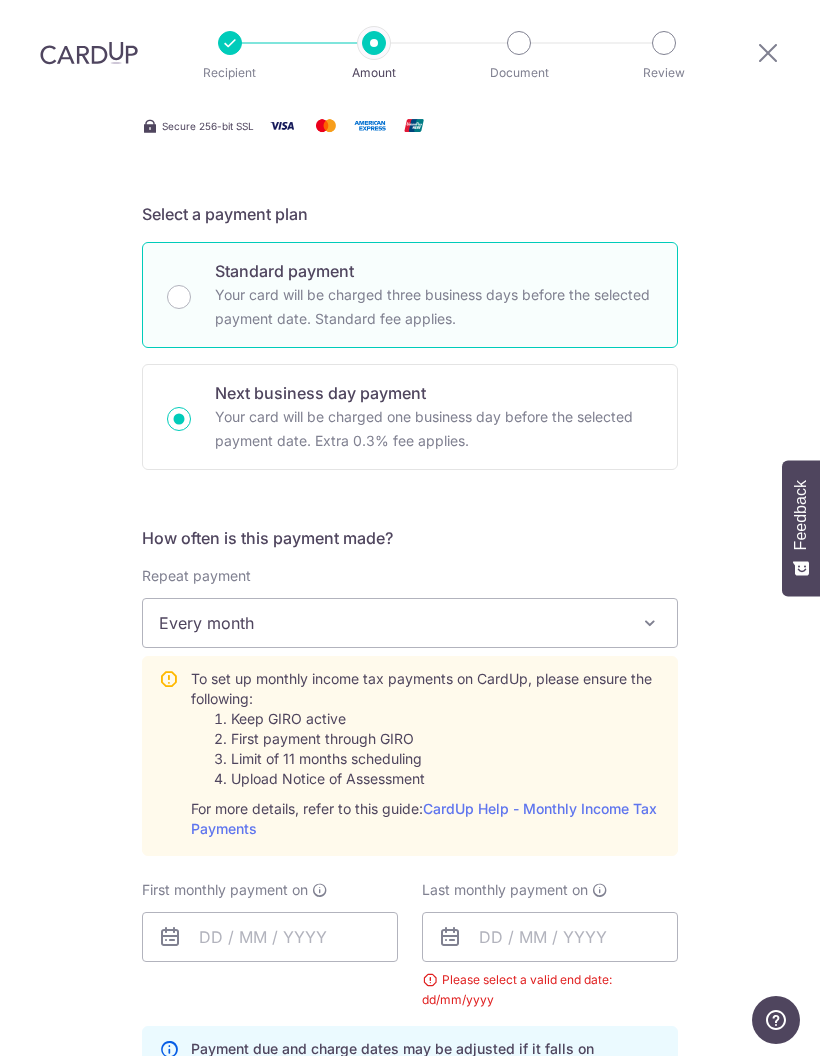 radio on "true" 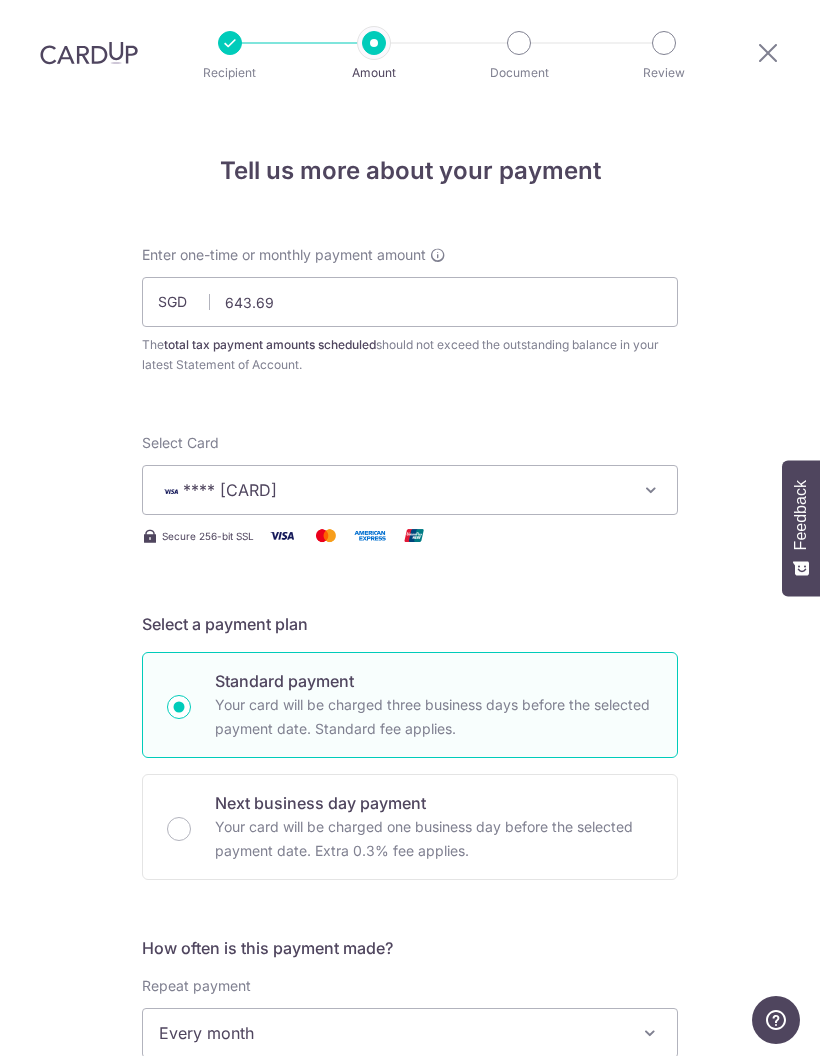 scroll, scrollTop: 0, scrollLeft: 0, axis: both 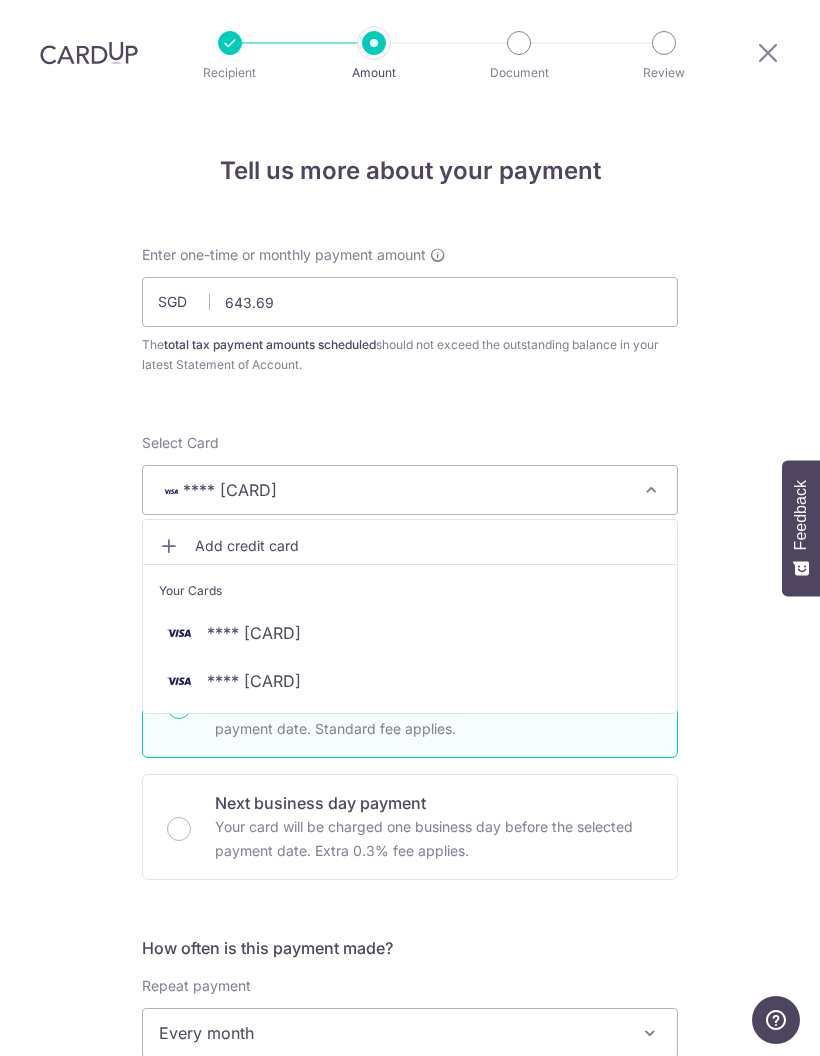 click on "**** 3746" at bounding box center [410, 633] 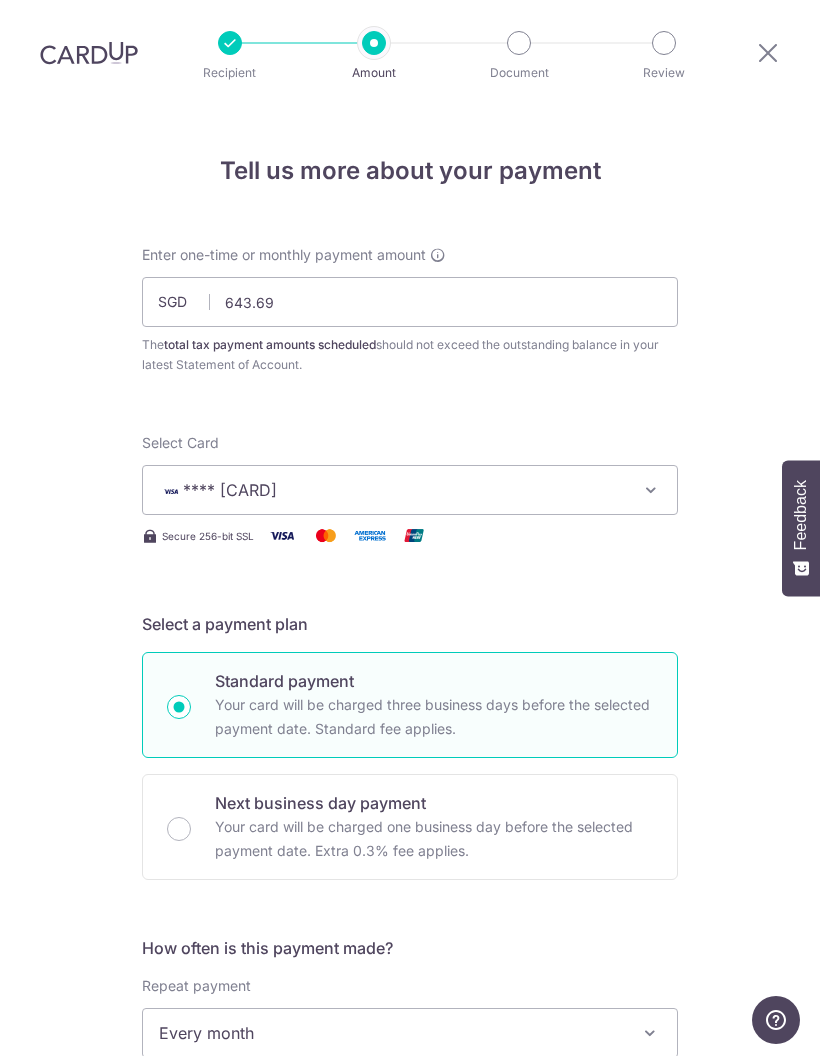 click on "**** 3746" at bounding box center (410, 490) 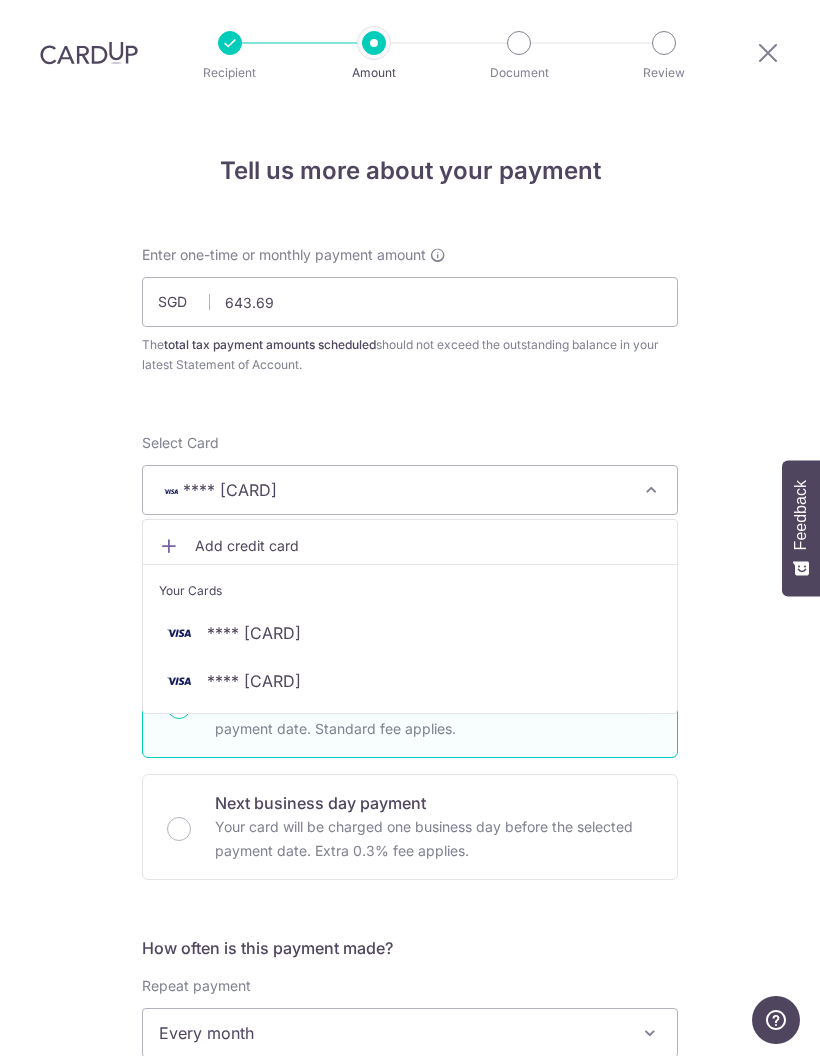 click on "**** 4648" at bounding box center (410, 681) 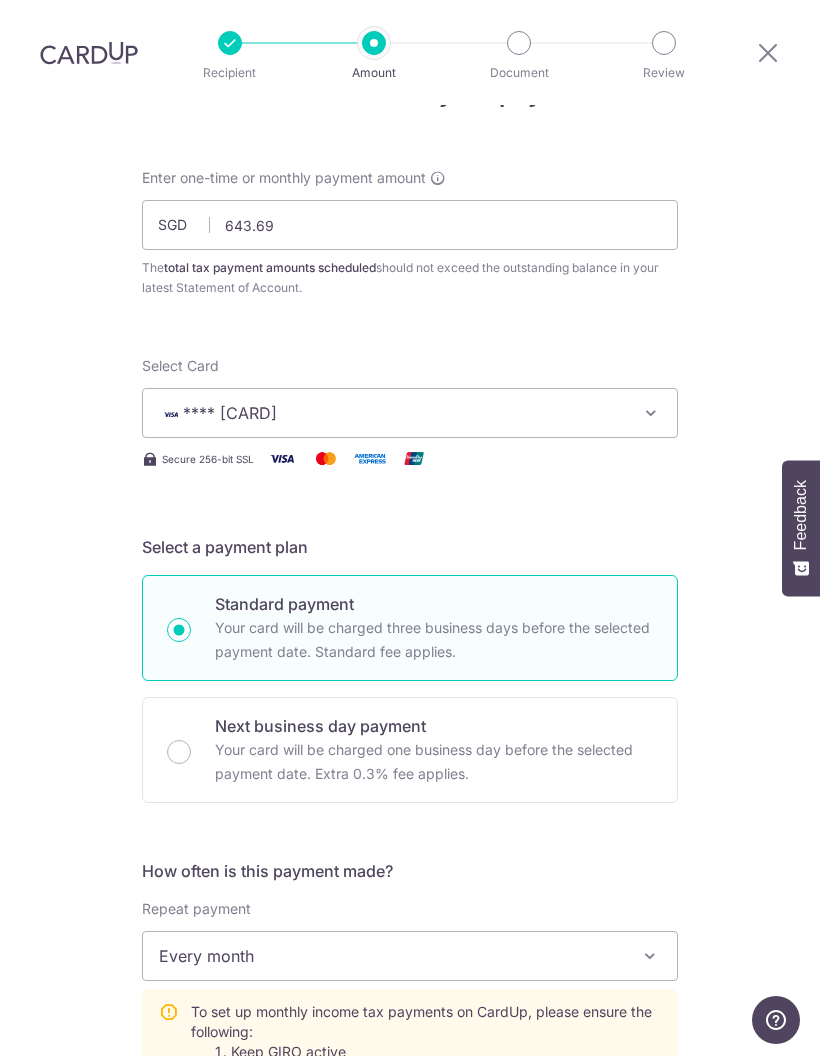 scroll, scrollTop: 50, scrollLeft: 0, axis: vertical 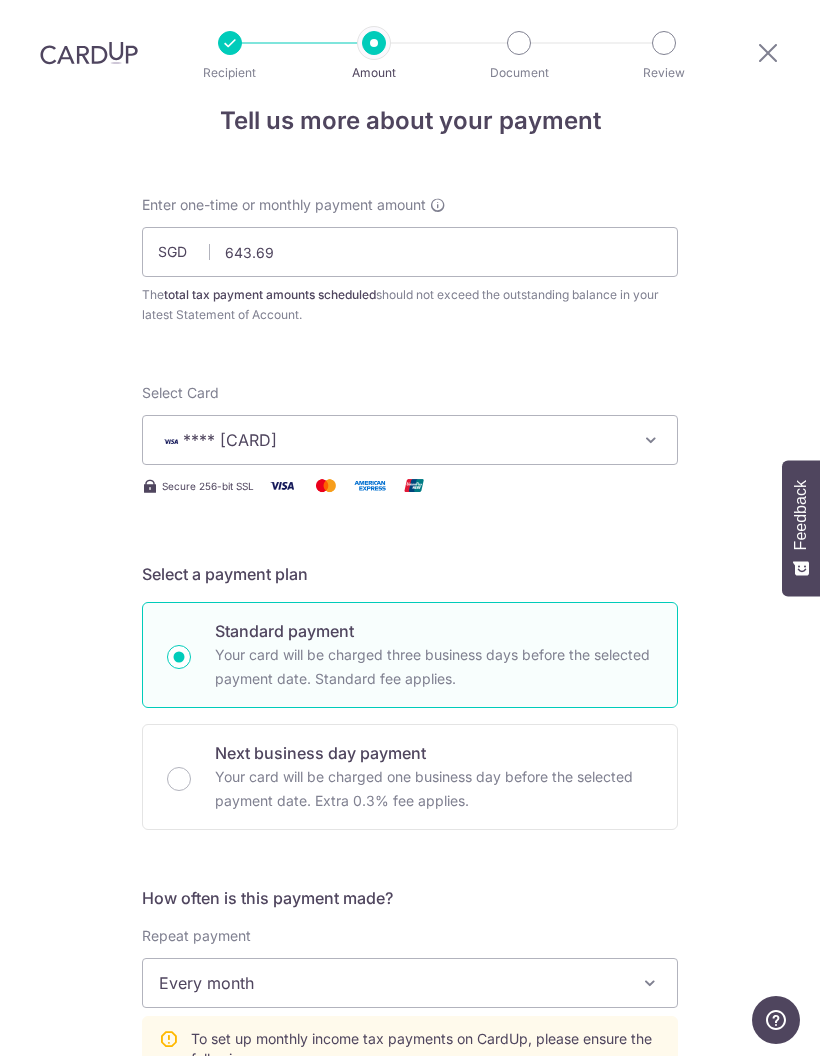 click at bounding box center (651, 440) 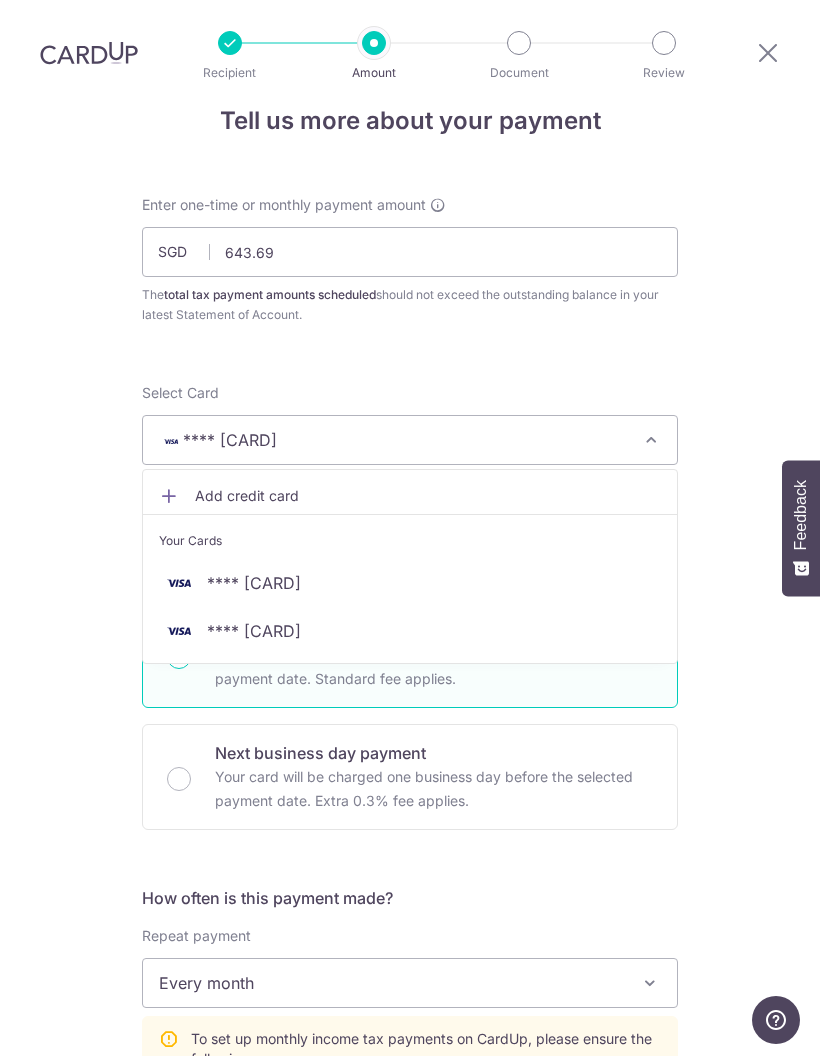 click on "**** 3746" at bounding box center (410, 583) 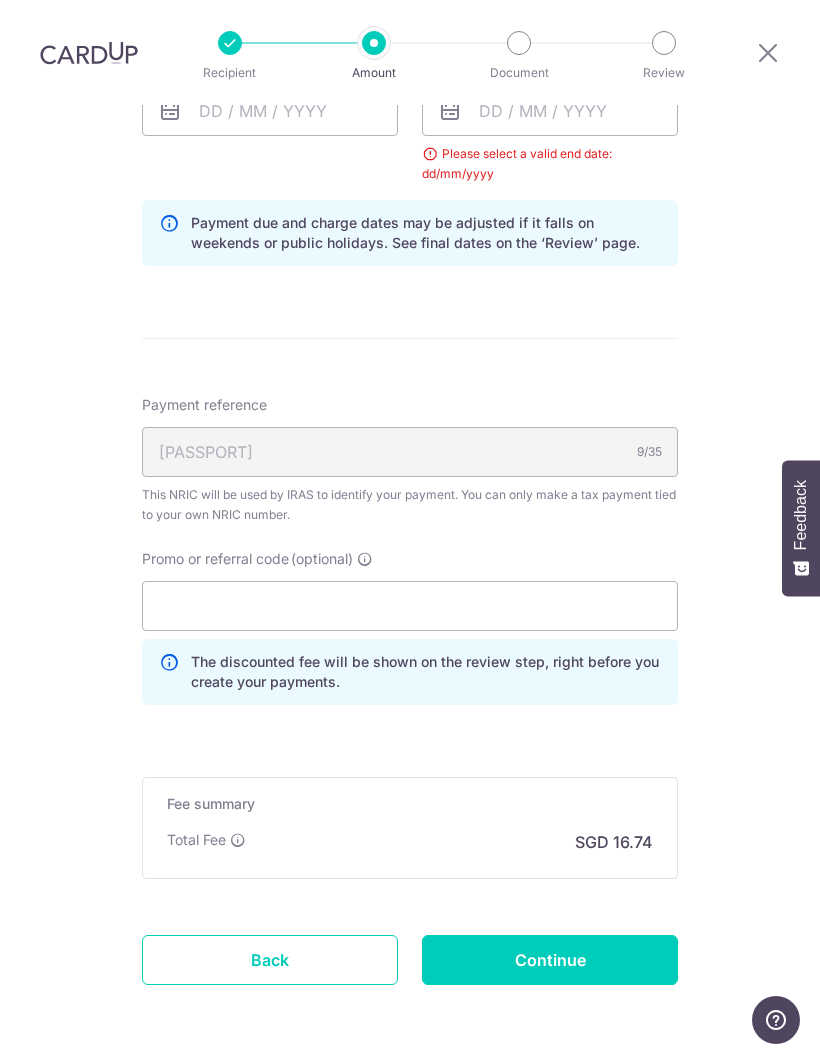 scroll, scrollTop: 1235, scrollLeft: 0, axis: vertical 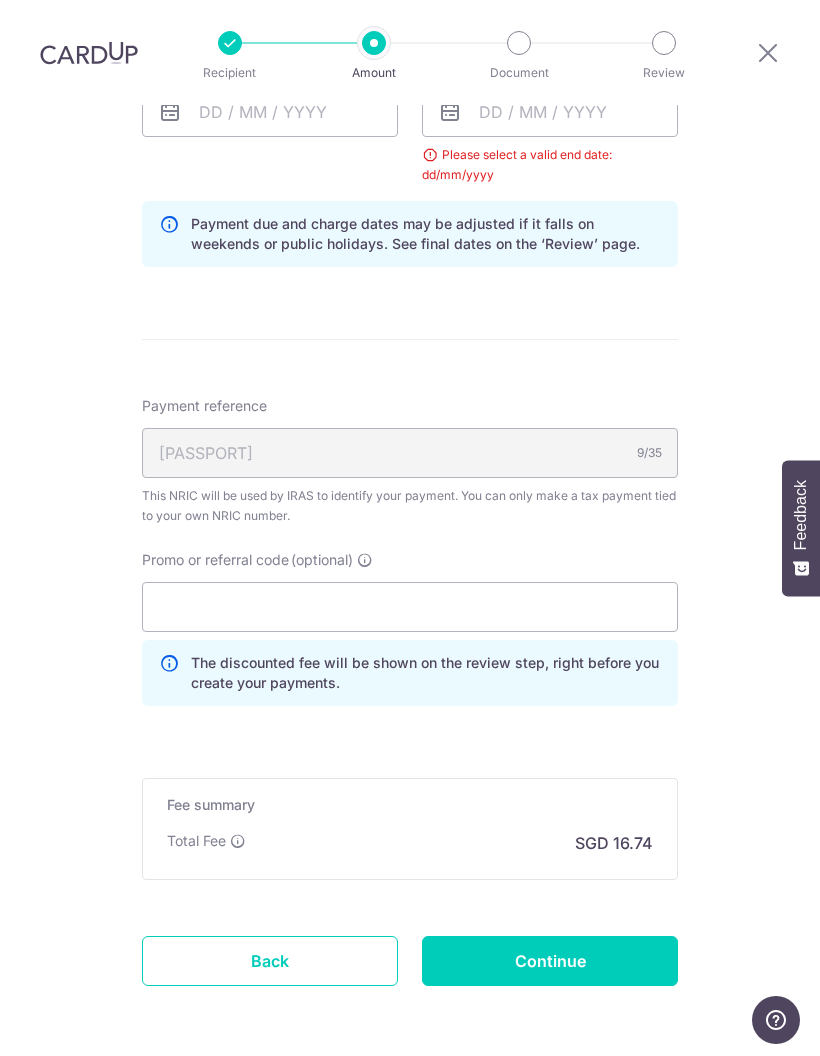 click on "Back" at bounding box center [270, 961] 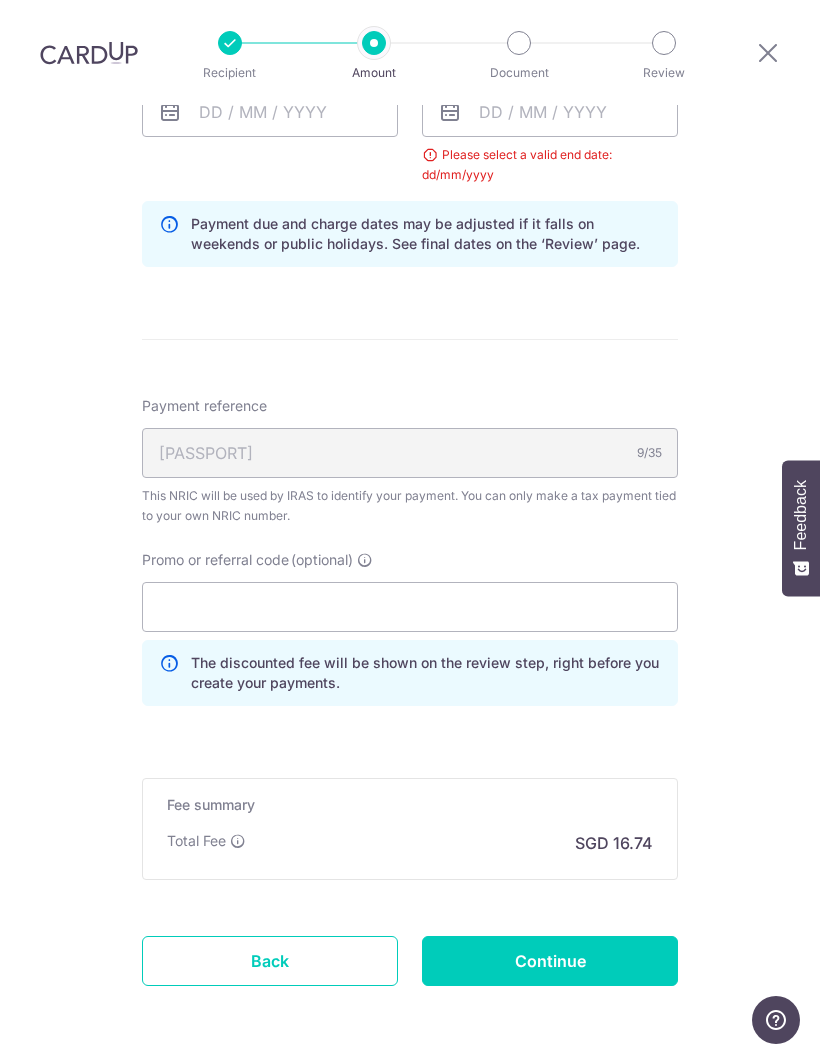 scroll, scrollTop: 0, scrollLeft: 0, axis: both 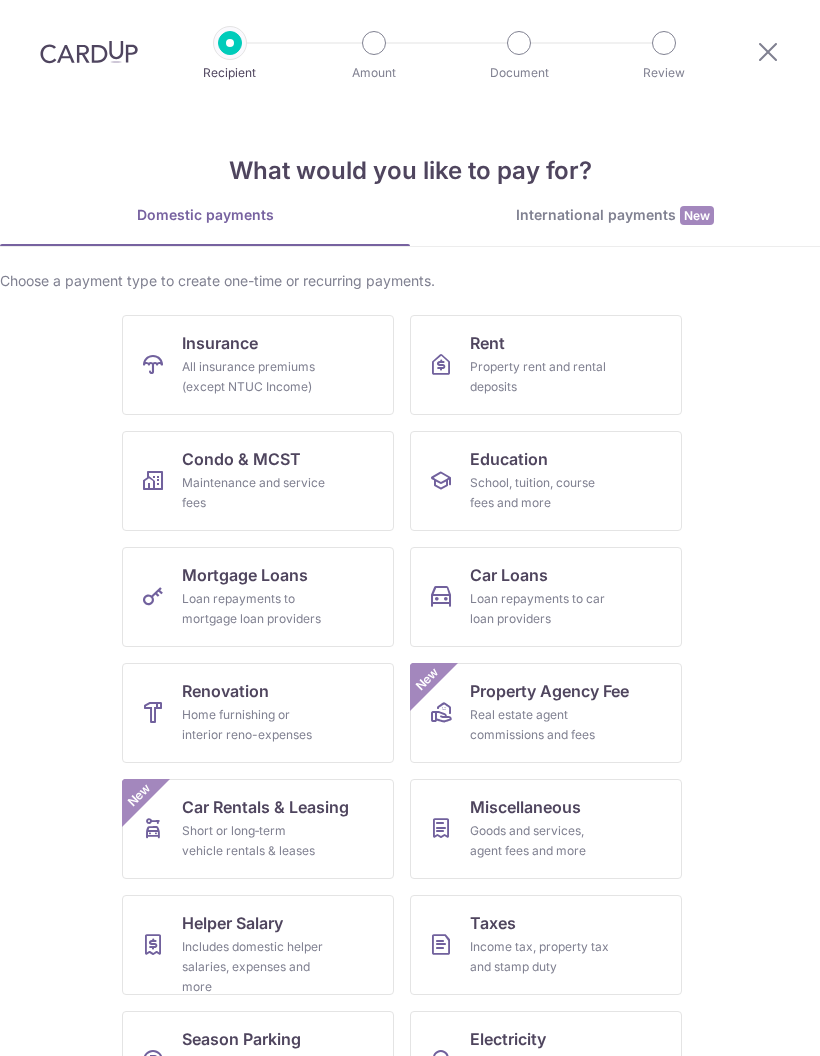 click on "Taxes Income tax, property tax and stamp duty" at bounding box center [546, 945] 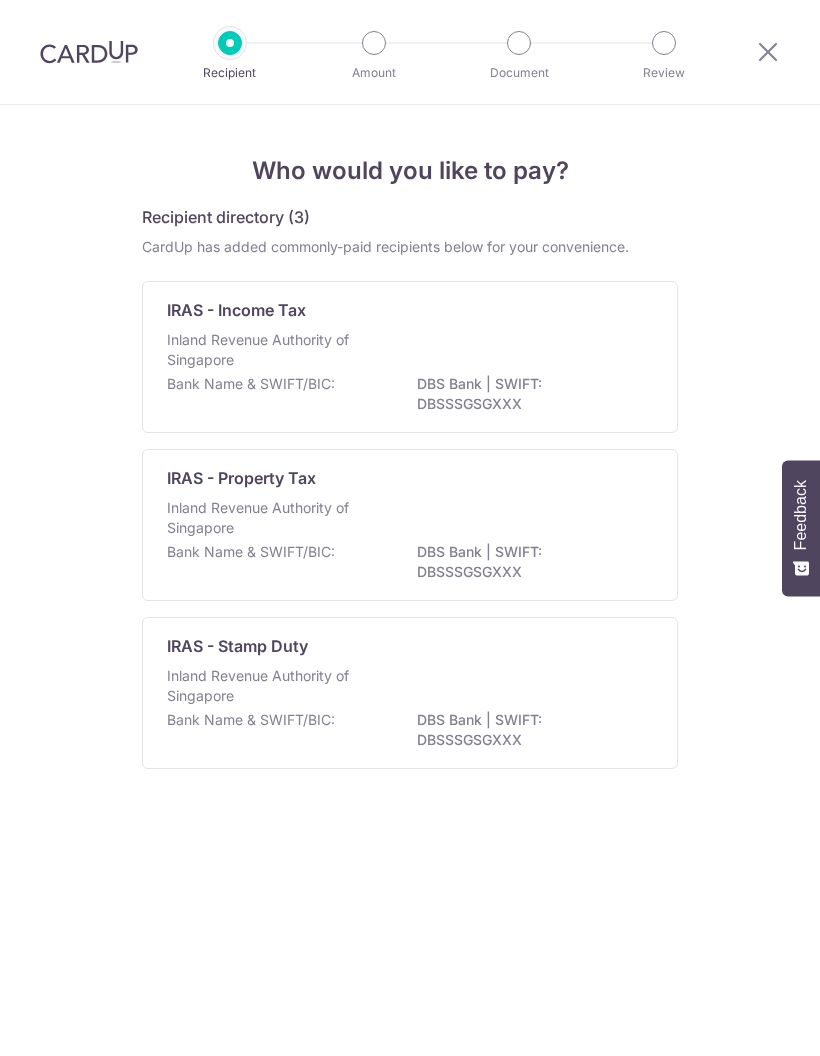 scroll, scrollTop: 0, scrollLeft: 0, axis: both 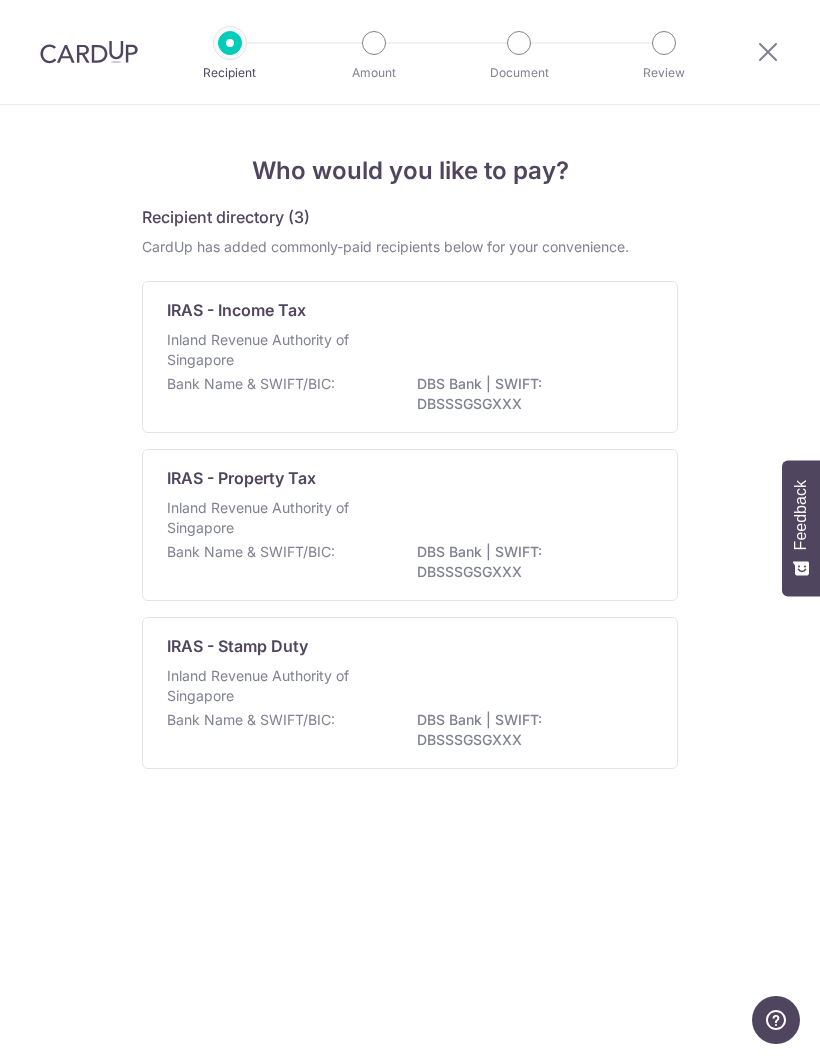 click on "Inland Revenue Authority of Singapore" at bounding box center [410, 352] 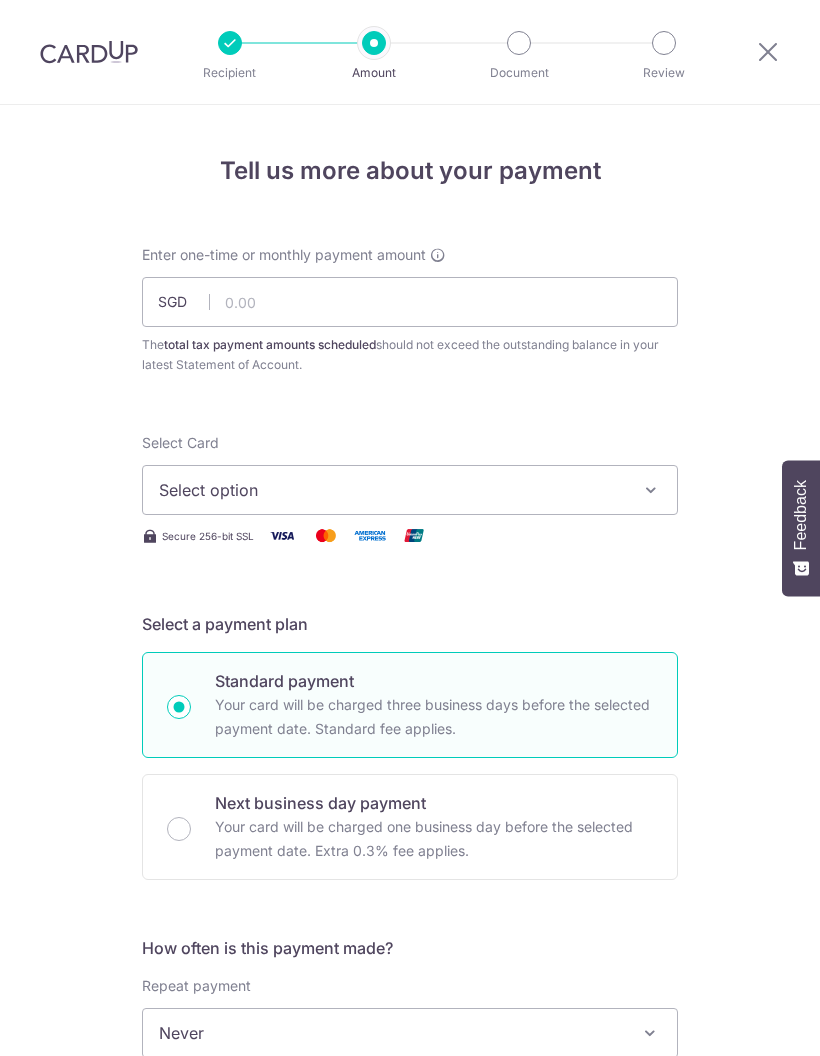 scroll, scrollTop: 0, scrollLeft: 0, axis: both 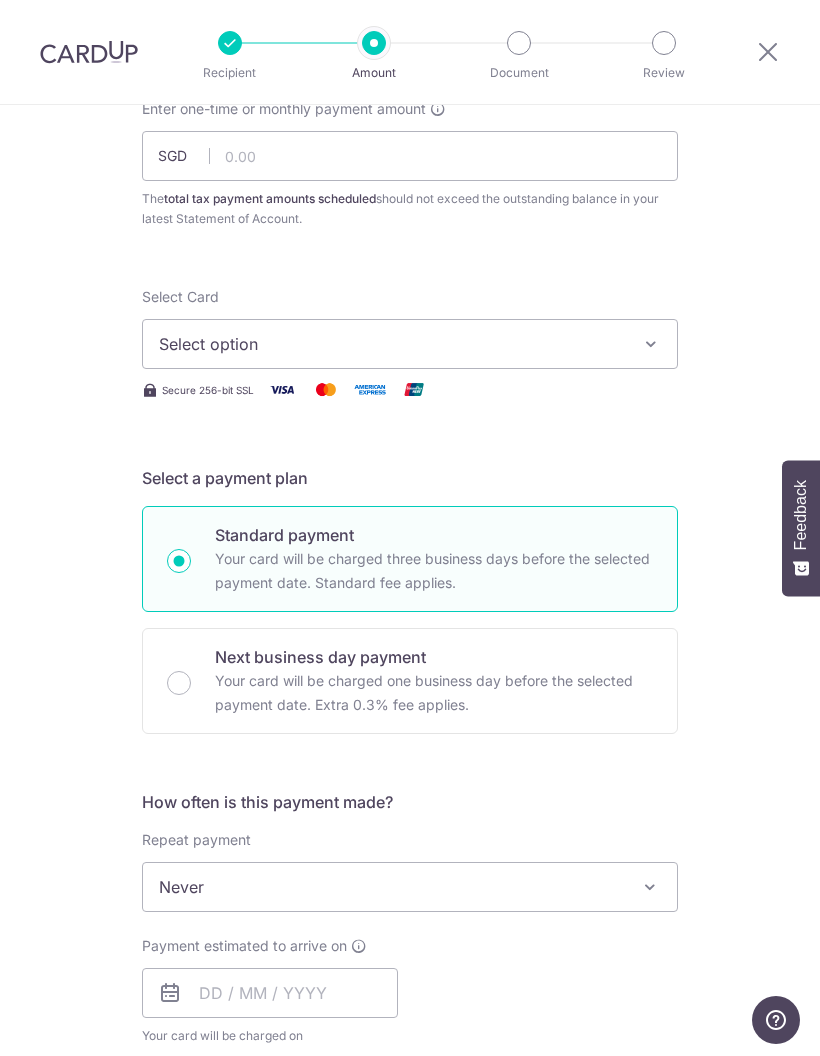 click on "Select option" at bounding box center (410, 344) 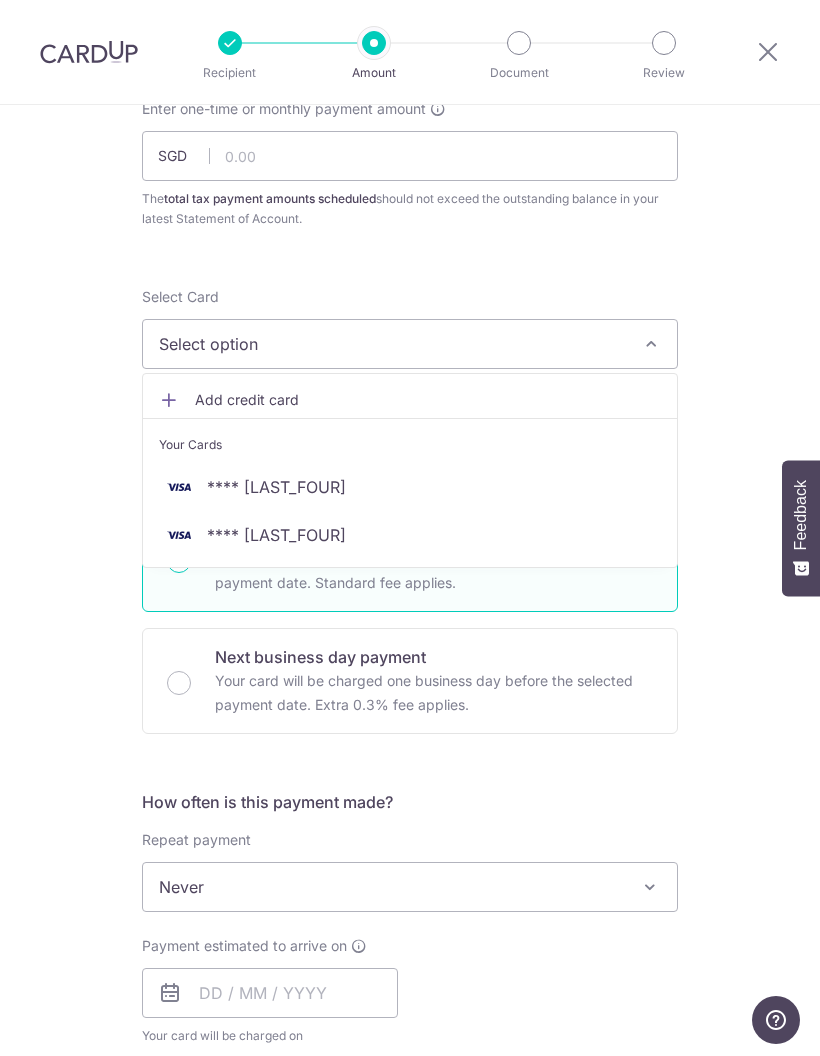 click on "**** 4648" at bounding box center (410, 535) 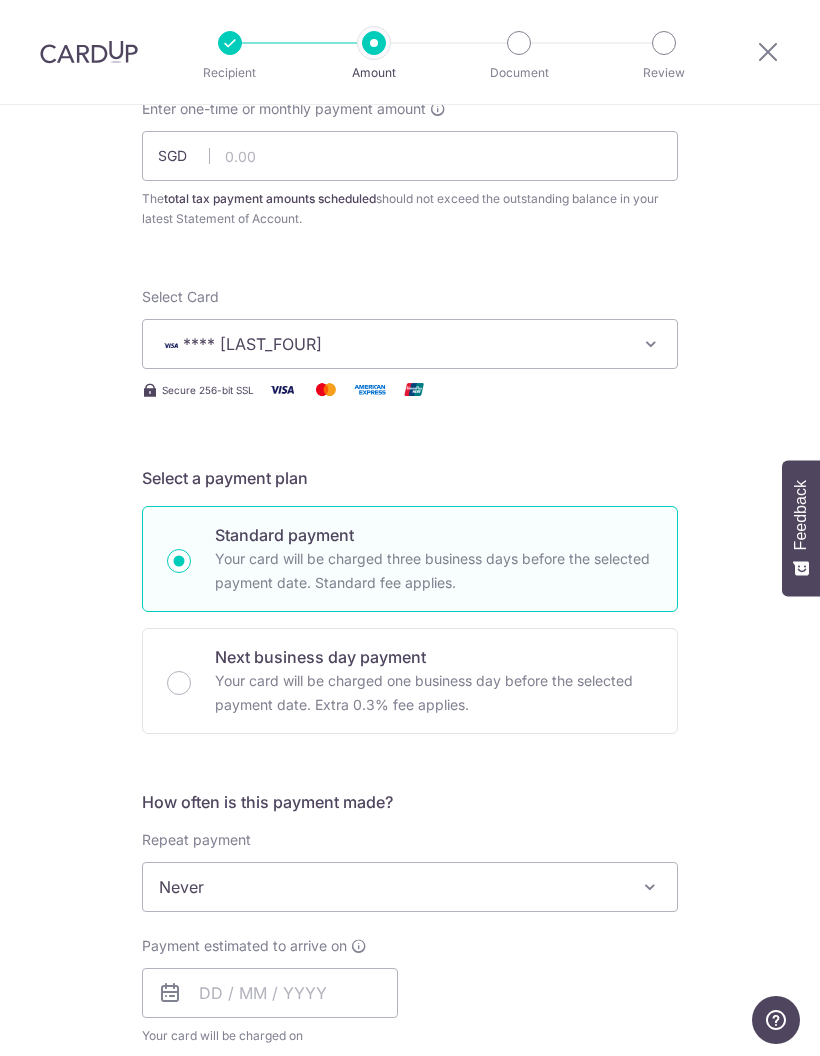 click on "**** 4648" at bounding box center (410, 344) 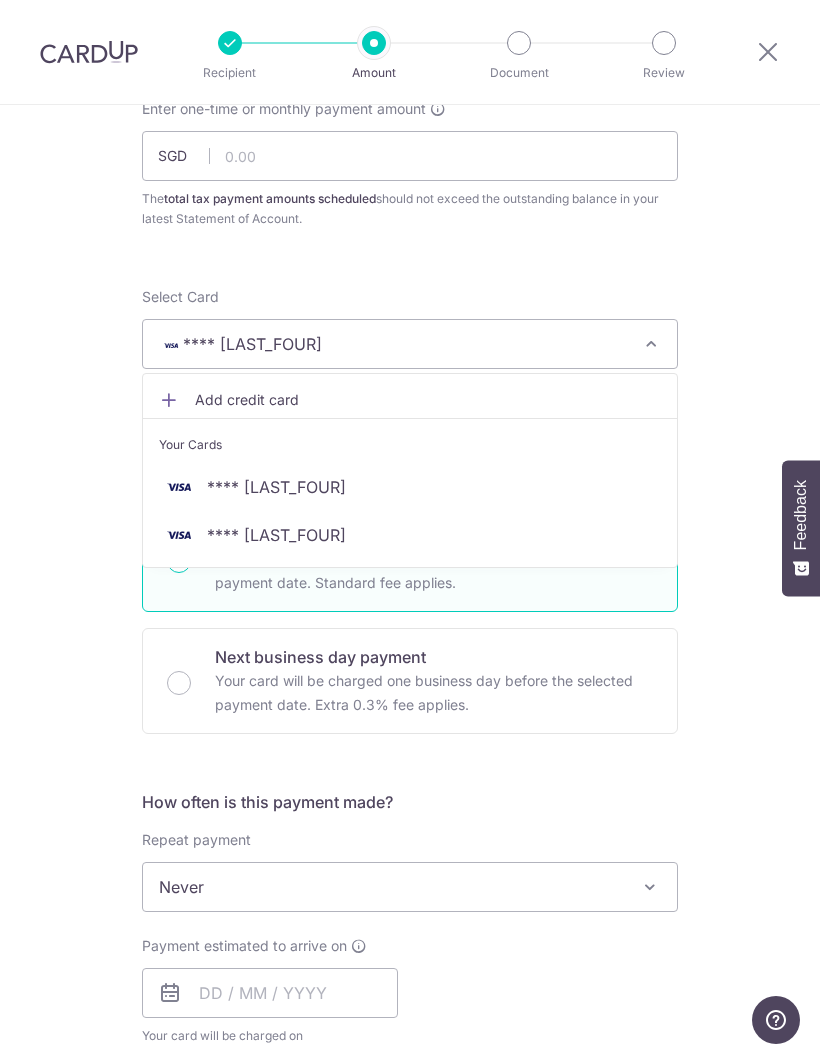 click on "**** 3746" at bounding box center (410, 487) 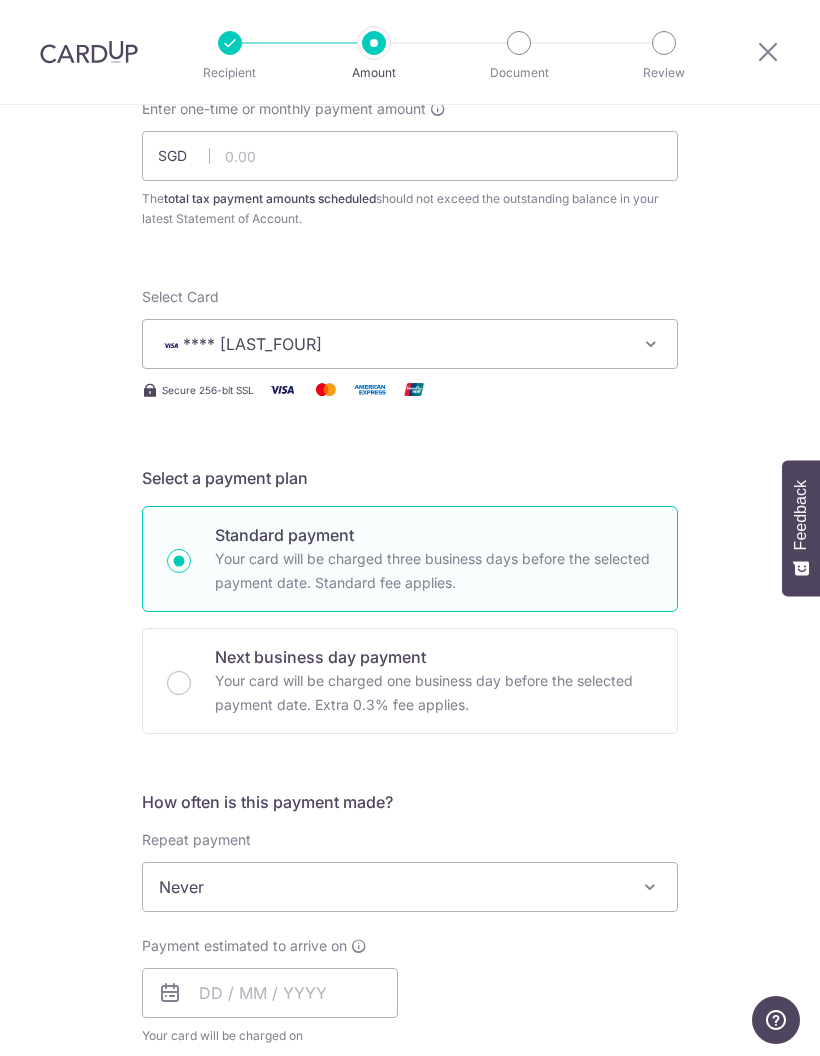 scroll, scrollTop: 304, scrollLeft: 0, axis: vertical 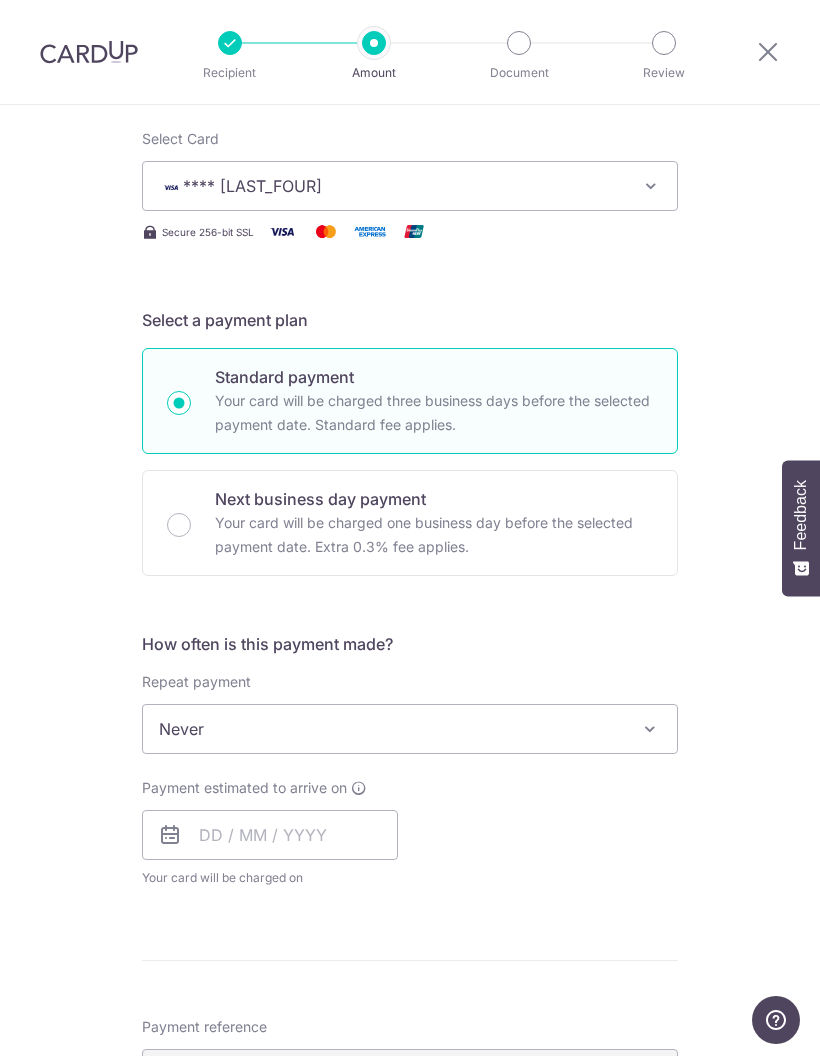 click on "Never" at bounding box center [410, 729] 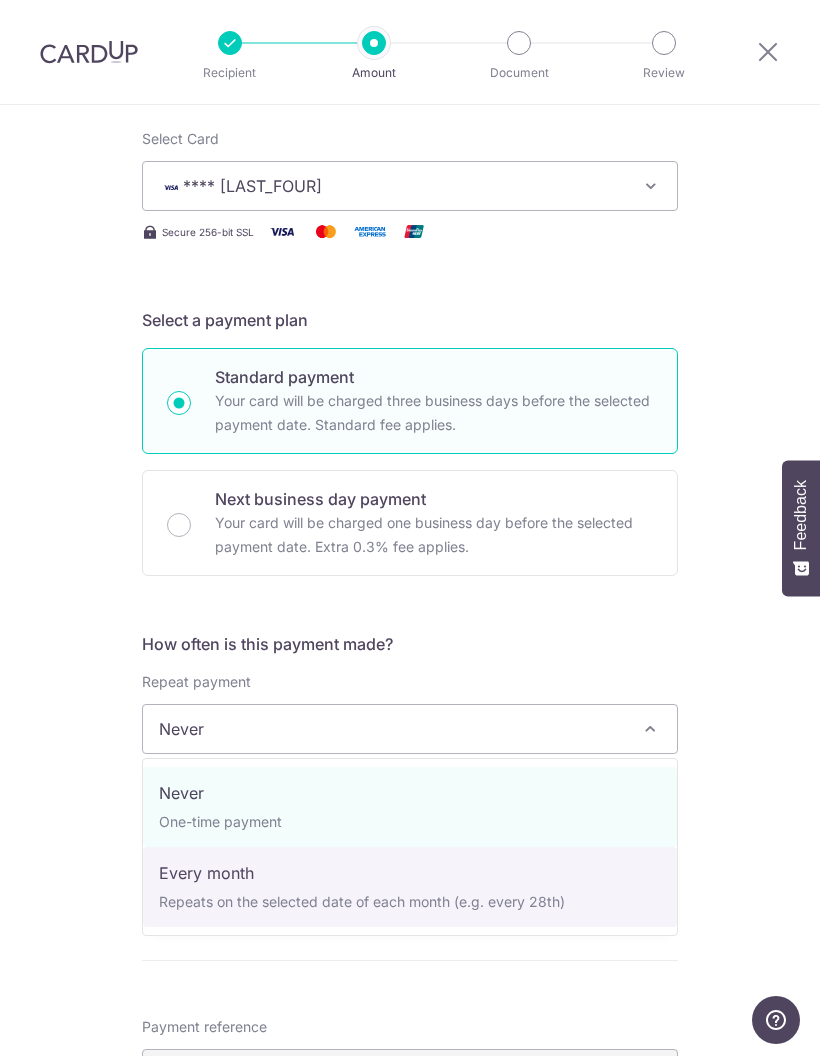 select on "3" 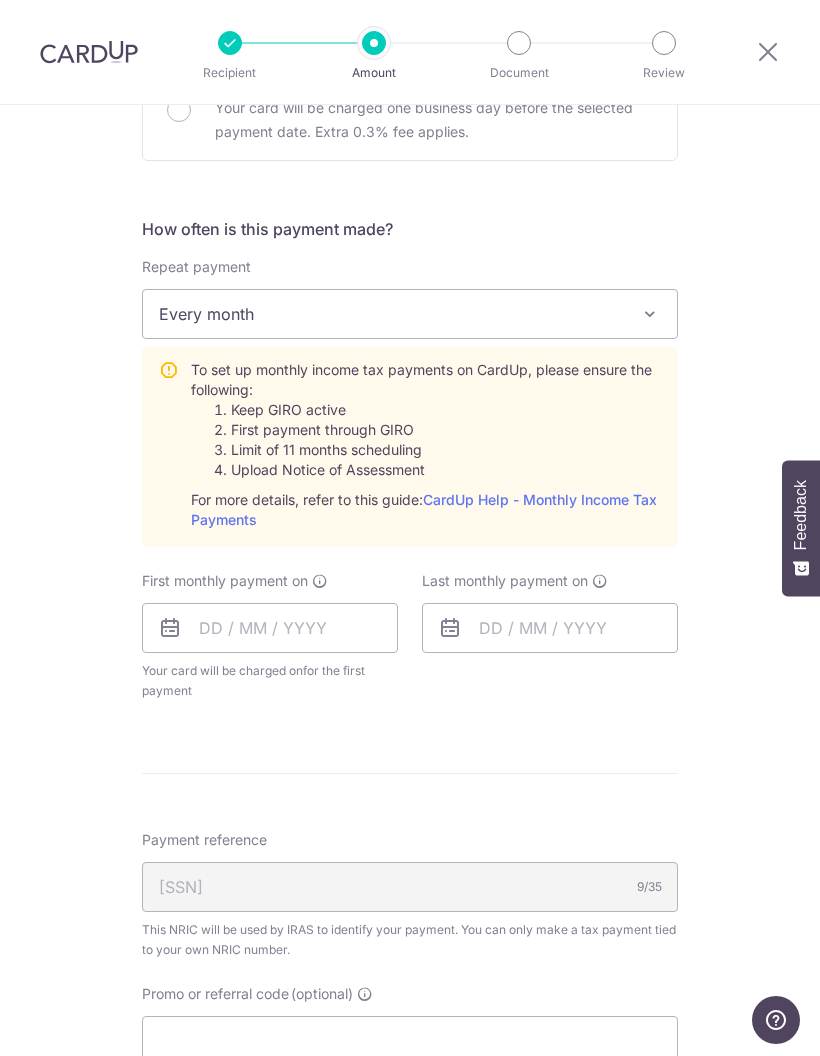 scroll, scrollTop: 726, scrollLeft: 0, axis: vertical 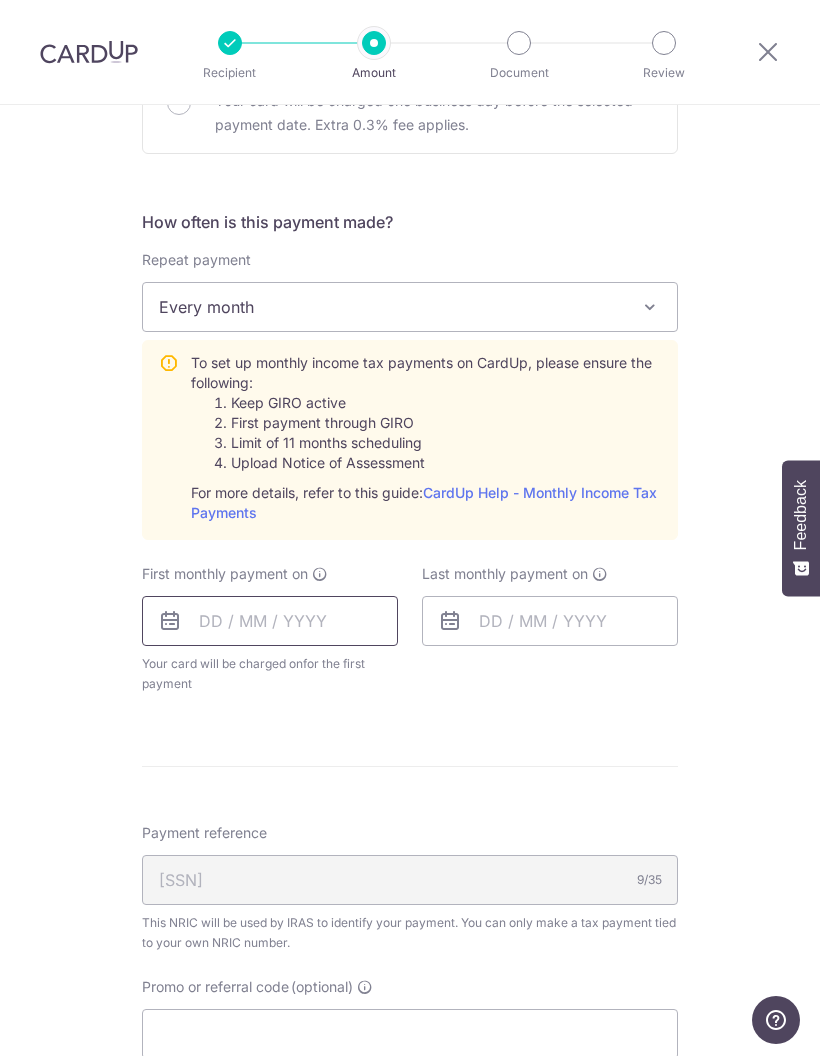 click at bounding box center [270, 621] 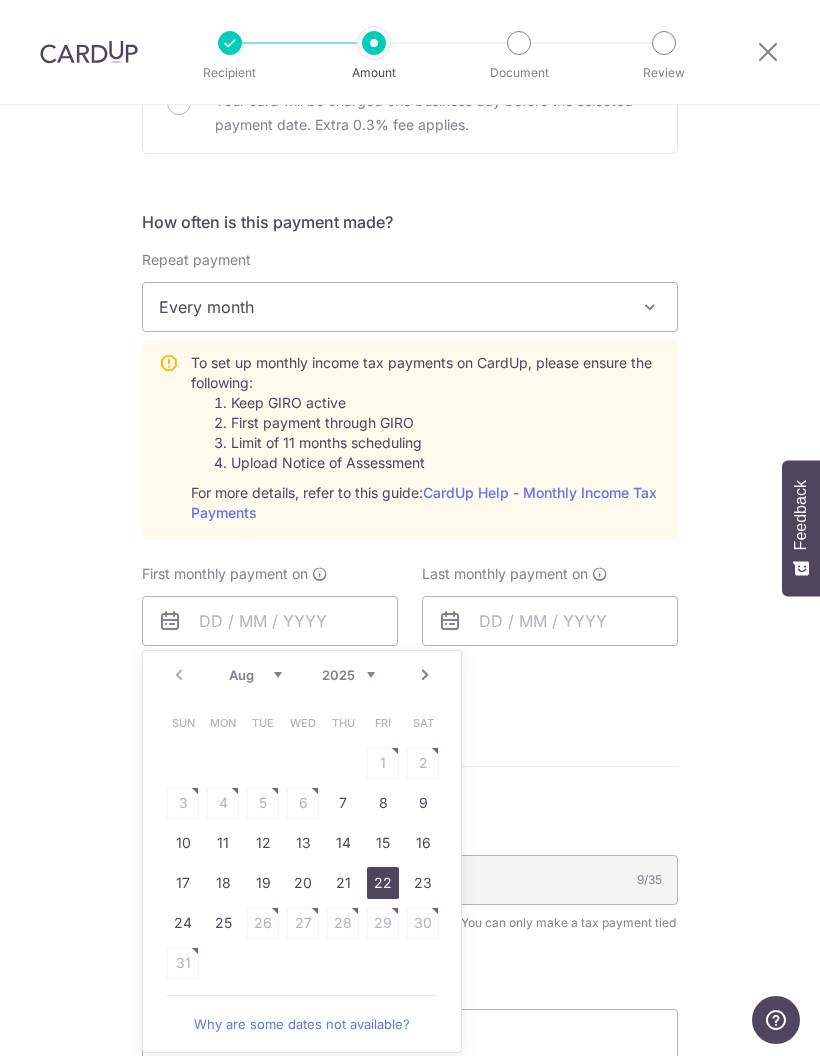 click on "22" at bounding box center (383, 883) 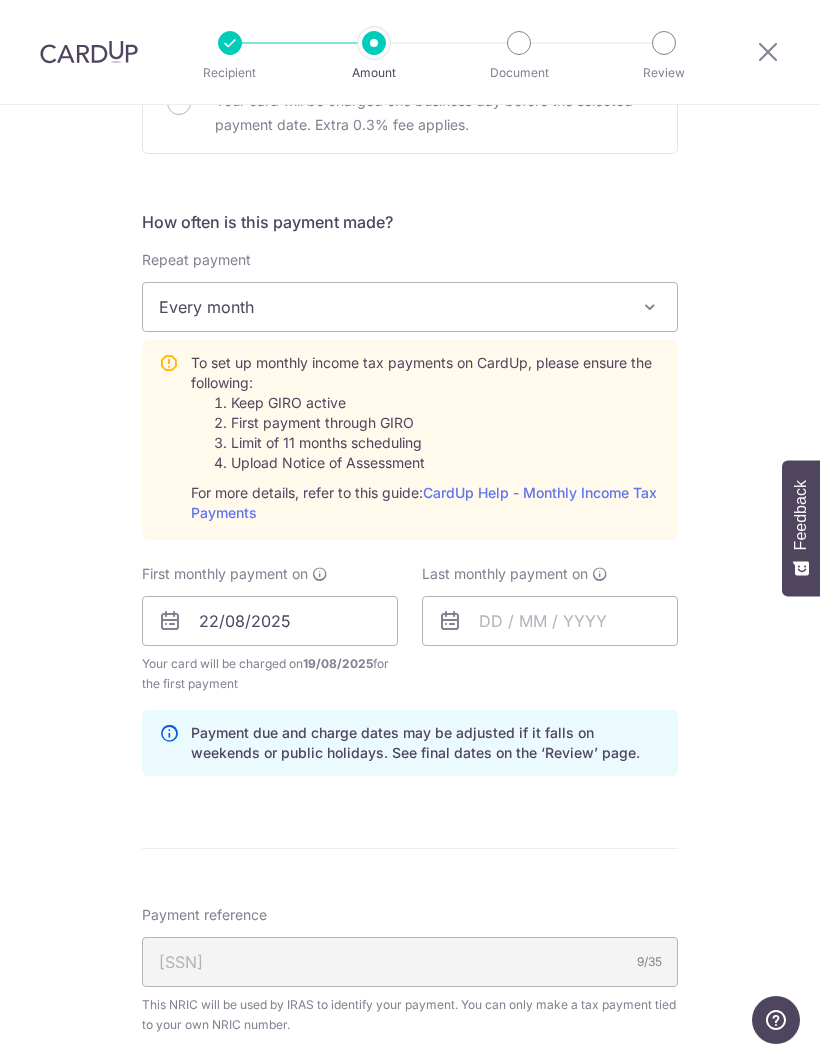 scroll, scrollTop: 825, scrollLeft: 0, axis: vertical 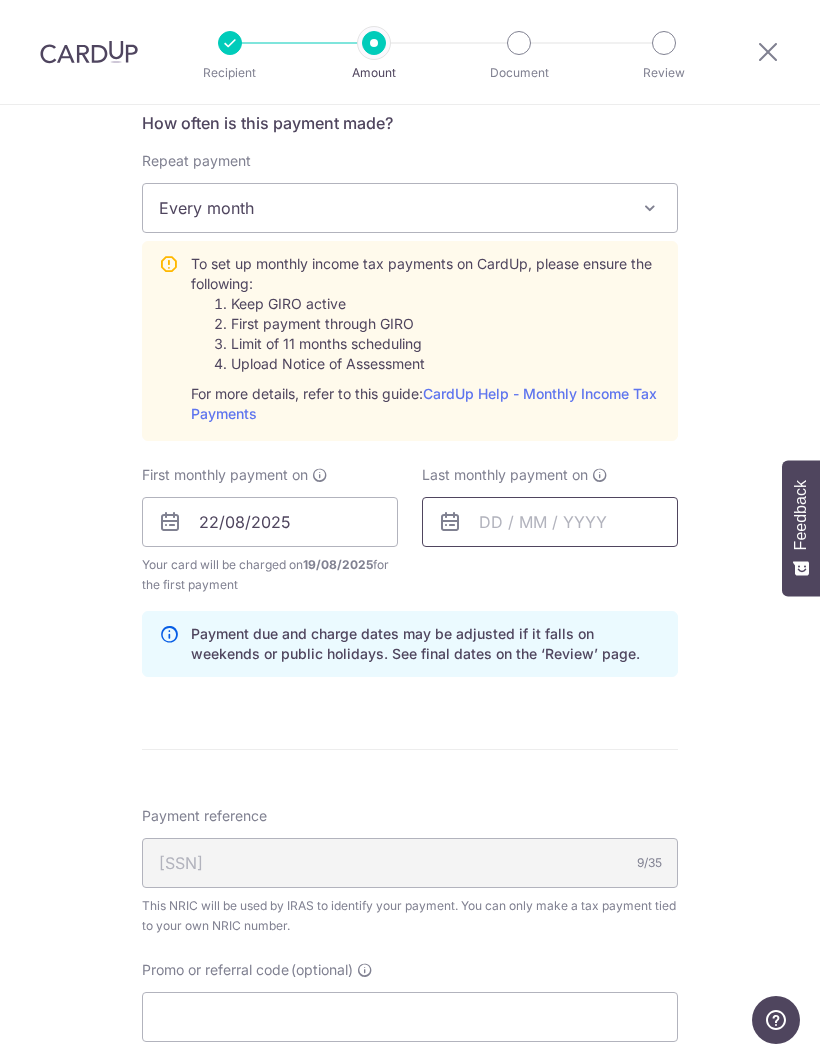 click at bounding box center [550, 522] 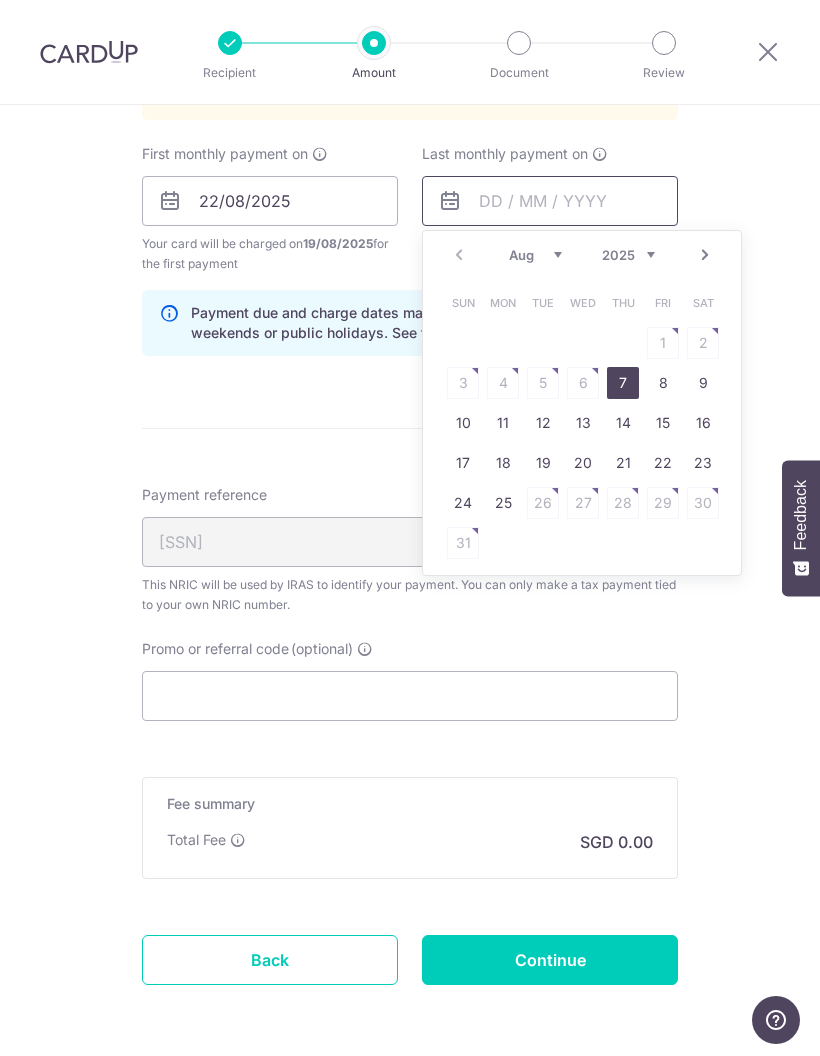 scroll, scrollTop: 1145, scrollLeft: 0, axis: vertical 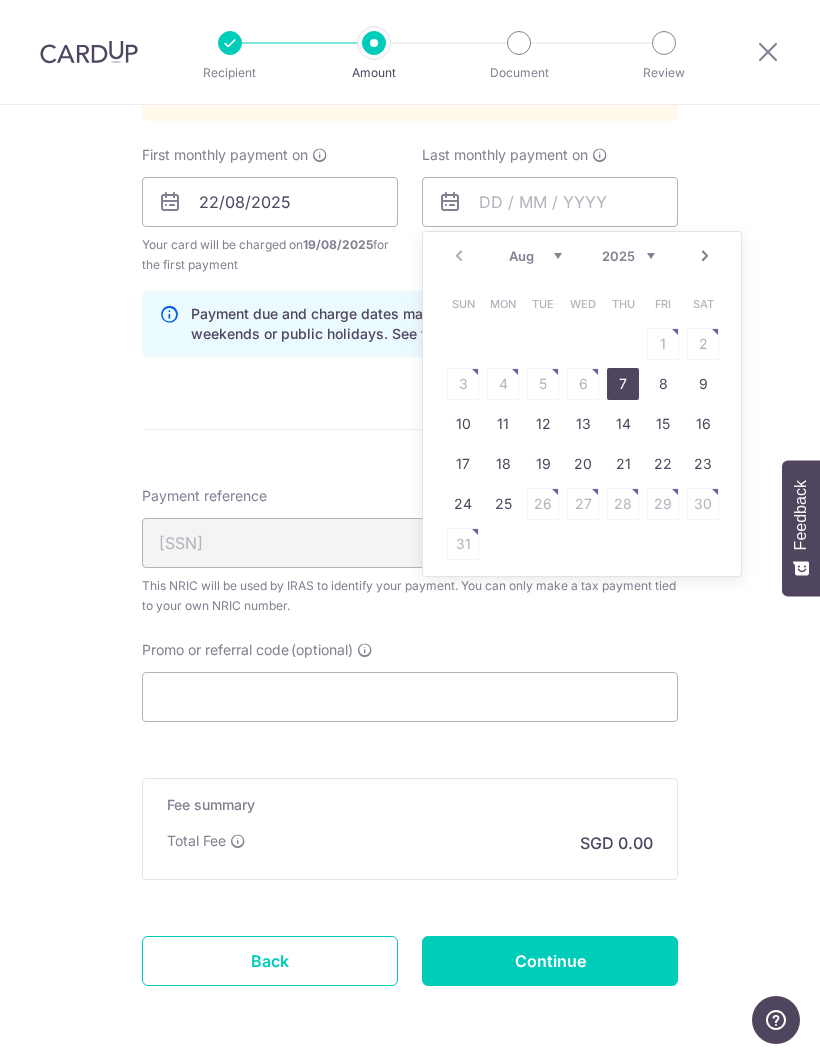 click on "2025 2026" at bounding box center (628, 256) 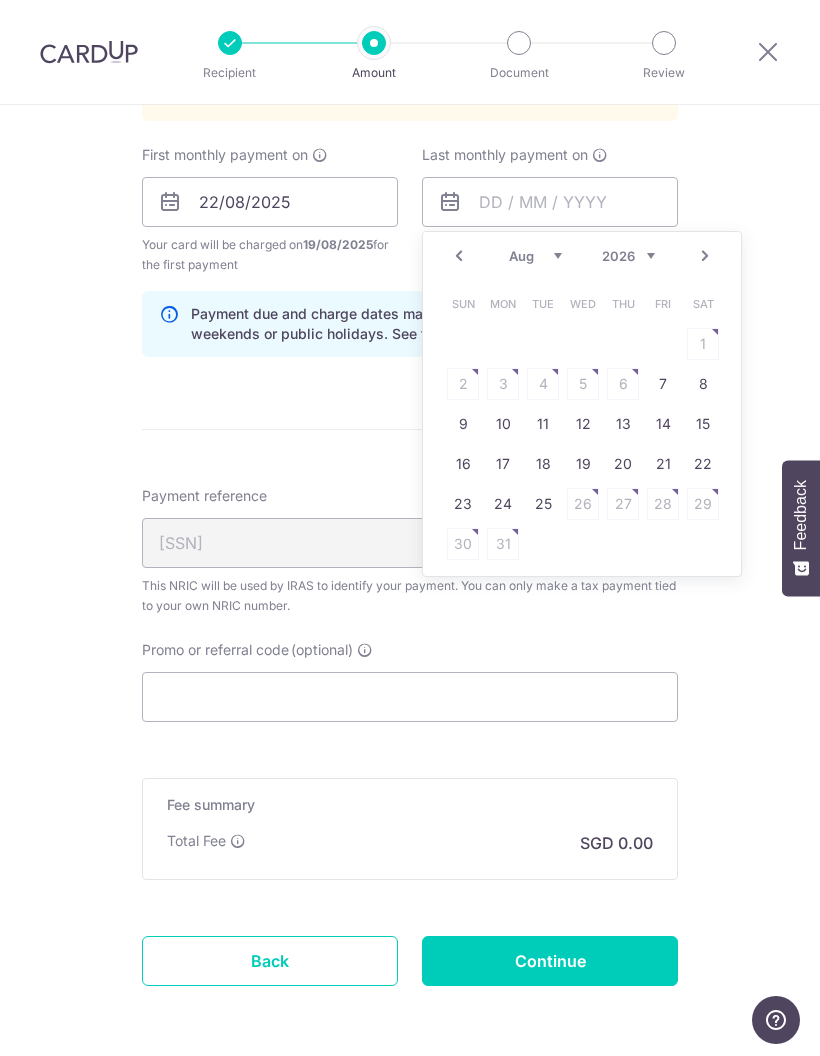 click on "Jan Feb Mar Apr May Jun Jul Aug Sep" at bounding box center (535, 256) 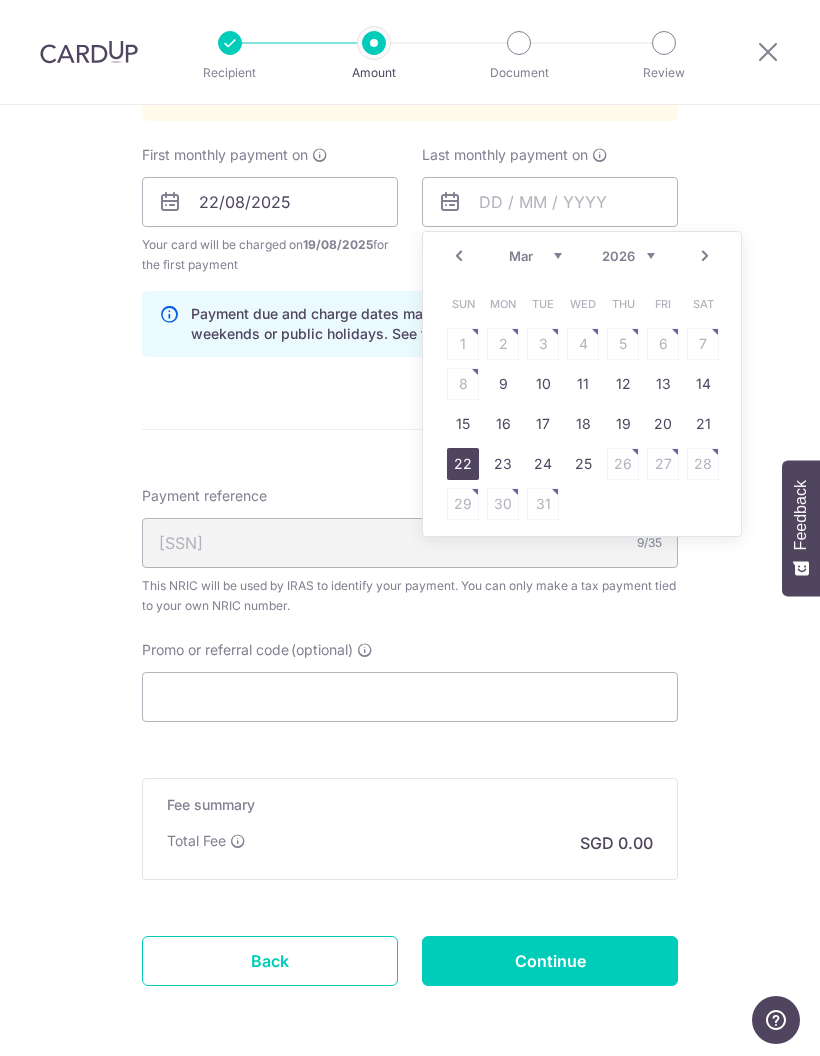 click on "22" at bounding box center (463, 464) 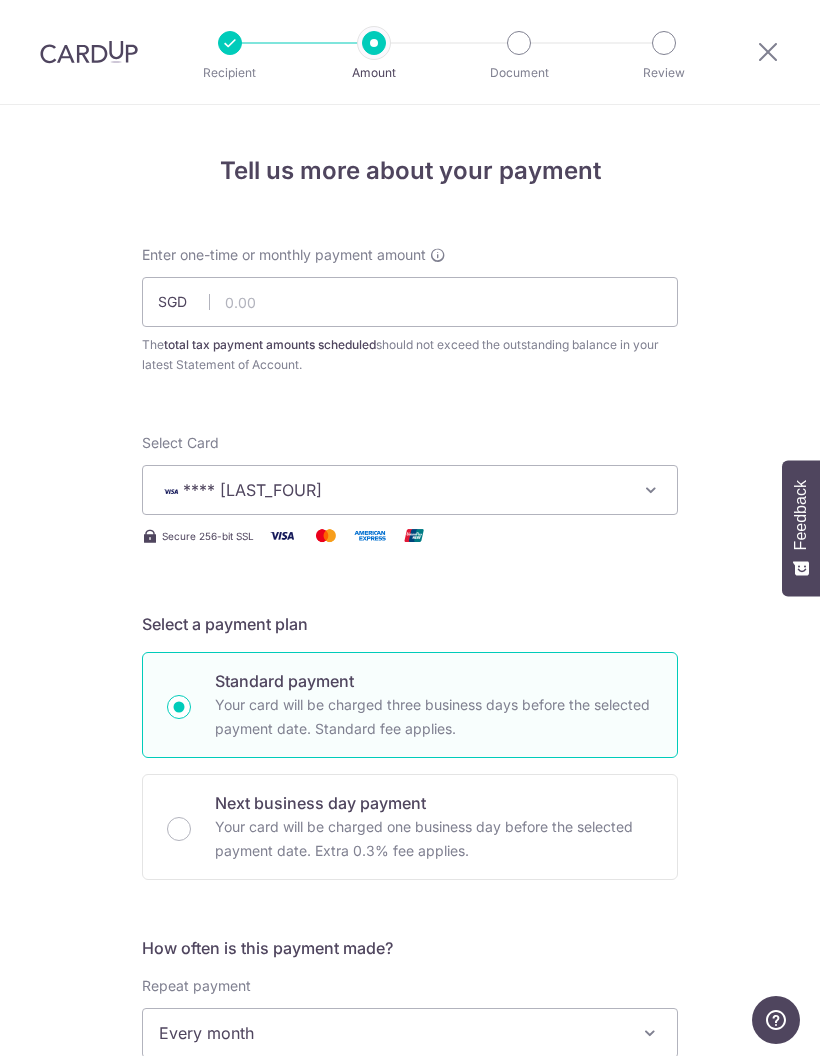 scroll, scrollTop: 0, scrollLeft: 0, axis: both 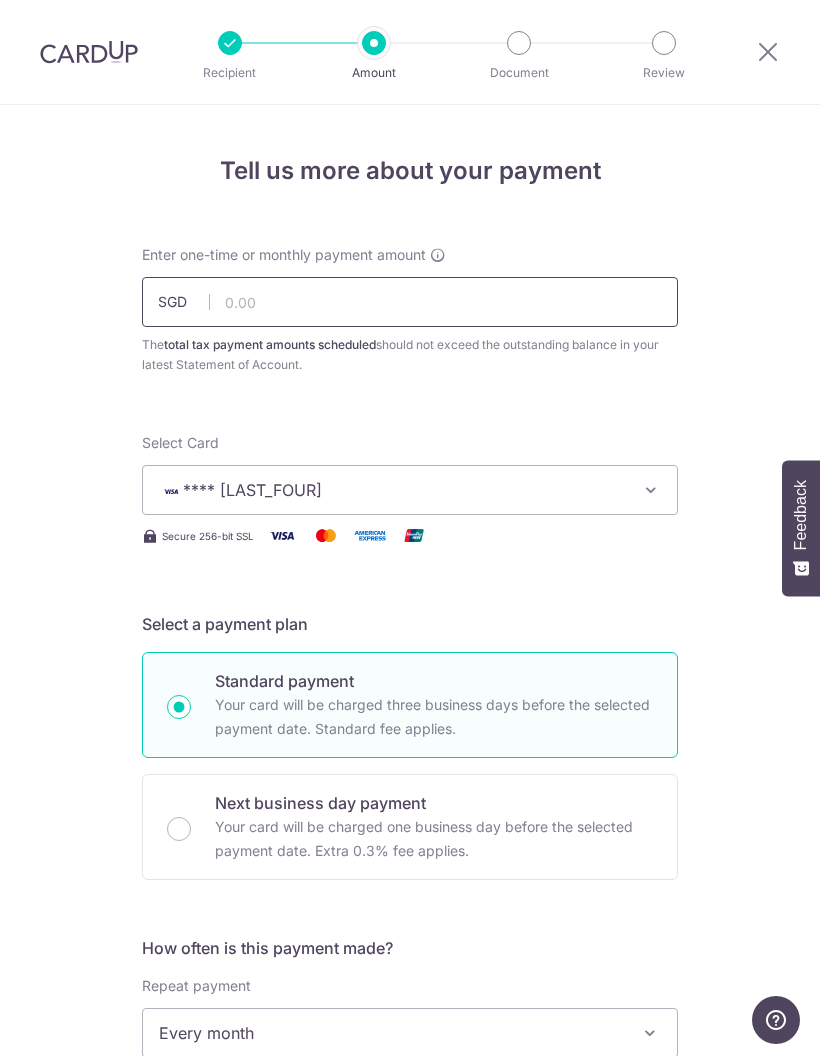 click at bounding box center [410, 302] 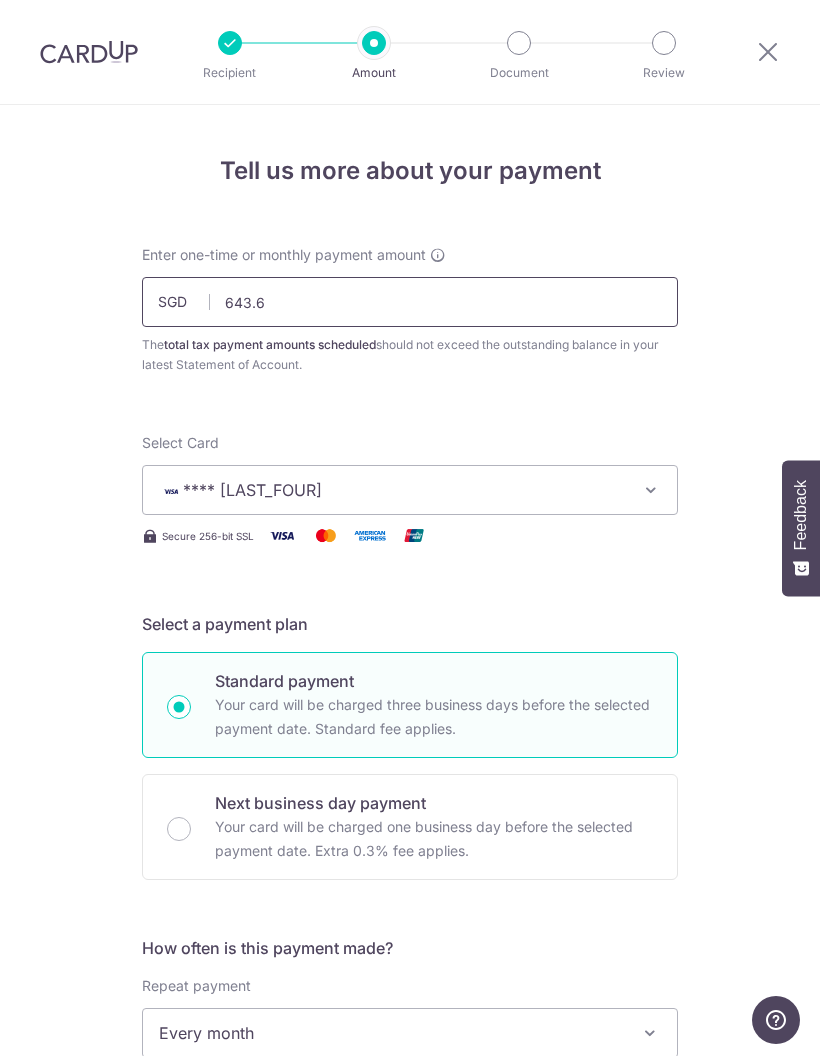 type on "643.69" 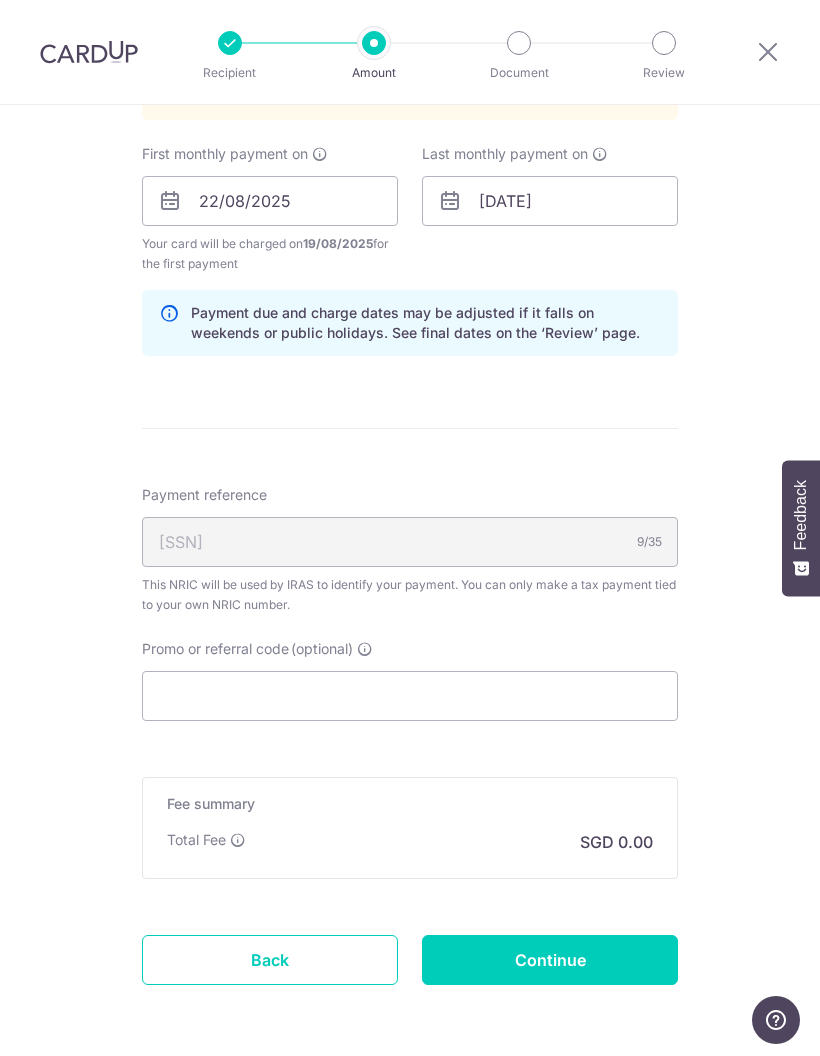 scroll, scrollTop: 1145, scrollLeft: 0, axis: vertical 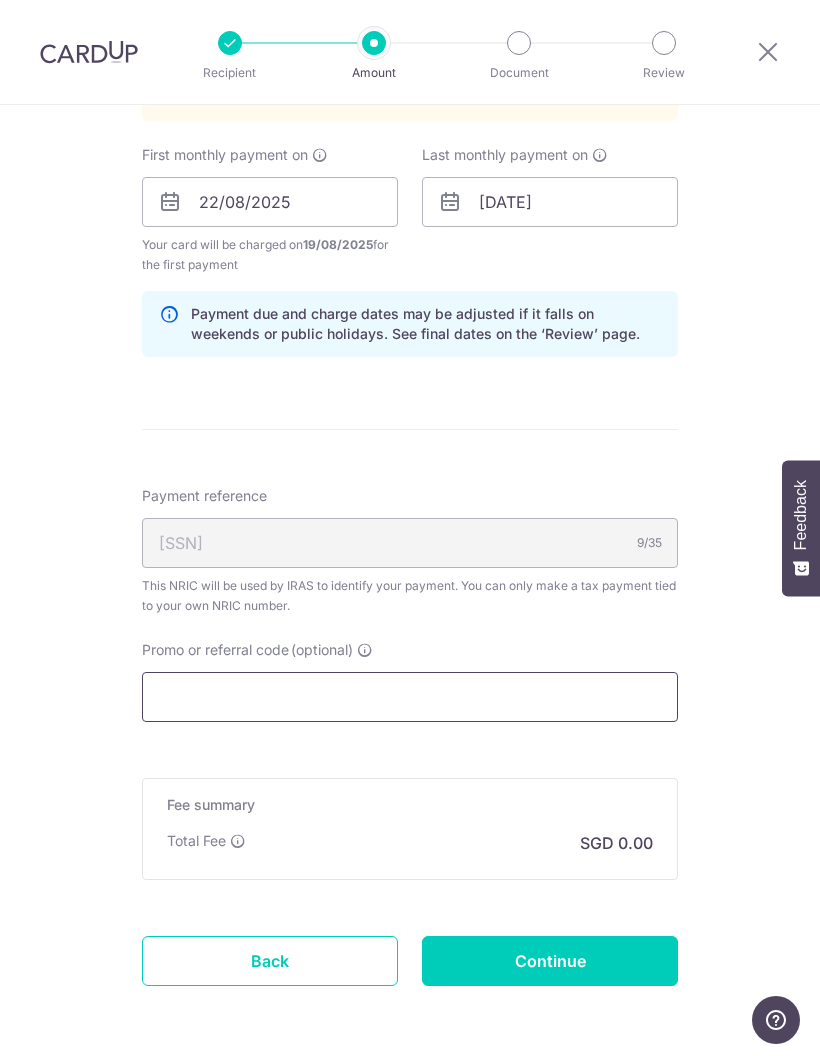 click on "Promo or referral code
(optional)" at bounding box center (410, 697) 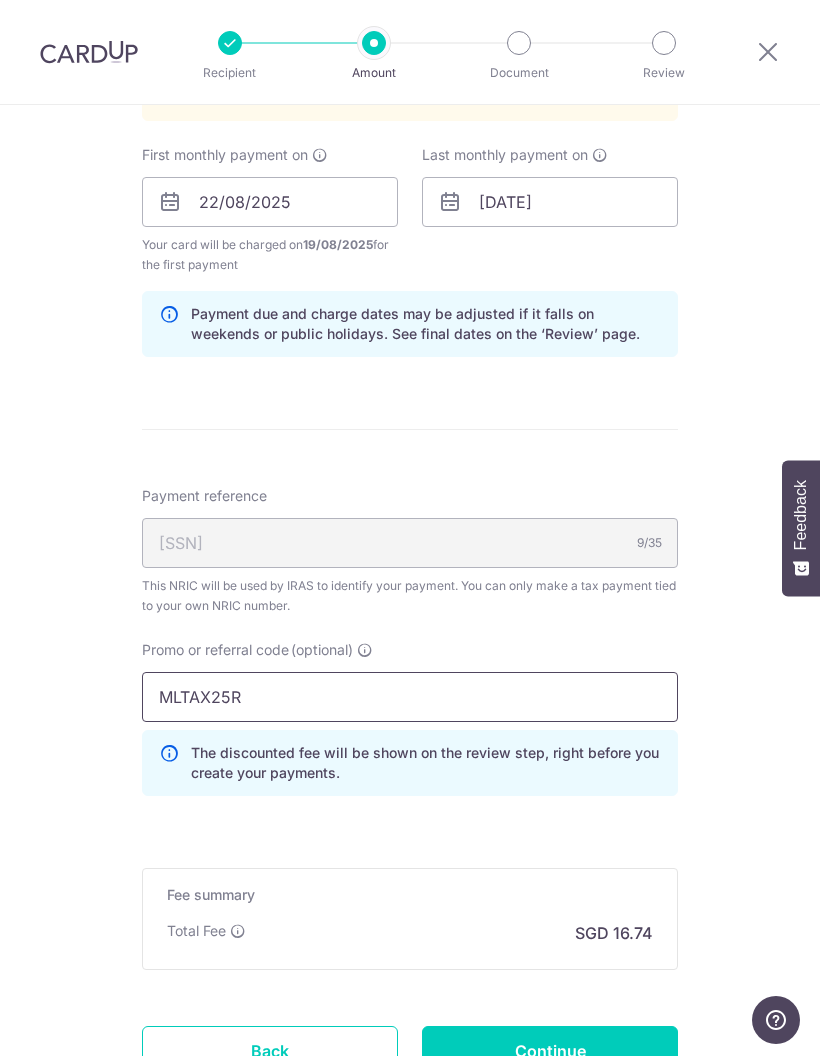type on "MLTAX25R" 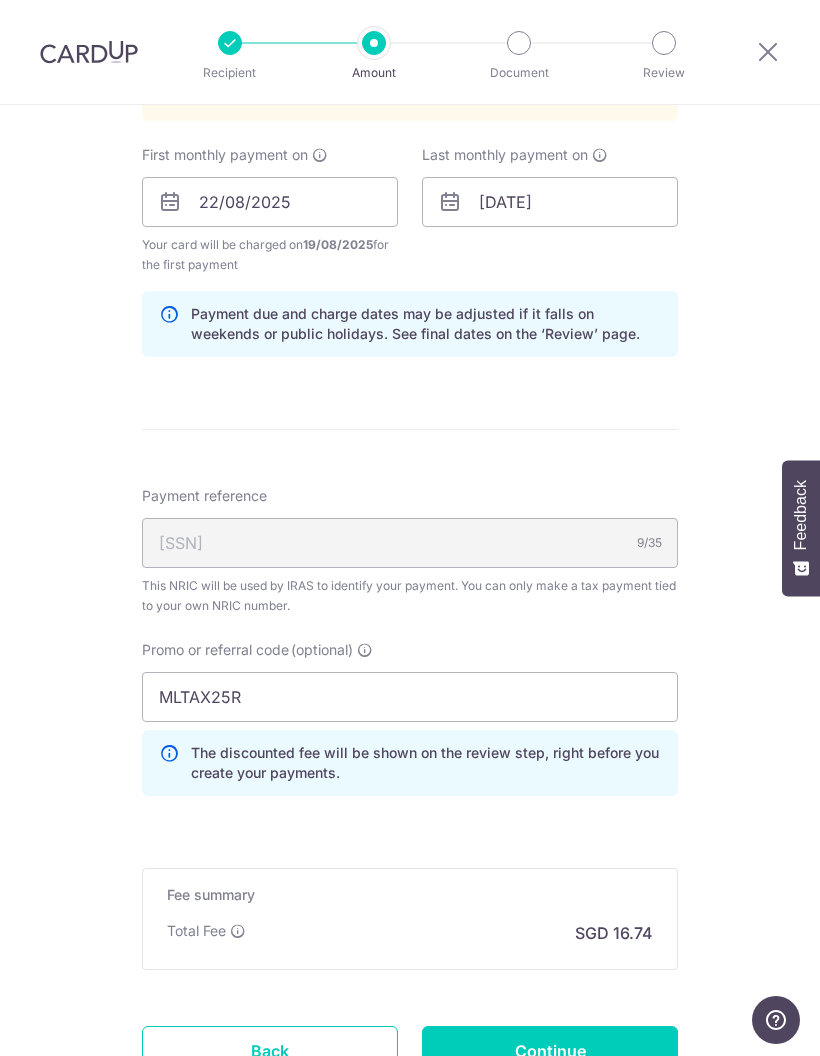 click on "Enter one-time or monthly payment amount
SGD
643.69
643.69
The  total tax payment amounts scheduled  should not exceed the outstanding balance in your latest Statement of Account.
Select Card
**** 3746
Add credit card
Your Cards
**** 3746
**** 4648
Secure 256-bit SSL
Text
New card details" at bounding box center (410, 116) 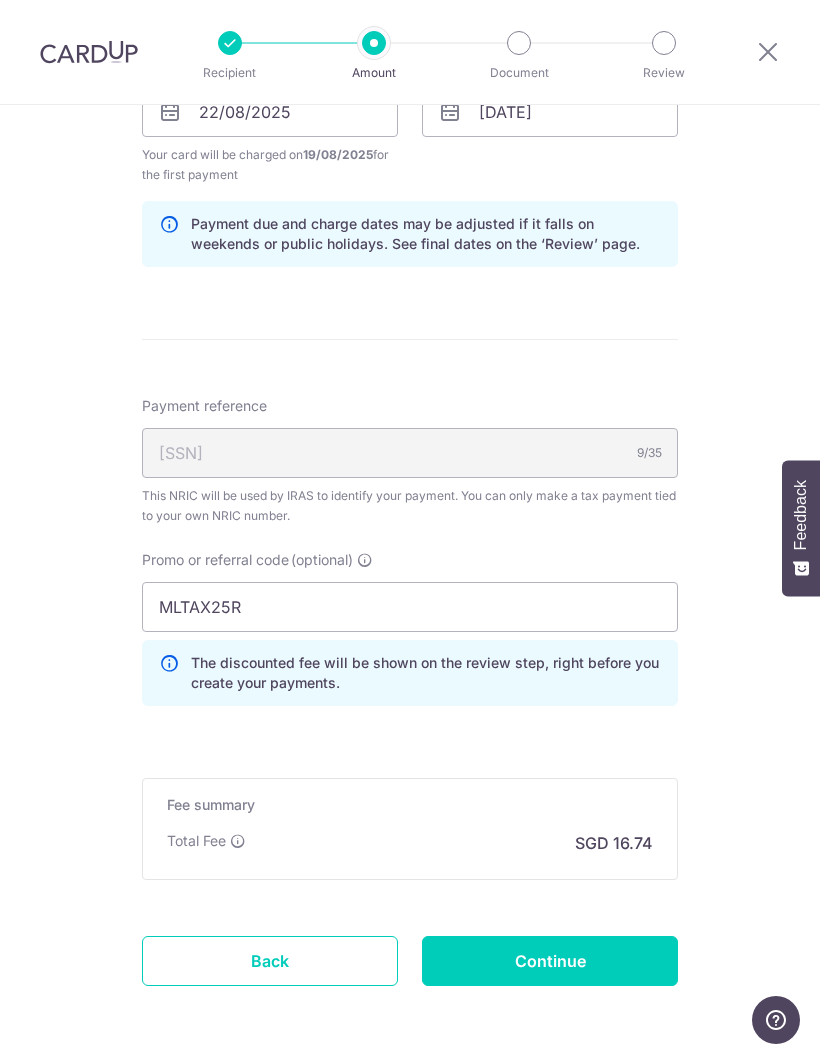 scroll, scrollTop: 1235, scrollLeft: 0, axis: vertical 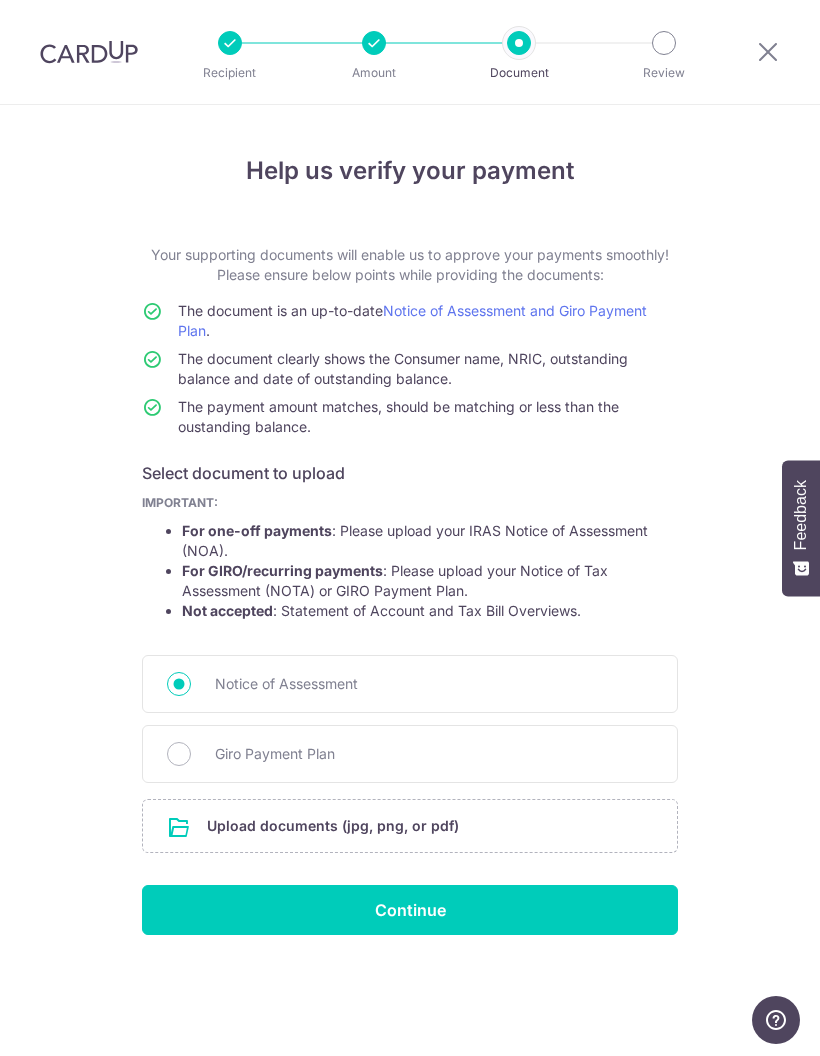 click at bounding box center (410, 826) 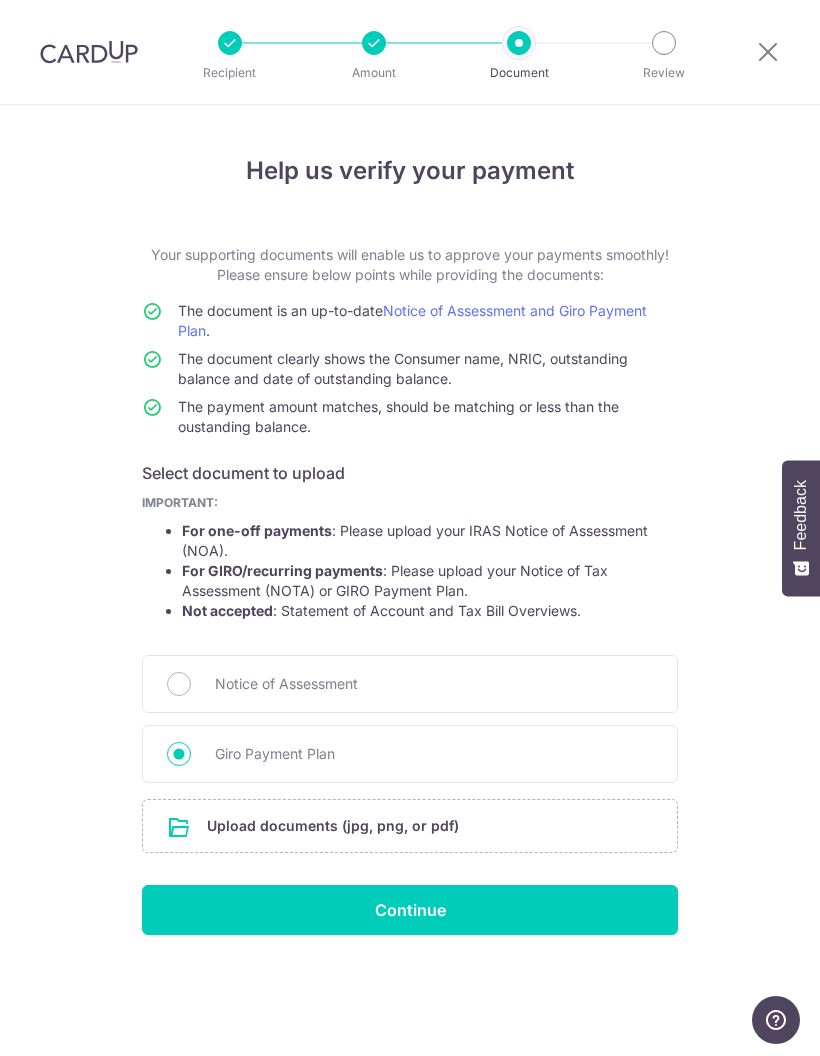click on "Continue" at bounding box center [410, 910] 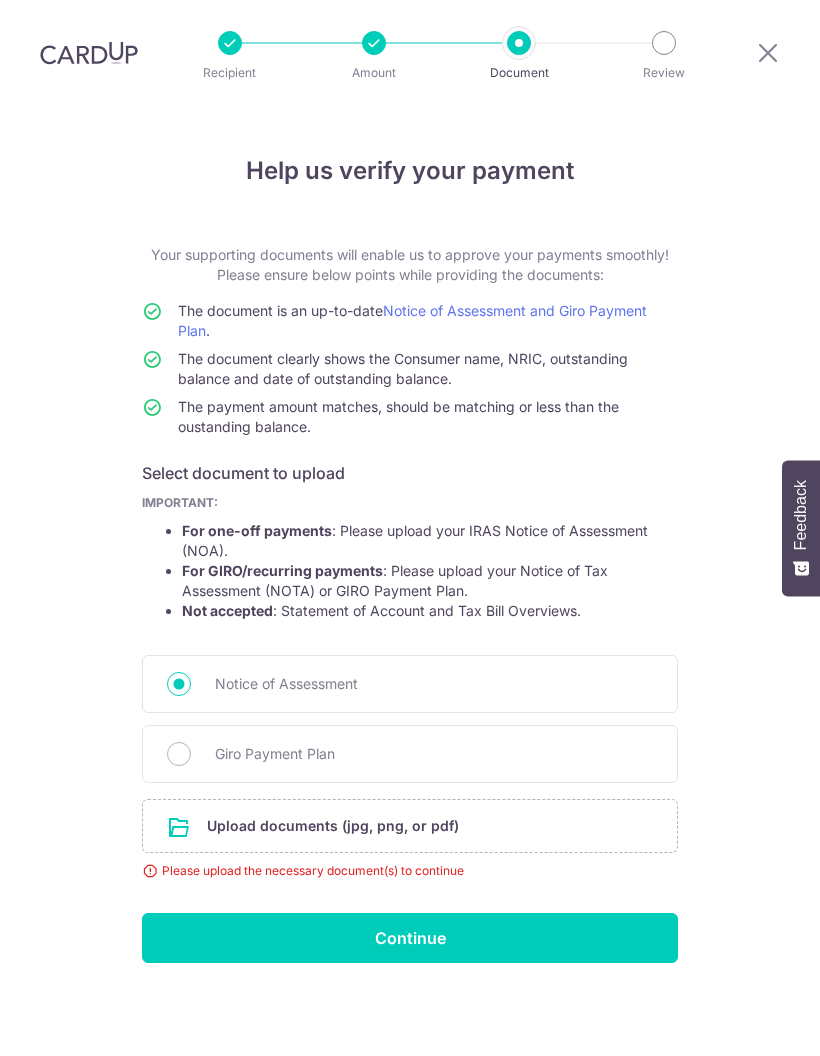 scroll, scrollTop: 80, scrollLeft: 0, axis: vertical 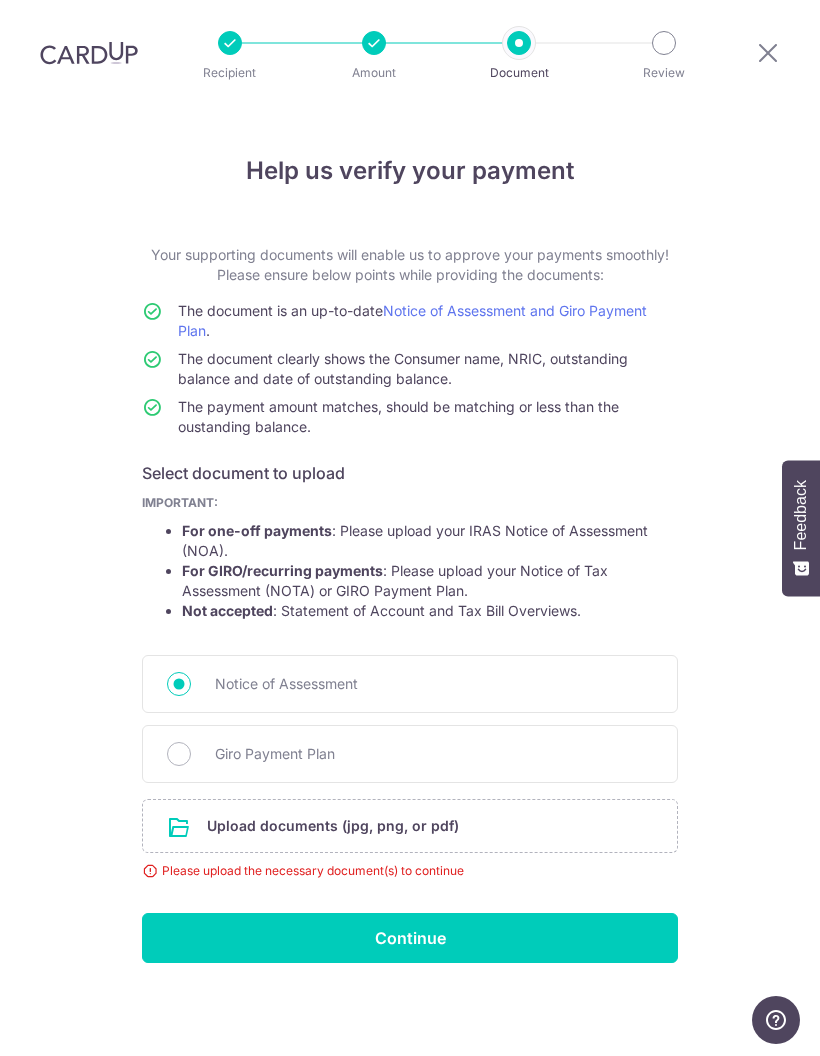click on "Giro Payment Plan" at bounding box center (179, 754) 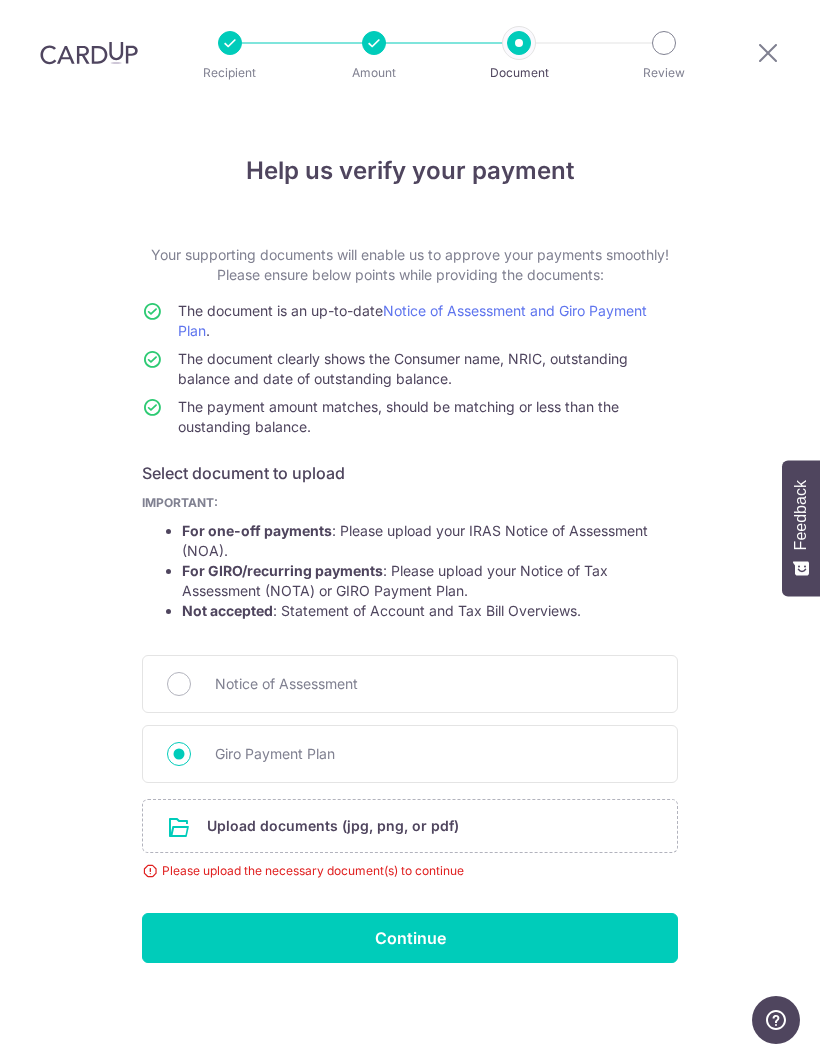 click at bounding box center [410, 826] 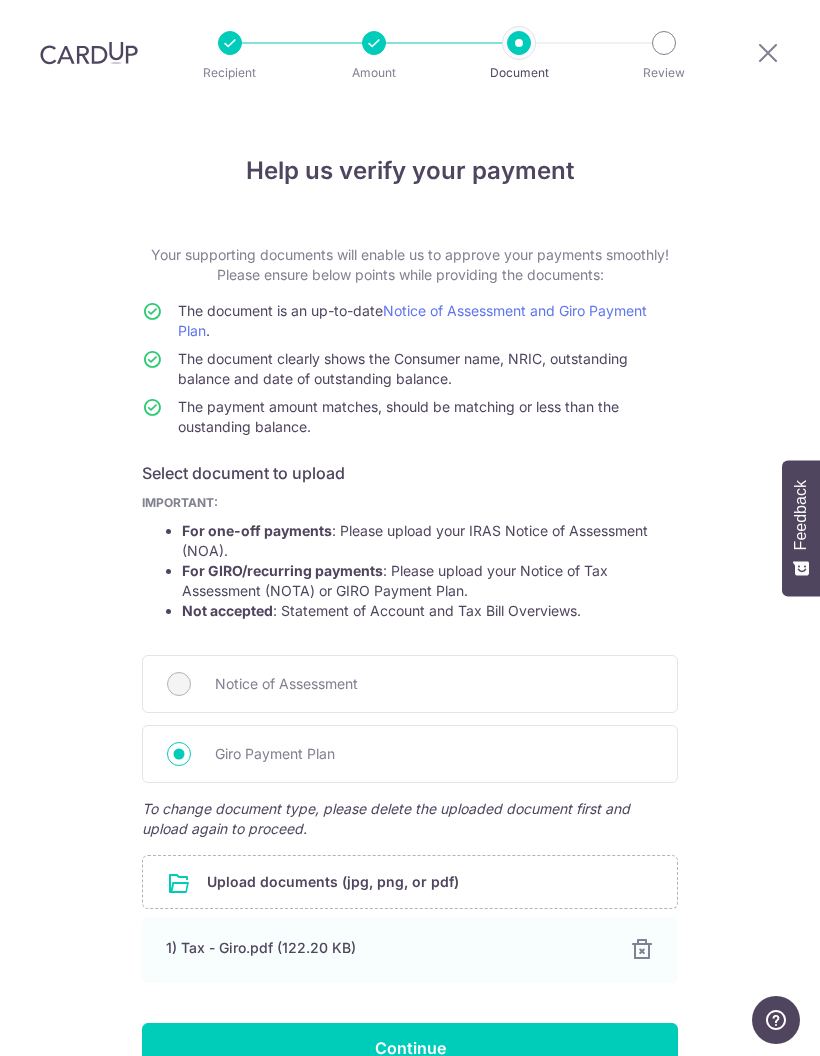 click on "1) Tax - Giro.pdf (122.20 KB)" at bounding box center [386, 948] 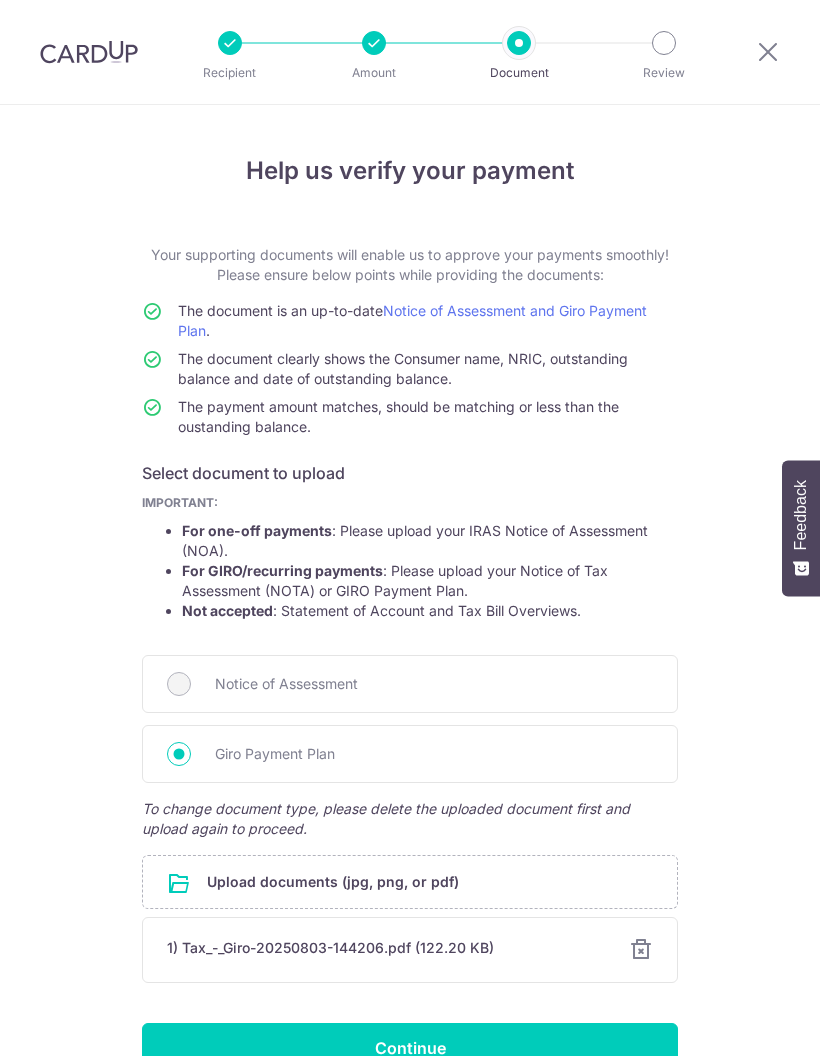 scroll, scrollTop: 0, scrollLeft: 0, axis: both 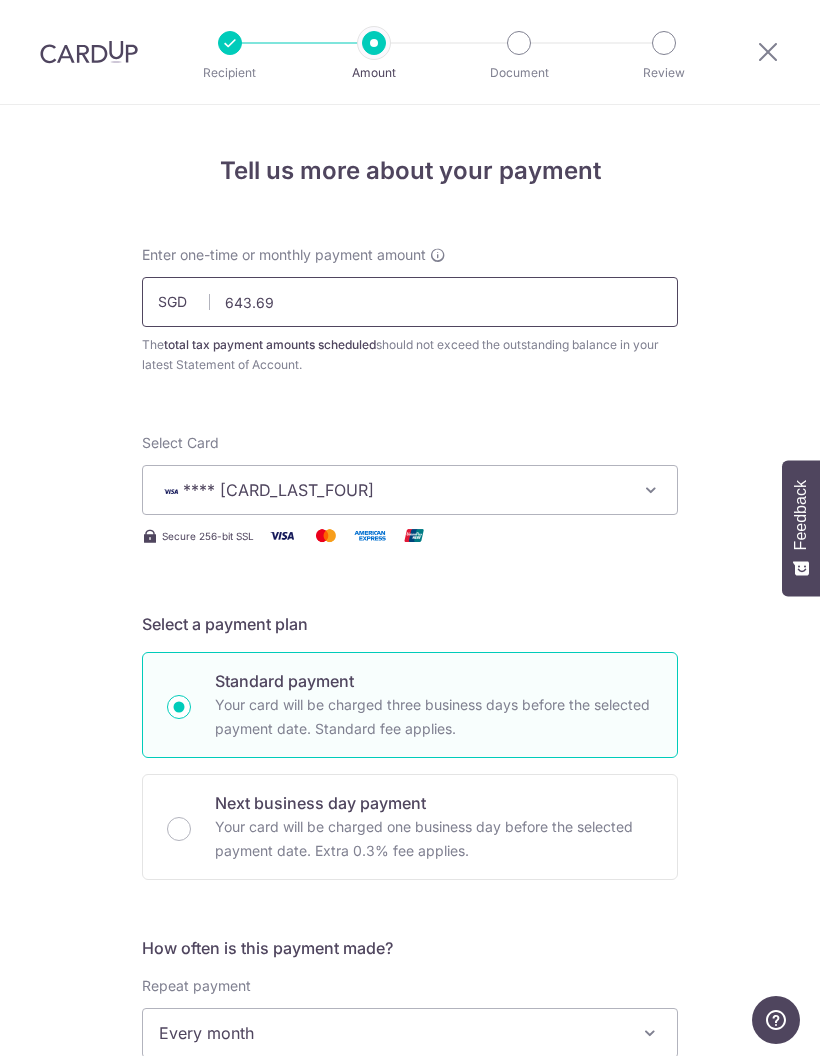 click on "643.69" at bounding box center (410, 302) 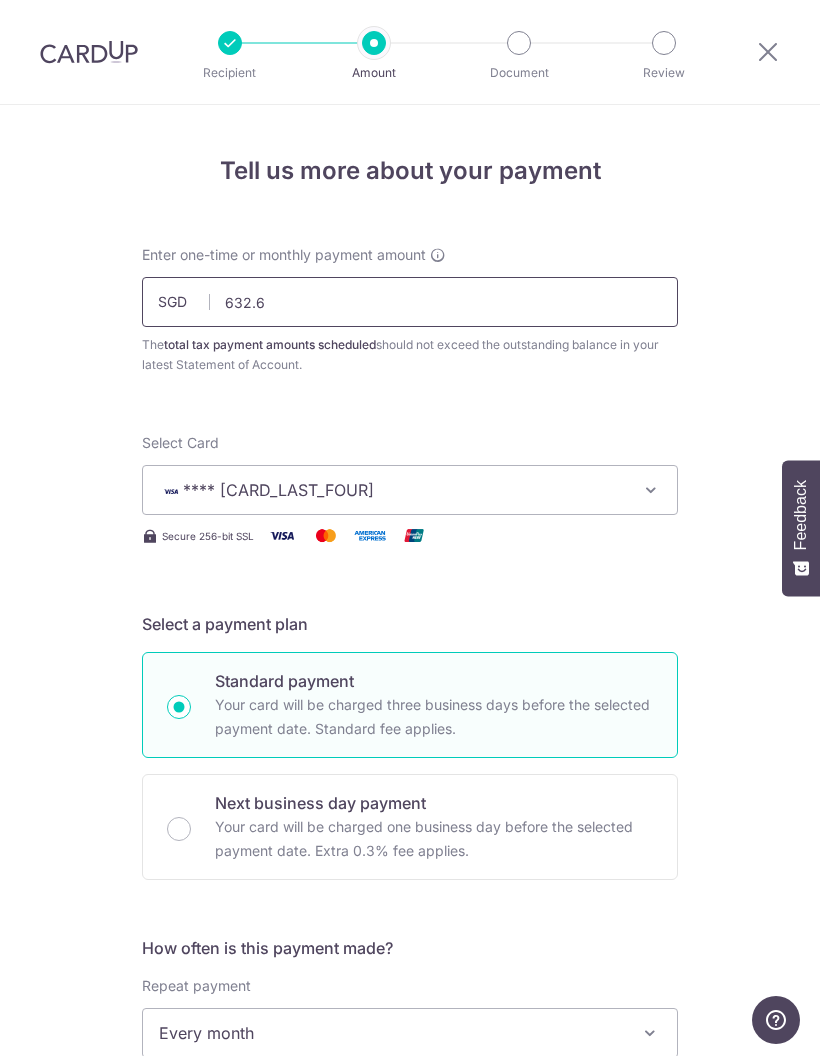 type on "632.62" 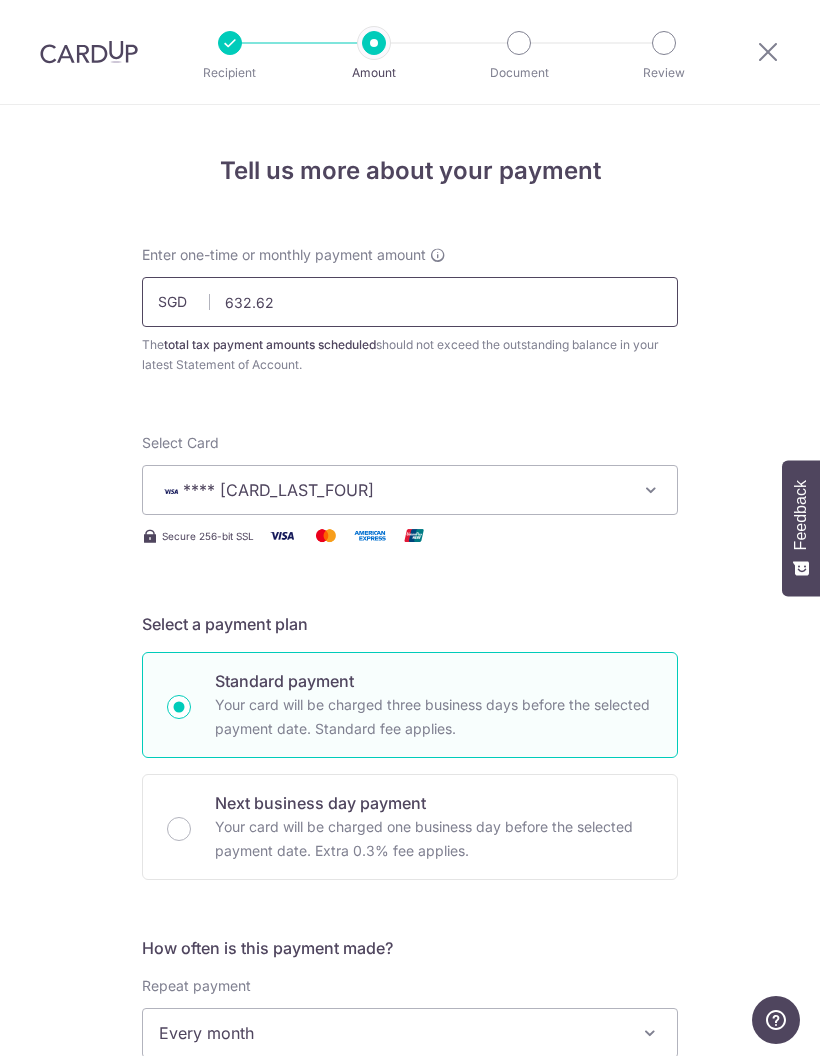 click on "Add Card" at bounding box center [0, 0] 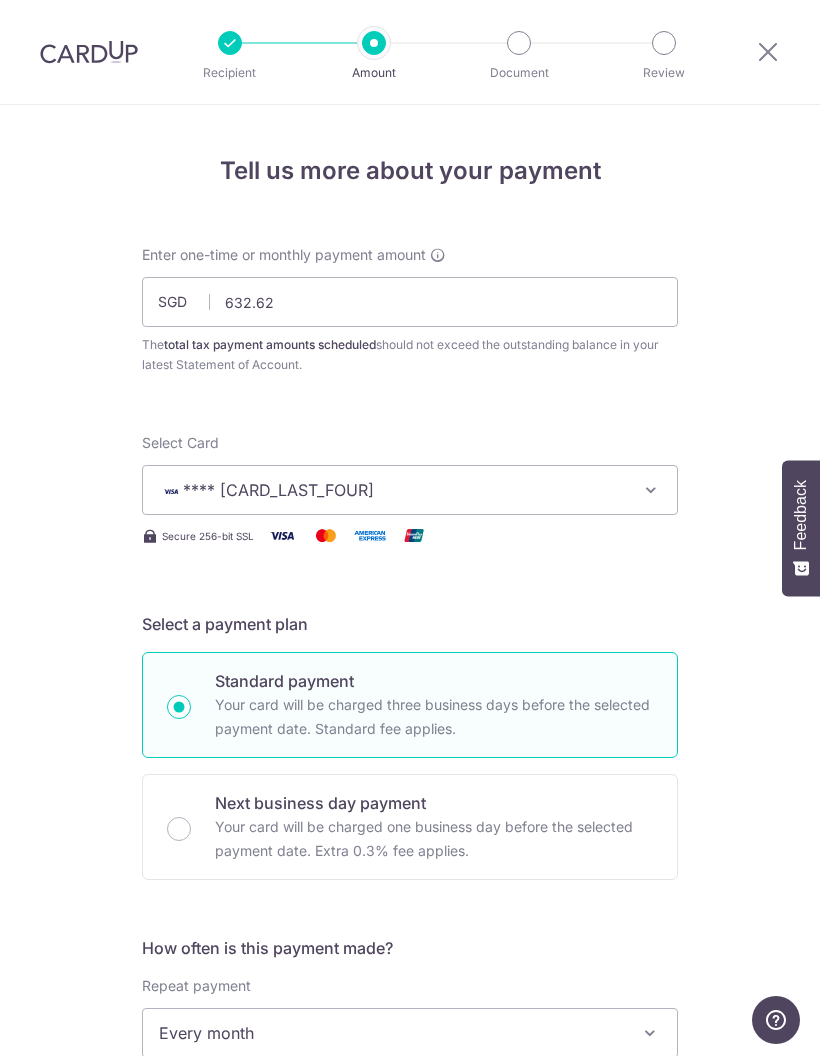 click on "Tell us more about your payment
Enter one-time or monthly payment amount
SGD
632.62
643.69
The  total tax payment amounts scheduled  should not exceed the outstanding balance in your latest Statement of Account.
Select Card
**** 3746
Add credit card
Your Cards
**** 3746
**** 4648
Secure 256-bit SSL
Text" at bounding box center (410, 1083) 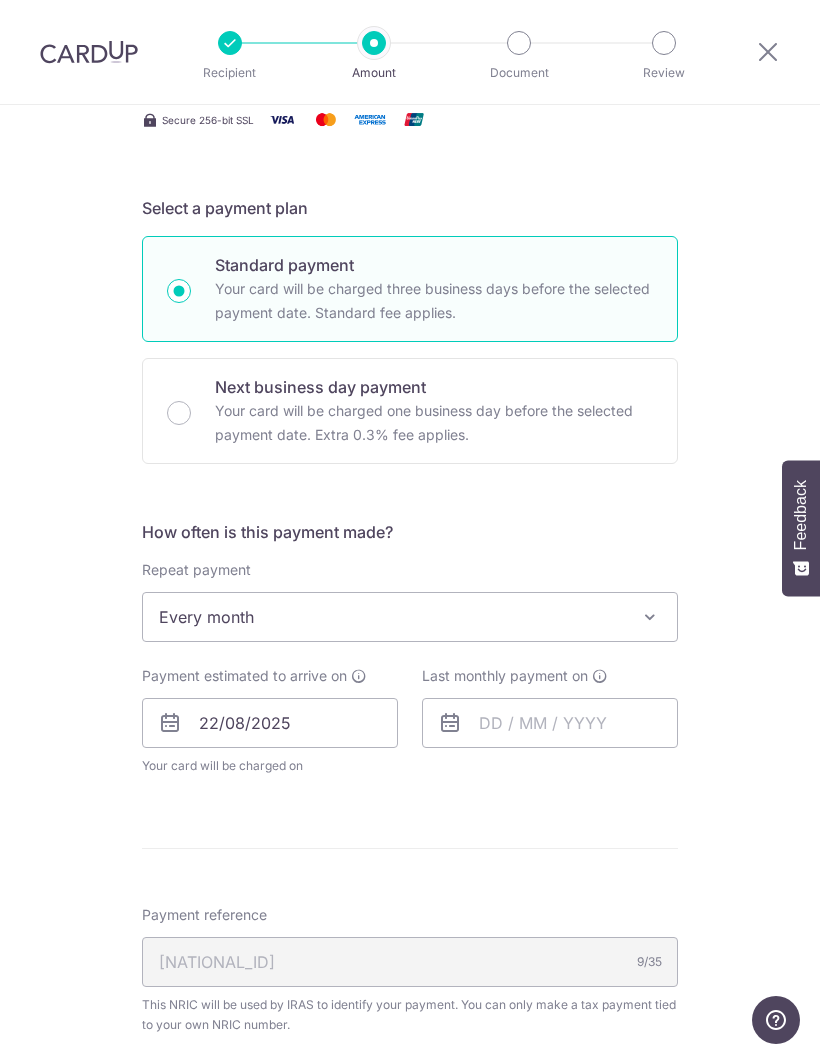 scroll, scrollTop: 431, scrollLeft: 0, axis: vertical 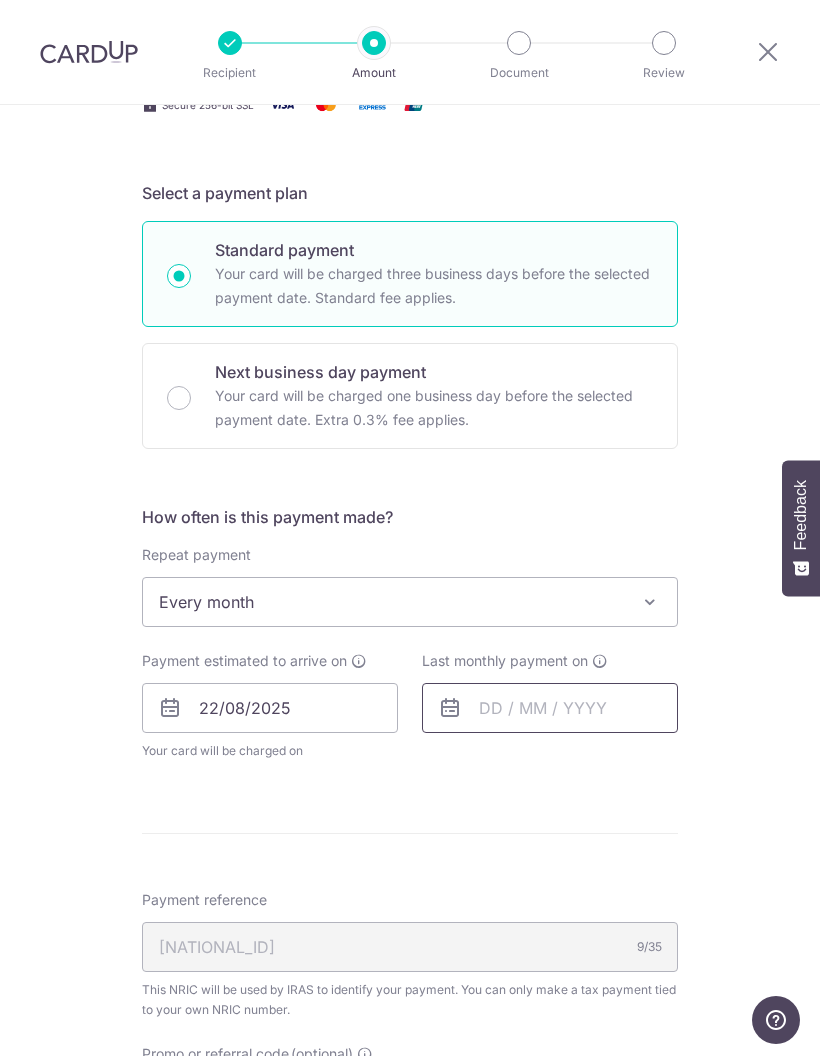 click at bounding box center (550, 708) 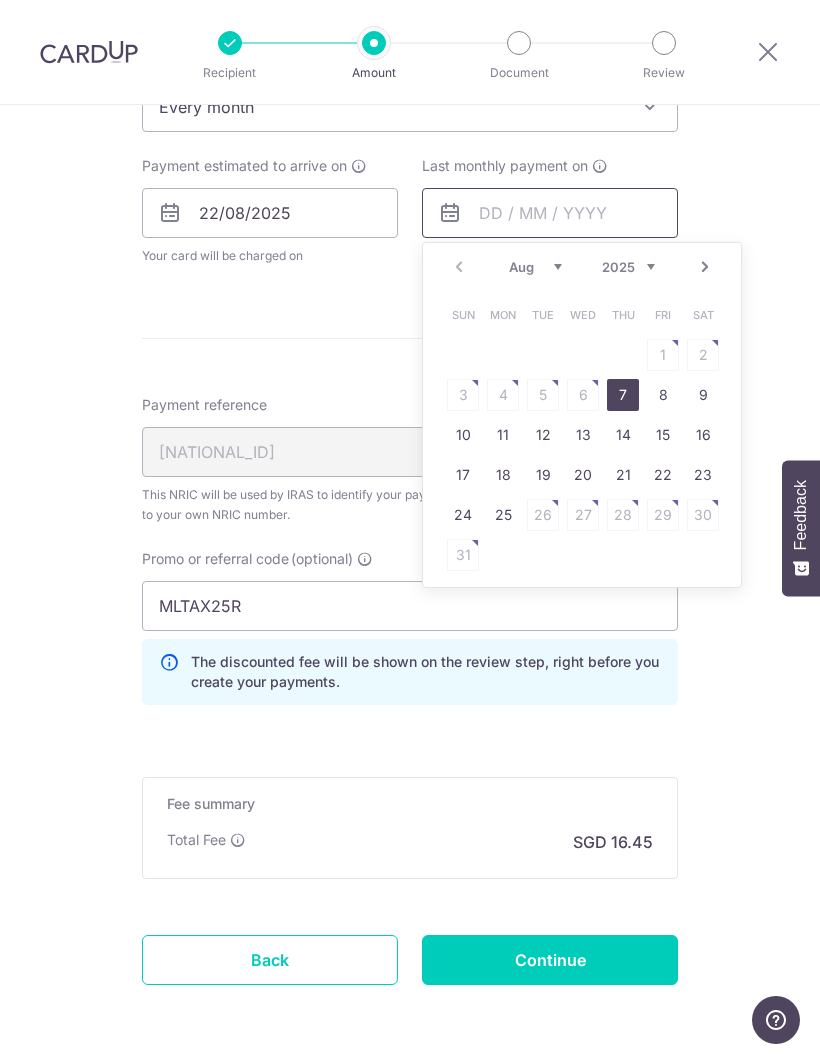 scroll, scrollTop: 925, scrollLeft: 0, axis: vertical 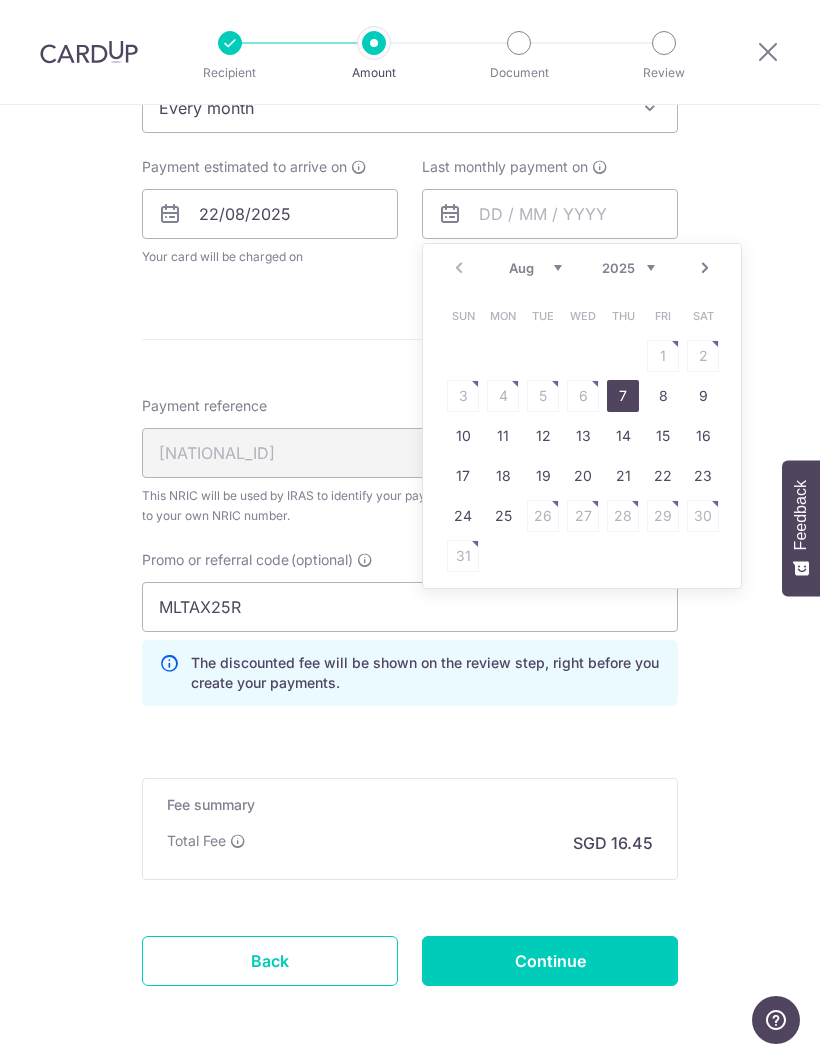 click on "2025 2026" at bounding box center (628, 268) 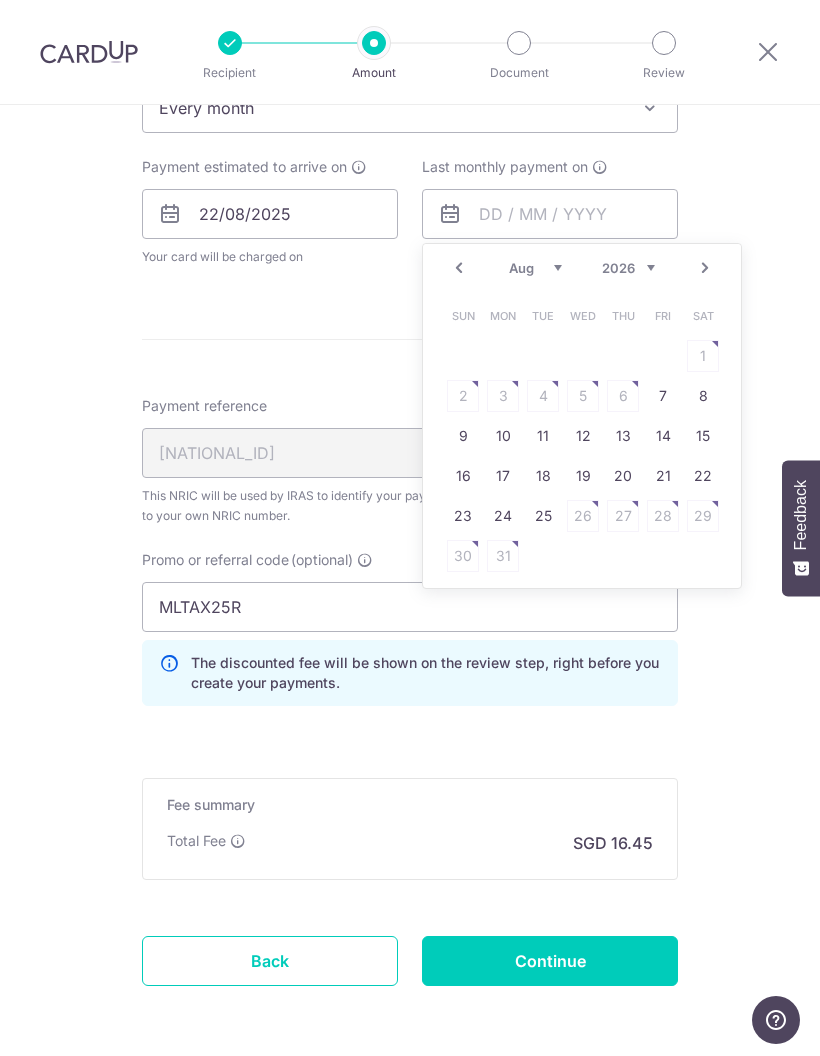 click on "Jan Feb Mar Apr May Jun Jul Aug Sep" at bounding box center (535, 268) 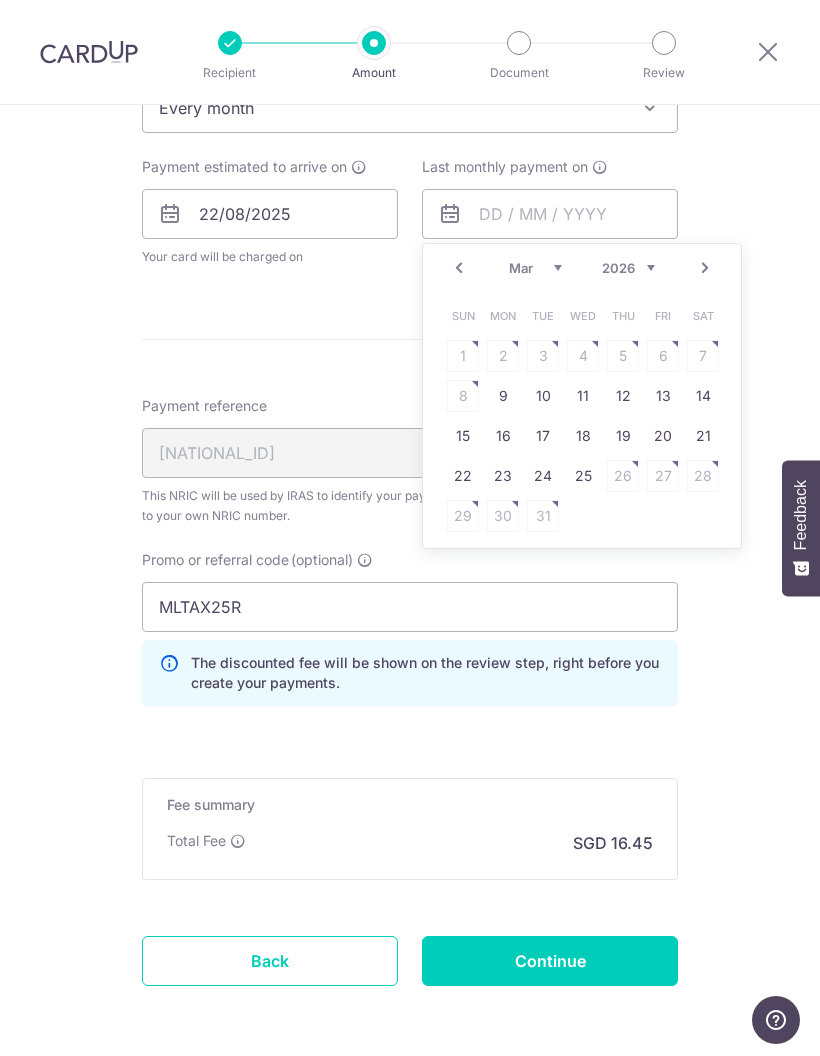 click on "22" at bounding box center (463, 476) 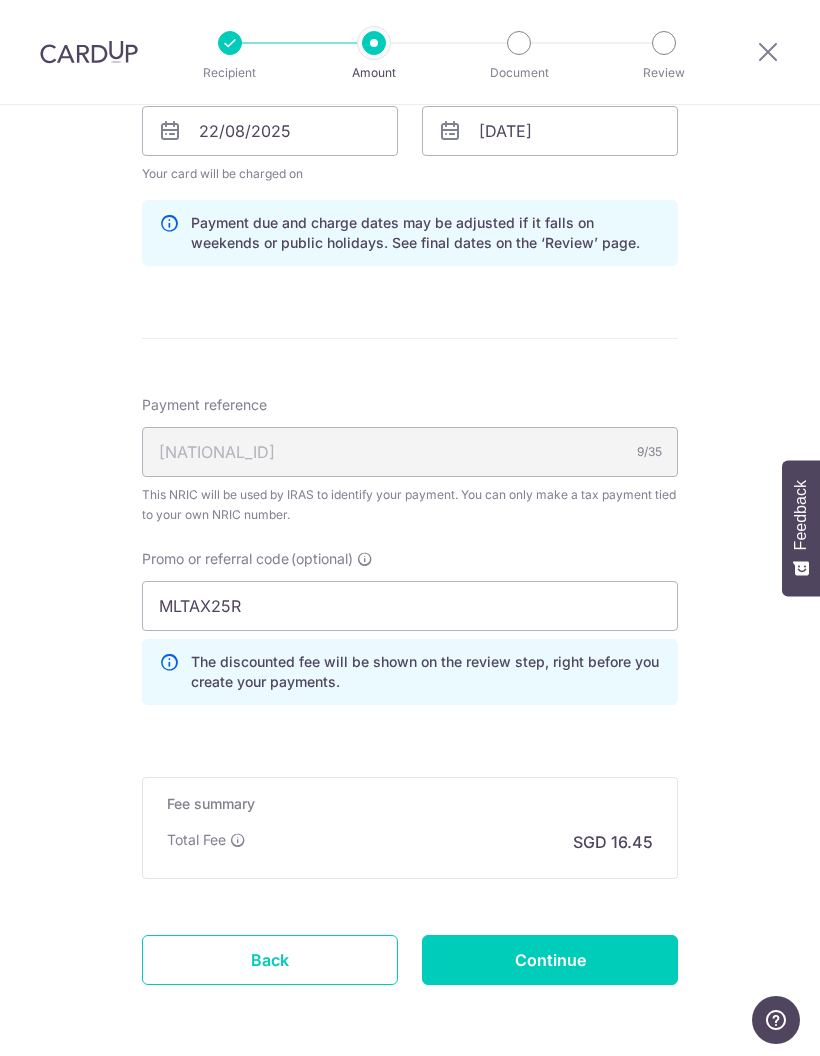 scroll, scrollTop: 1007, scrollLeft: 0, axis: vertical 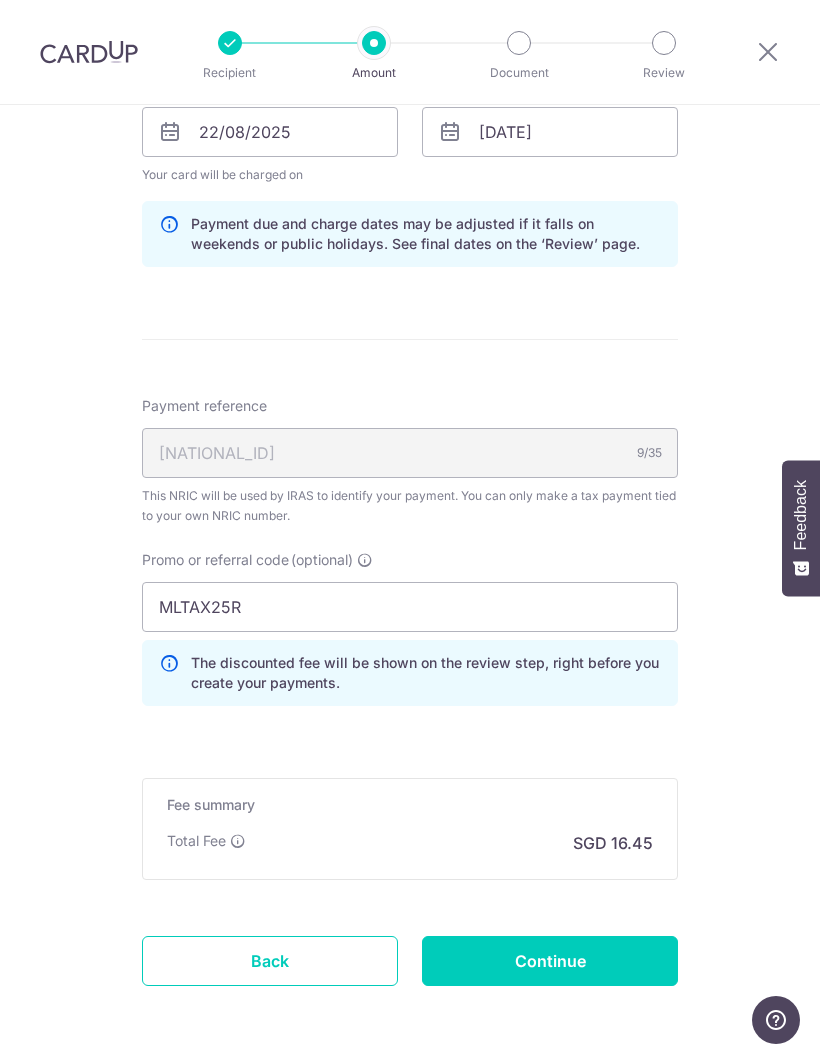 click on "Continue" at bounding box center (550, 961) 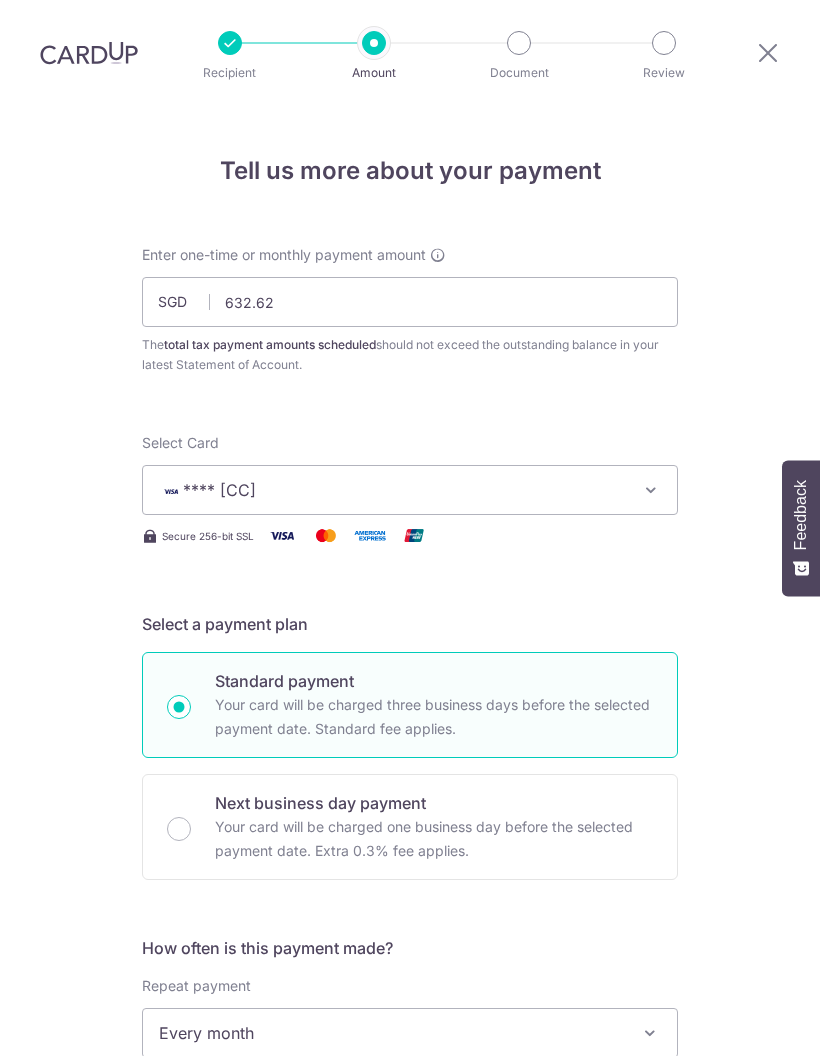 scroll, scrollTop: 80, scrollLeft: 0, axis: vertical 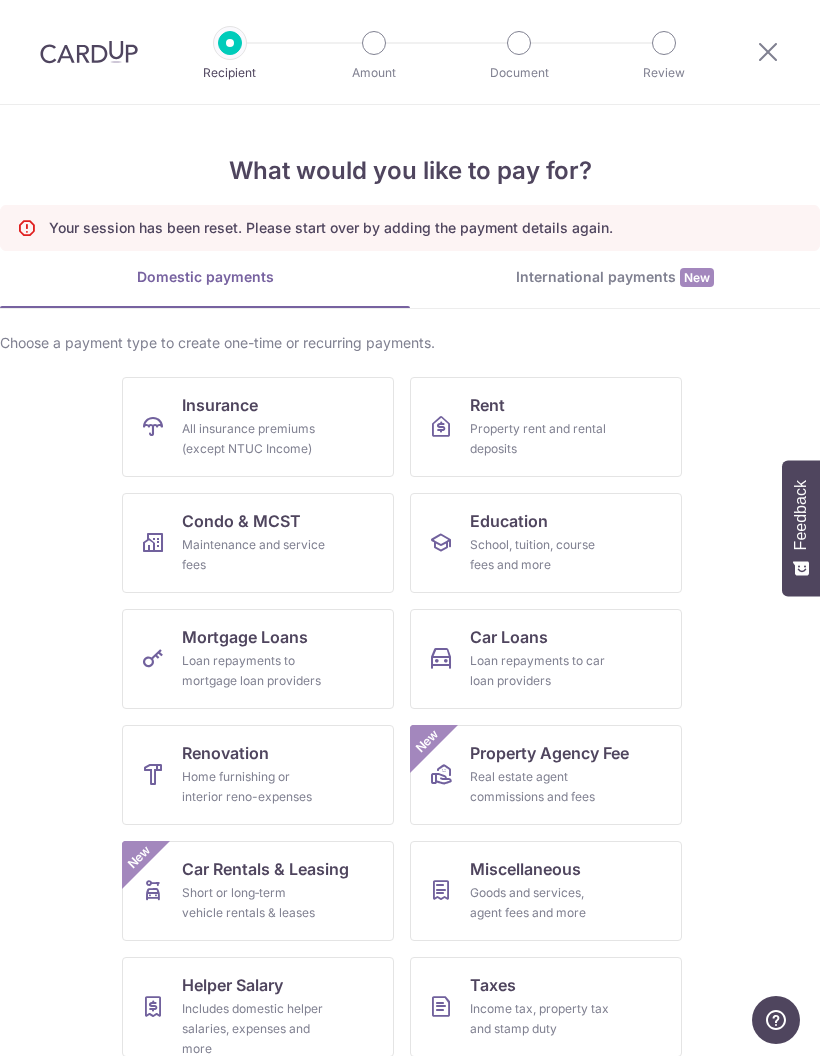 click at bounding box center [768, 51] 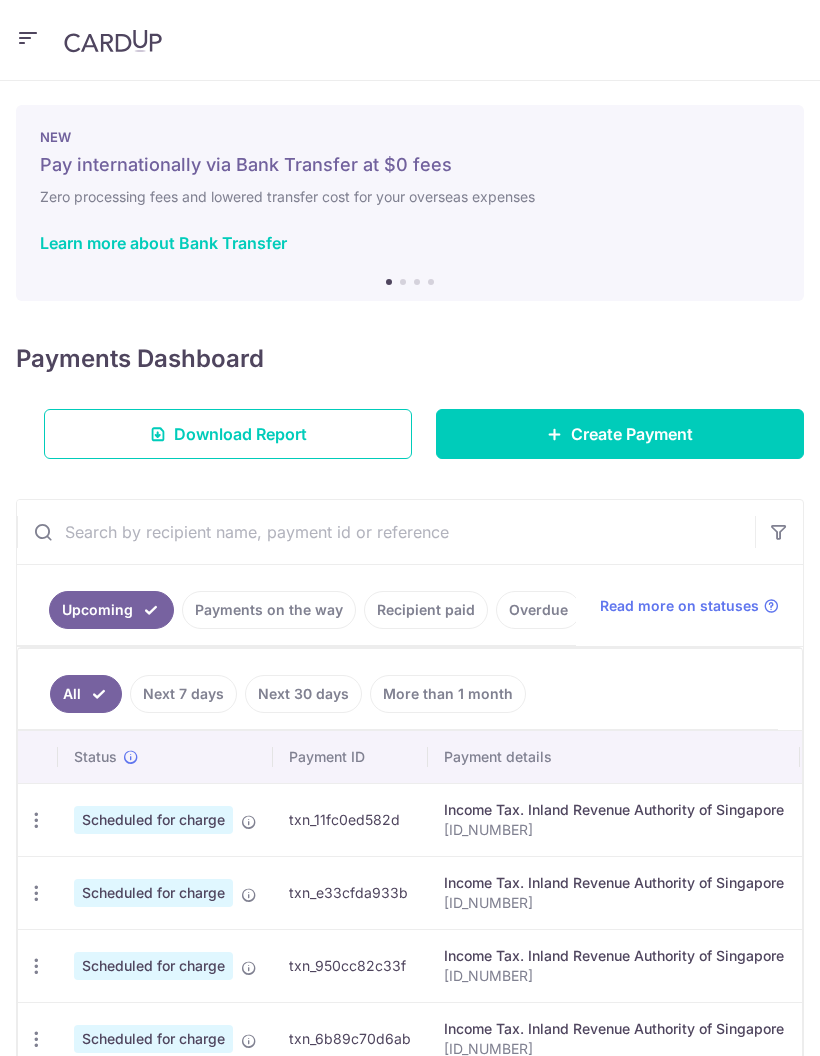 scroll, scrollTop: 0, scrollLeft: 0, axis: both 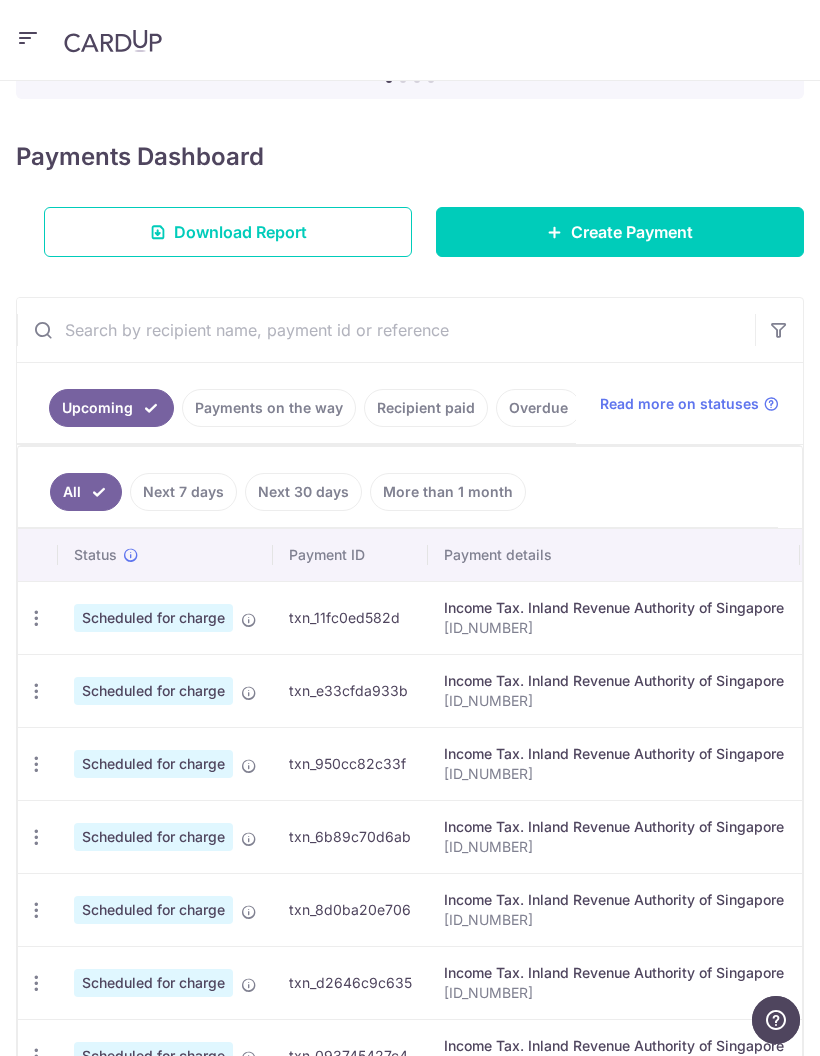 click on "Update payment
Cancel payment" at bounding box center [36, 618] 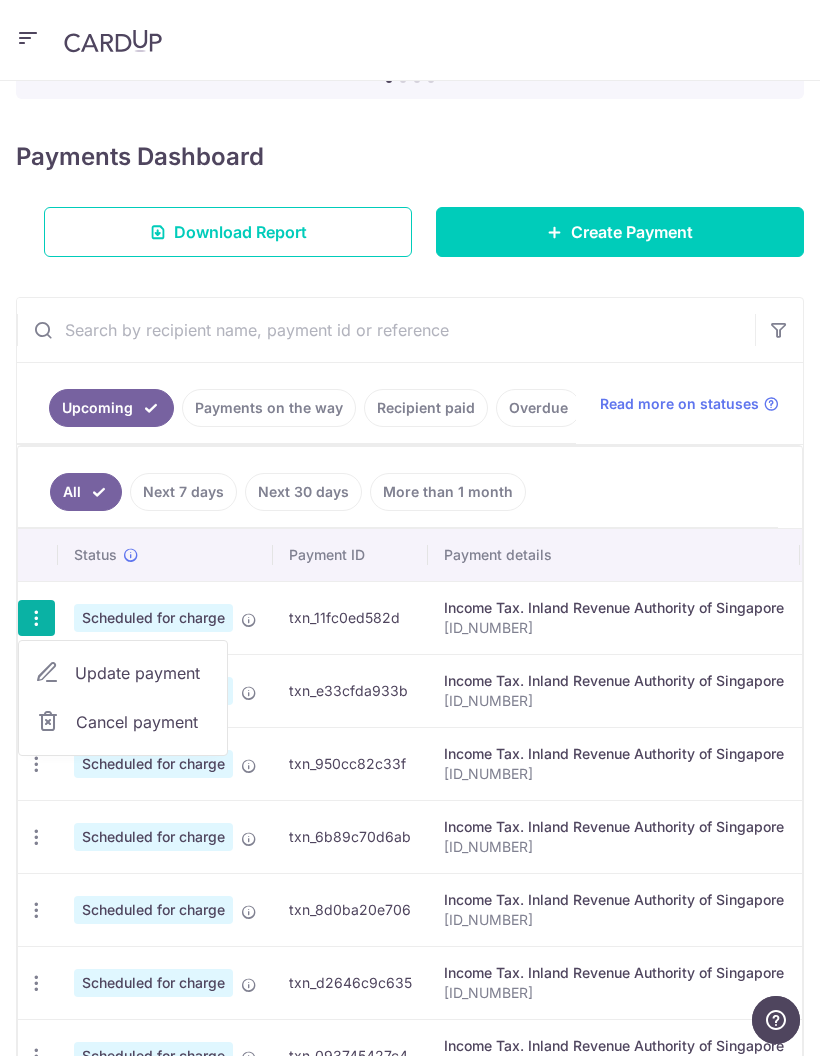 click at bounding box center (410, 528) 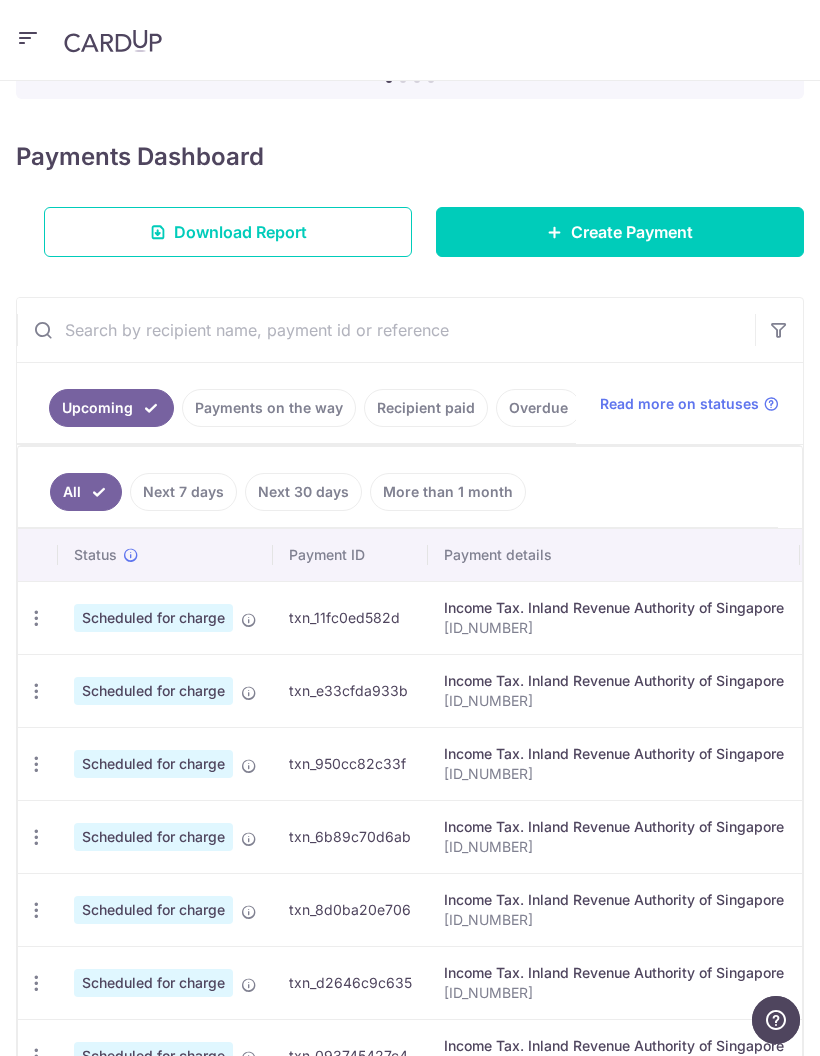 scroll, scrollTop: 0, scrollLeft: 0, axis: both 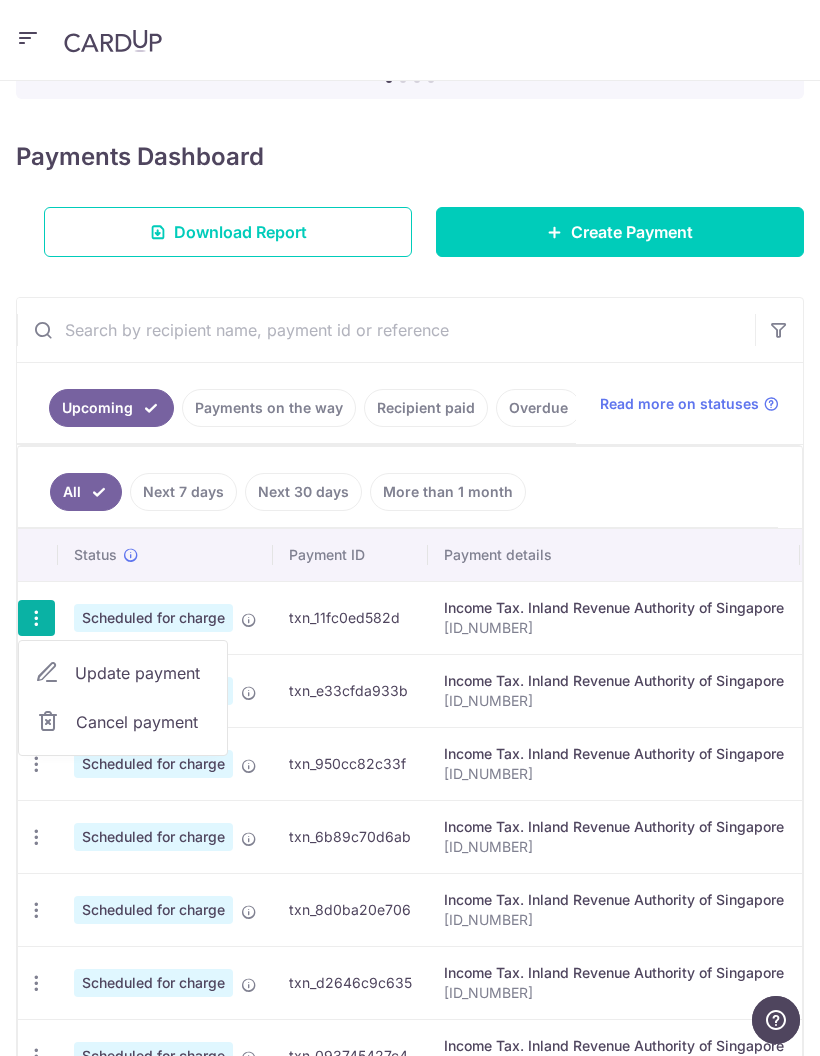click on "Cancel payment" at bounding box center [143, 722] 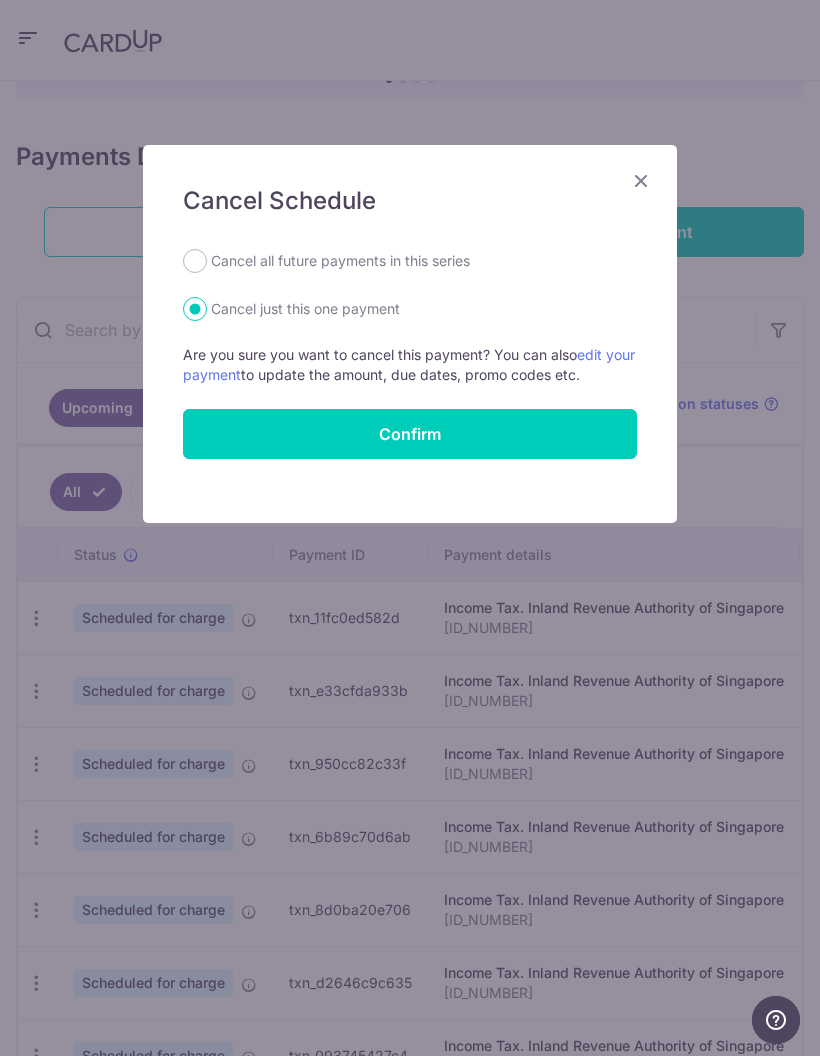 click on "Cancel all future payments in this series" at bounding box center (340, 261) 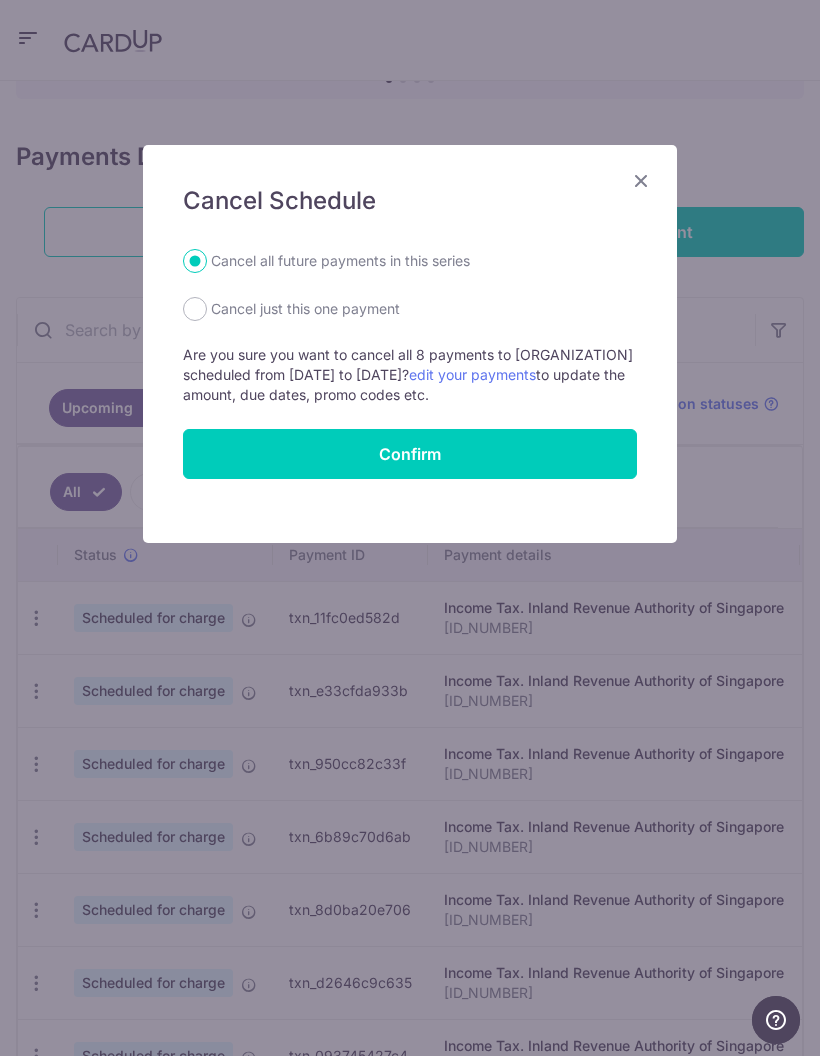 click on "edit your payments" at bounding box center [472, 374] 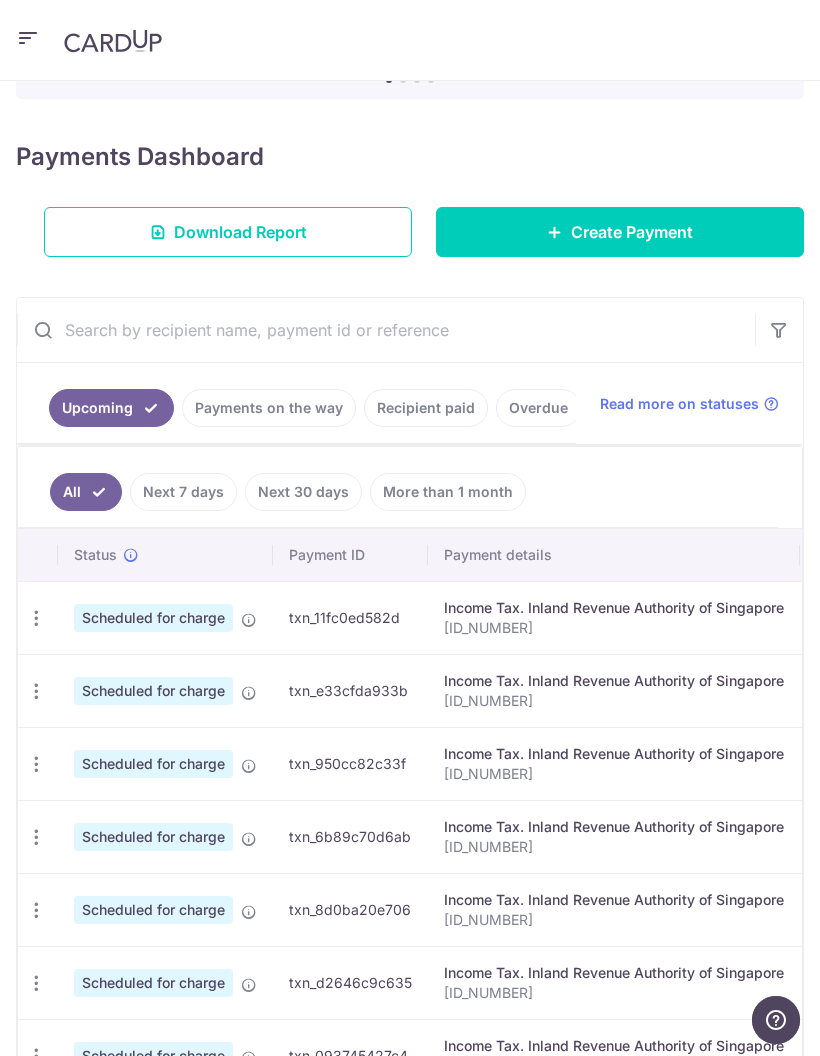 click at bounding box center [36, 618] 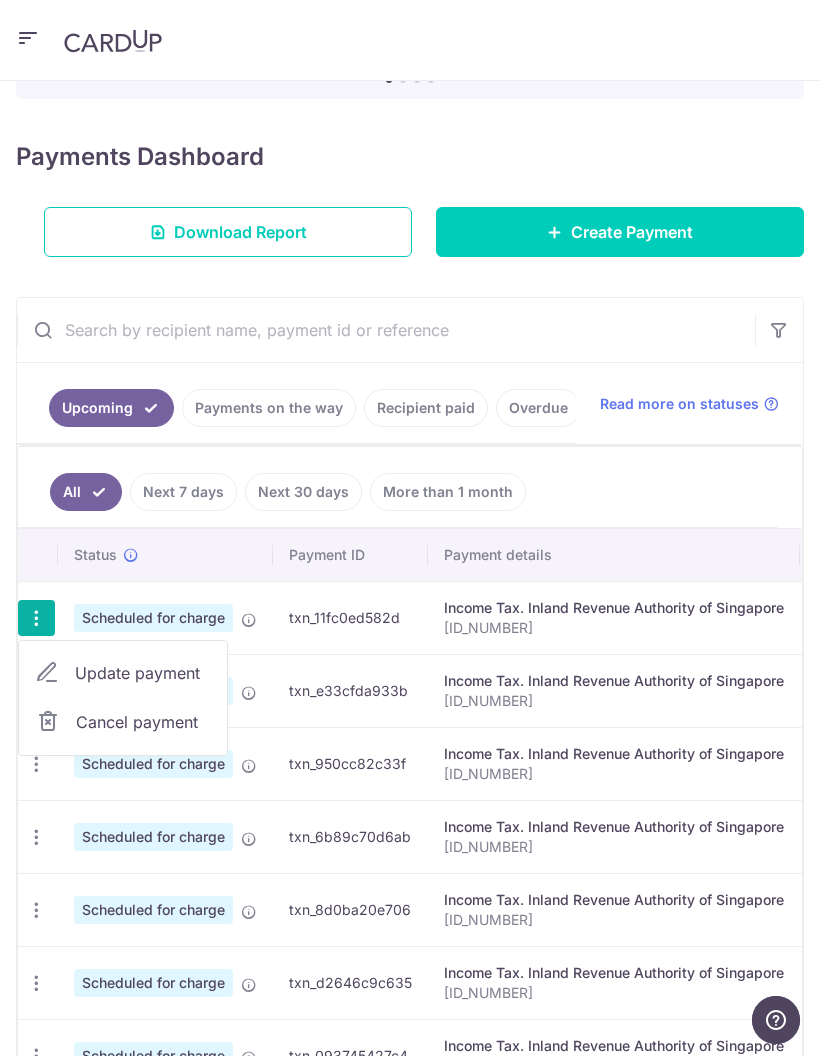 click on "Update payment" at bounding box center [143, 673] 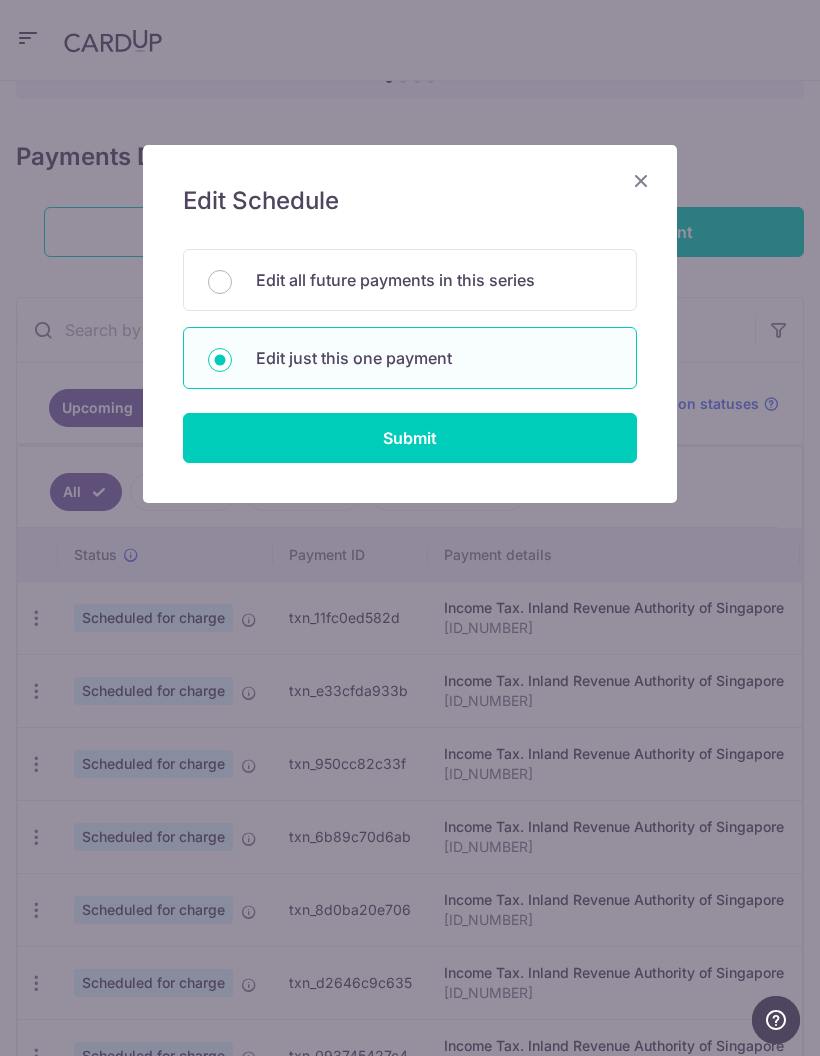click on "Edit all future payments in this series" at bounding box center [434, 280] 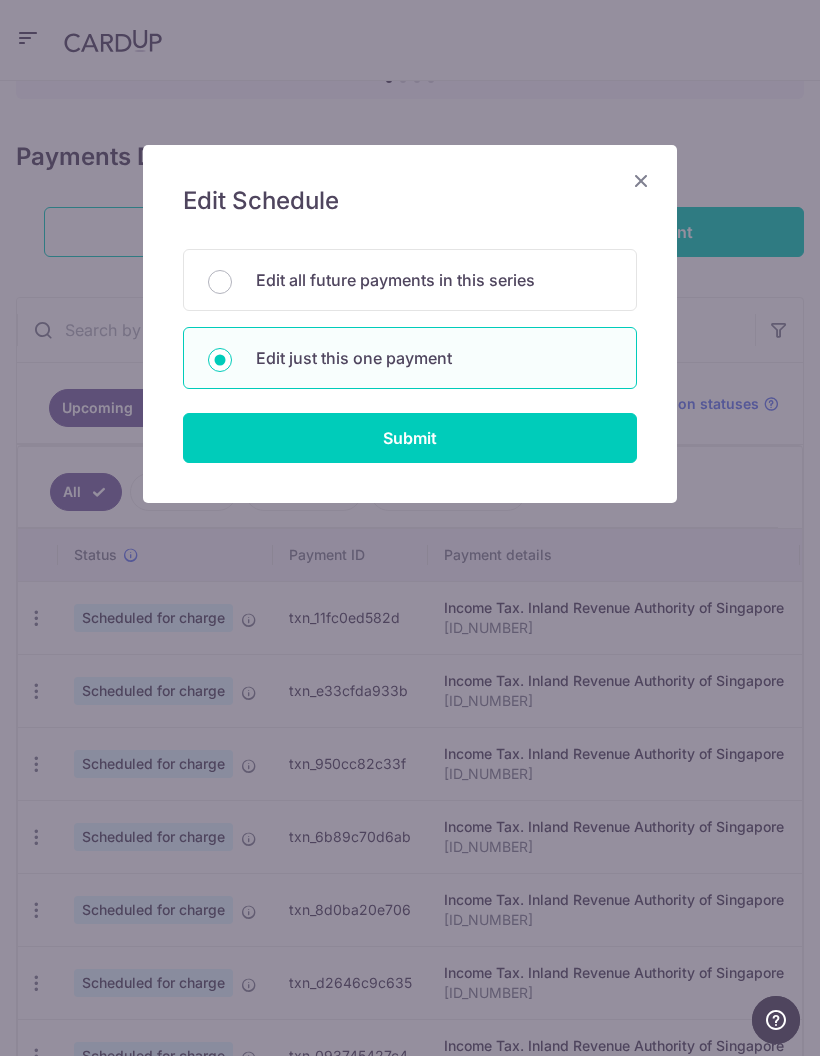 radio on "true" 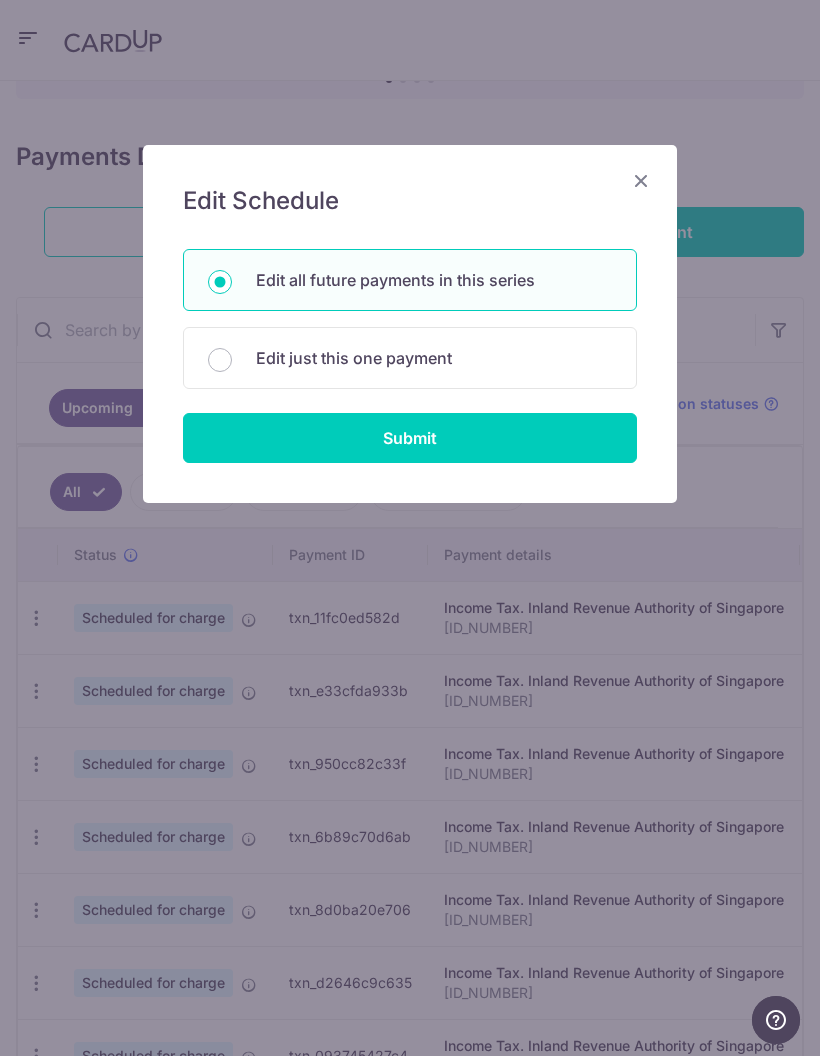 click on "Submit" at bounding box center (410, 438) 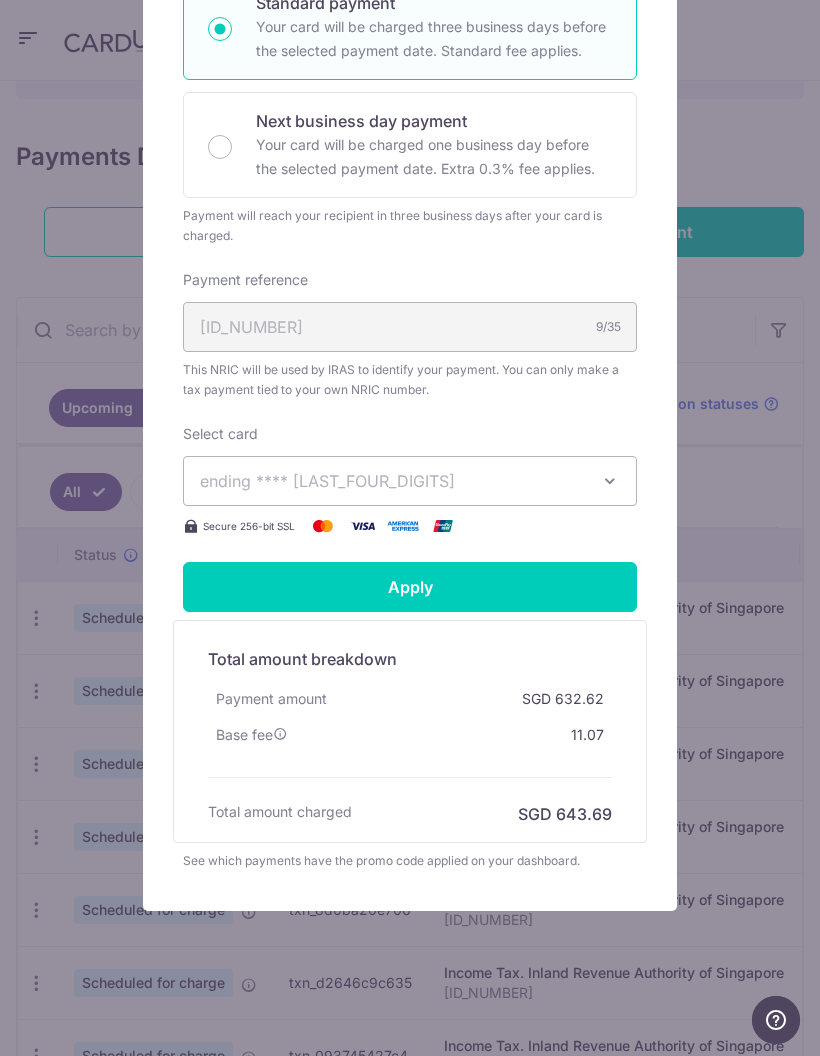 scroll, scrollTop: 465, scrollLeft: 0, axis: vertical 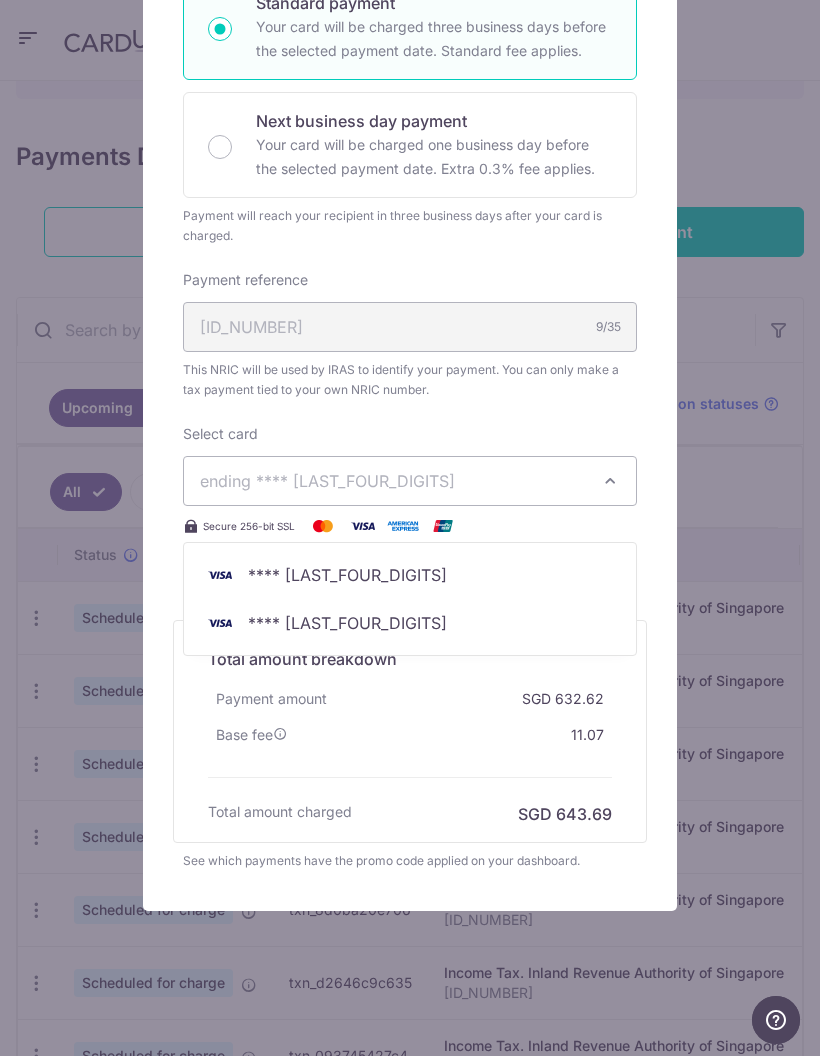 click on "**** [CC]" at bounding box center [410, 575] 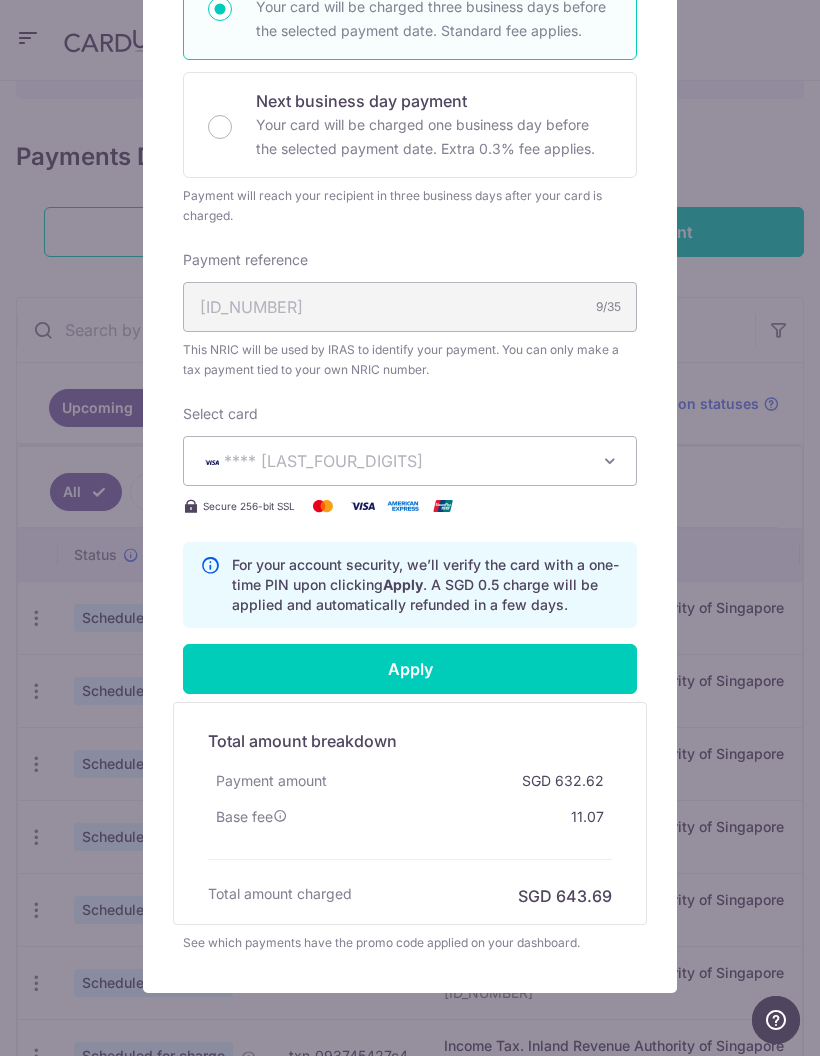 click at bounding box center [610, 461] 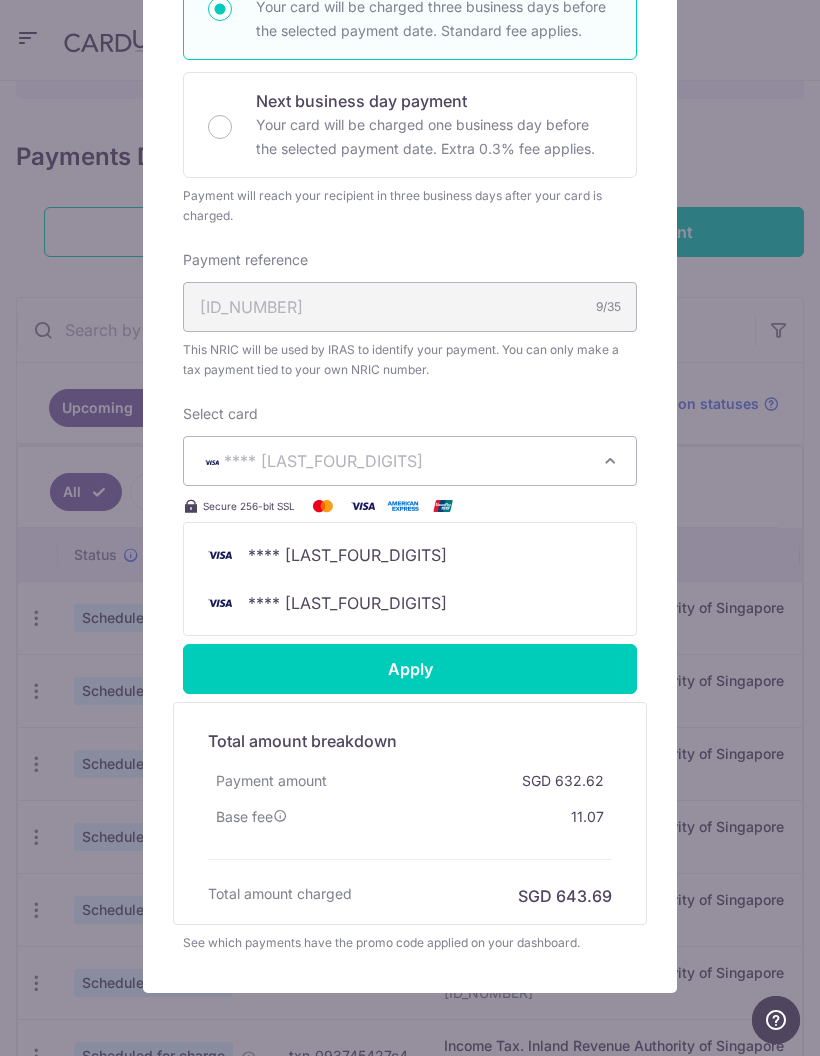 click on "**** [CC]" at bounding box center (410, 603) 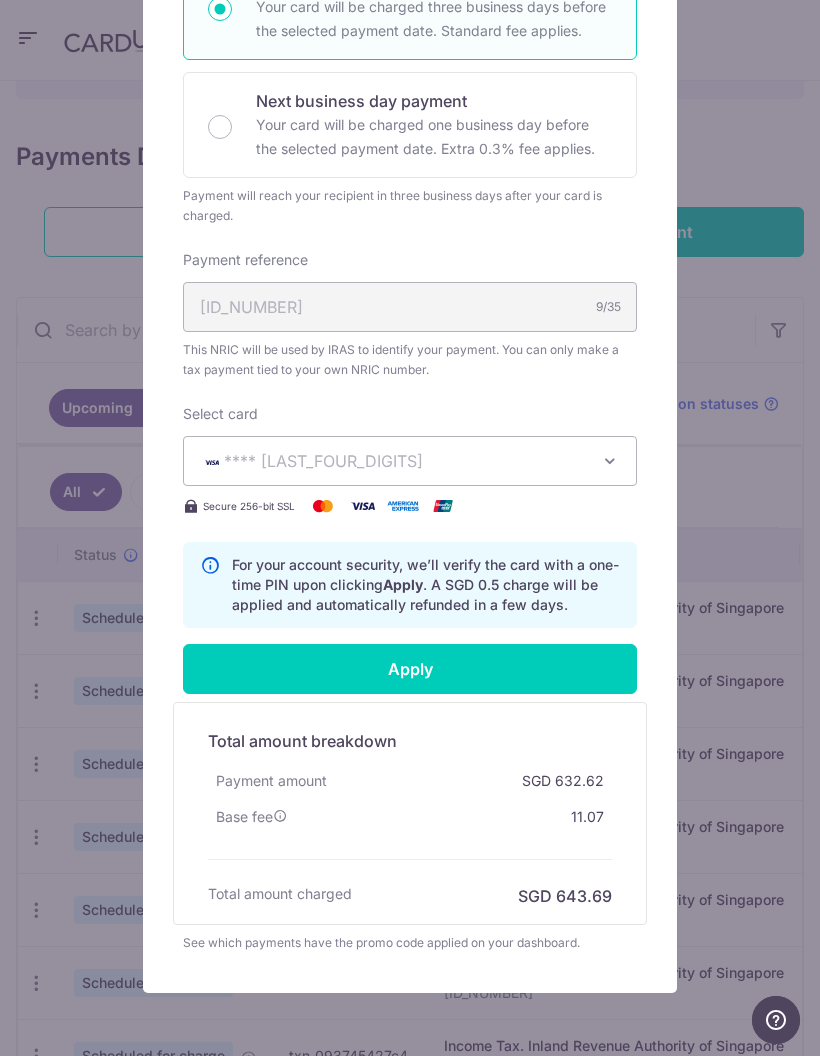 click on "**** [CC]" at bounding box center [410, 461] 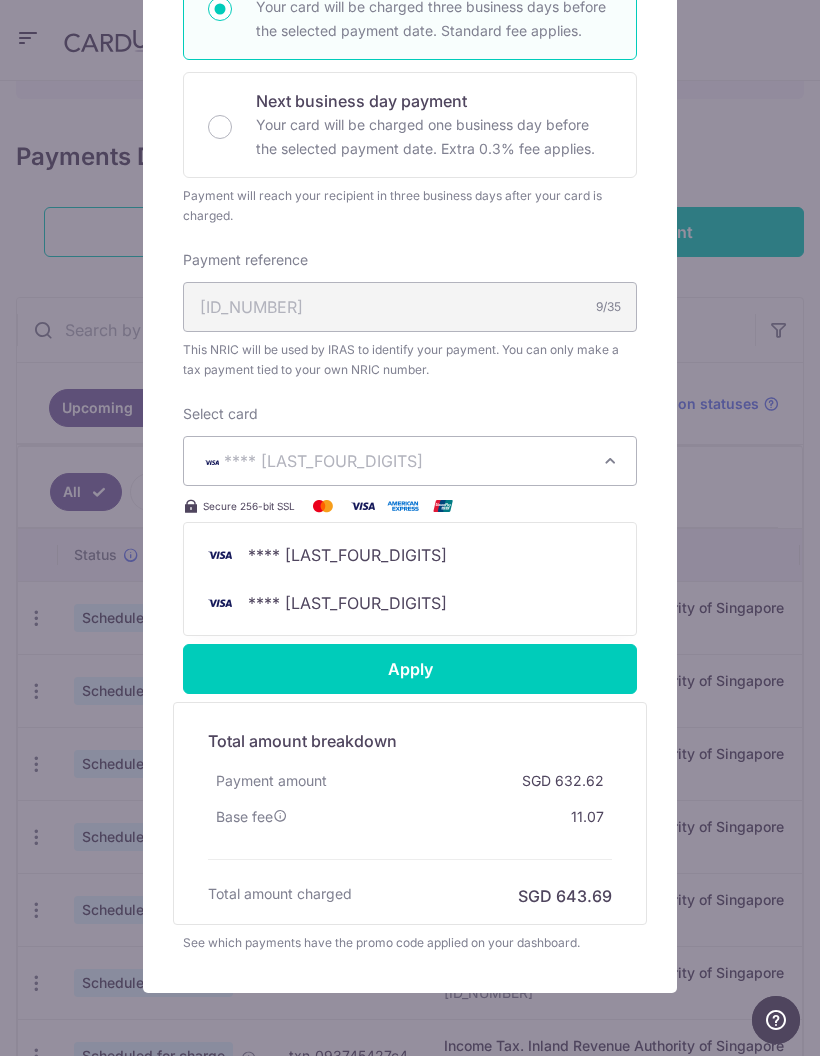 click on "**** [CC]" at bounding box center (410, 555) 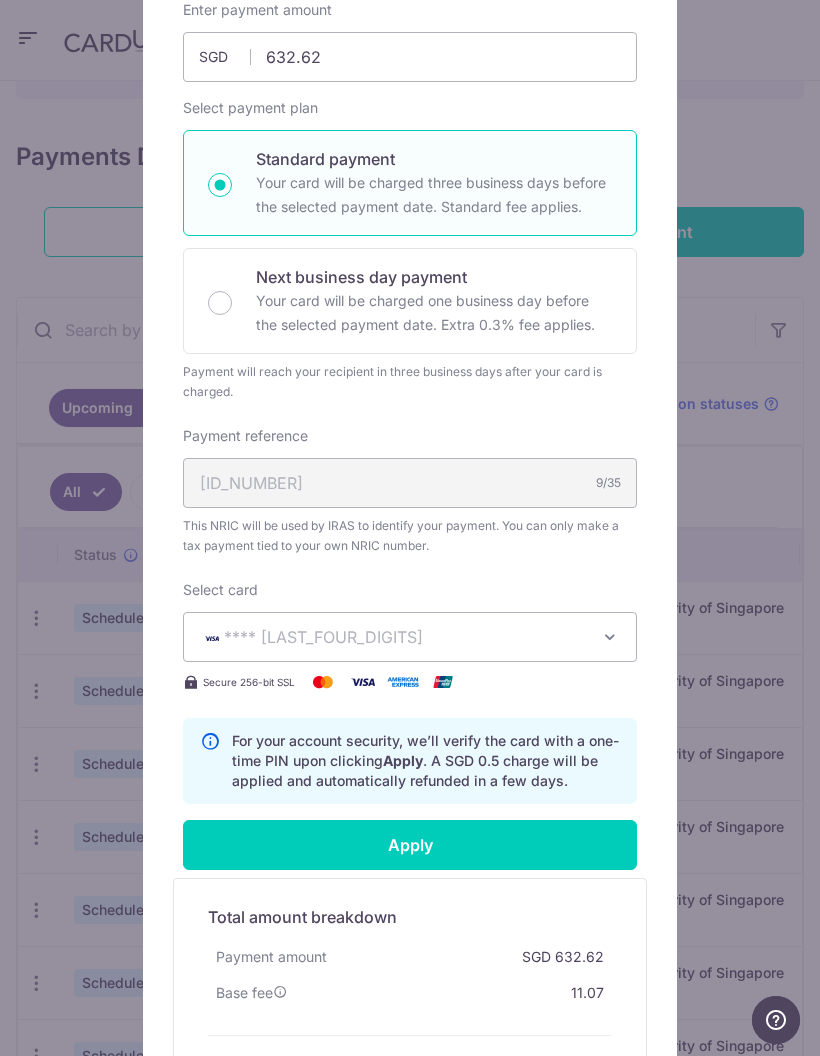 scroll, scrollTop: 294, scrollLeft: 0, axis: vertical 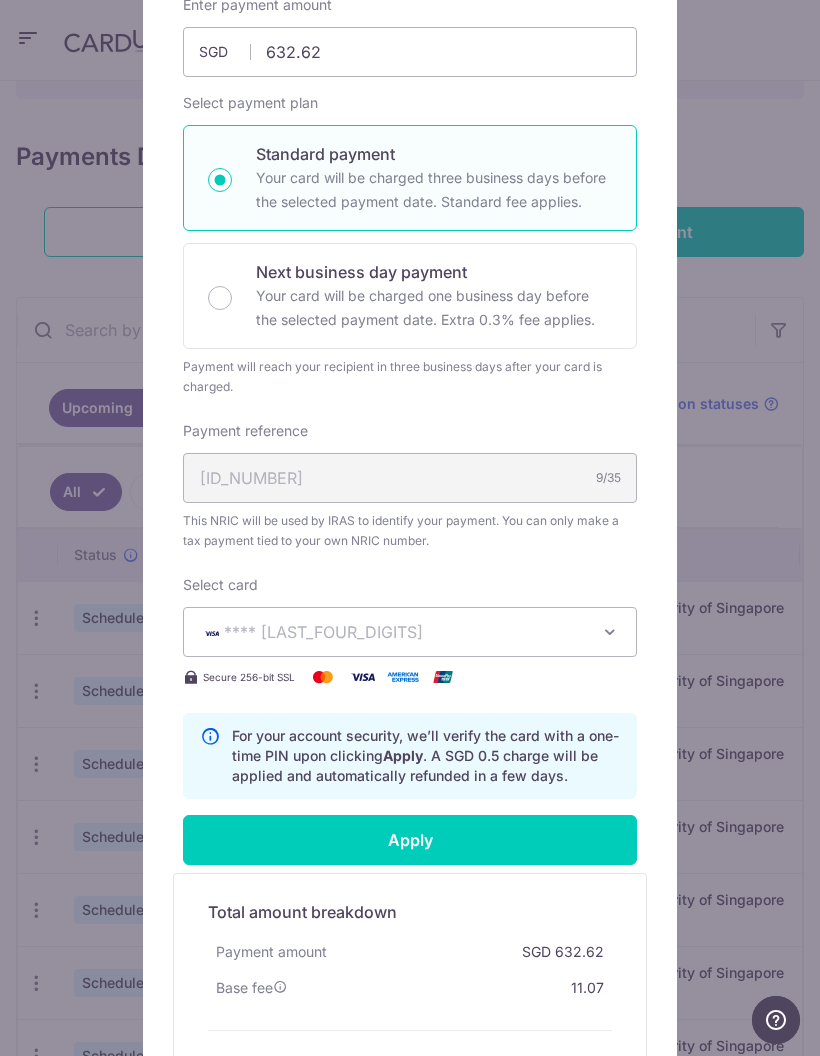 click on "Apply" at bounding box center (410, 840) 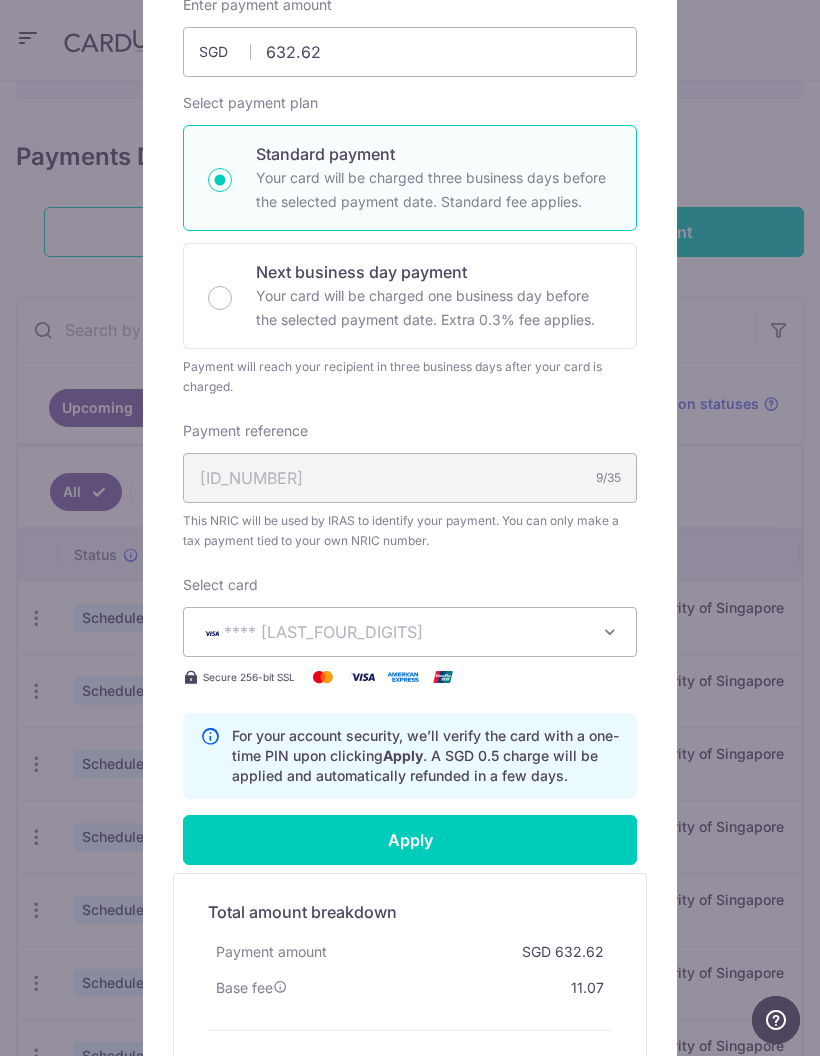 type on "Successfully Applied" 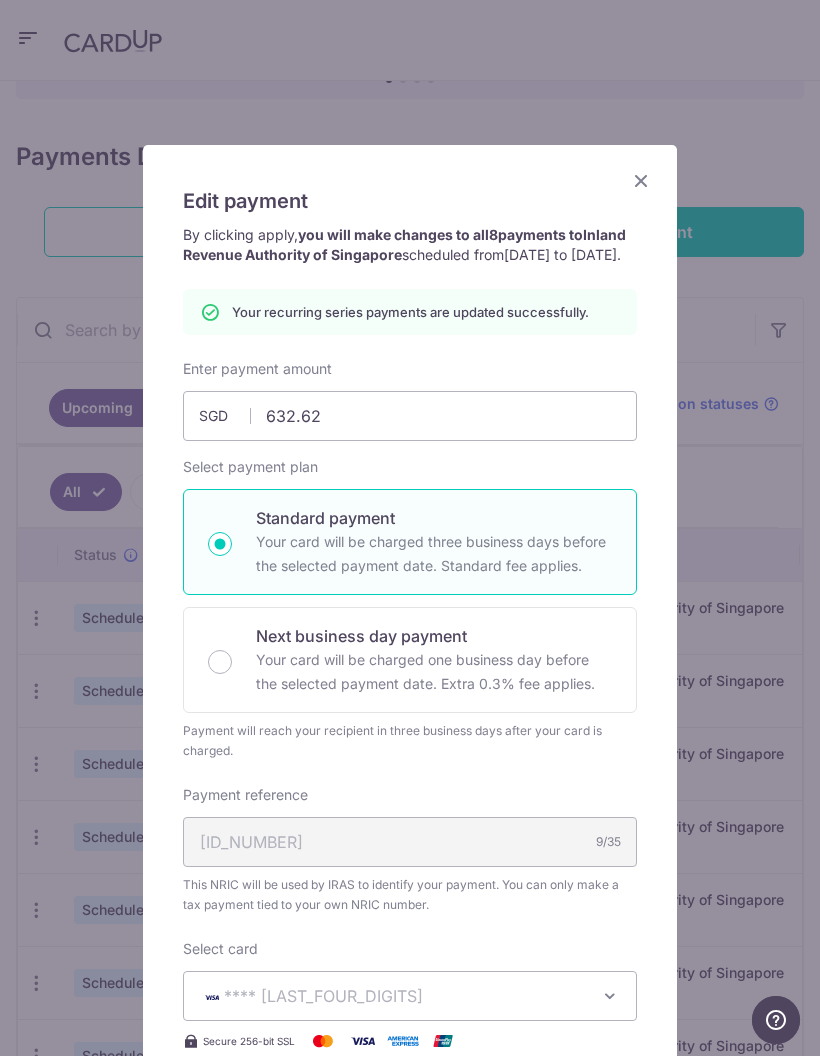 scroll, scrollTop: 0, scrollLeft: 0, axis: both 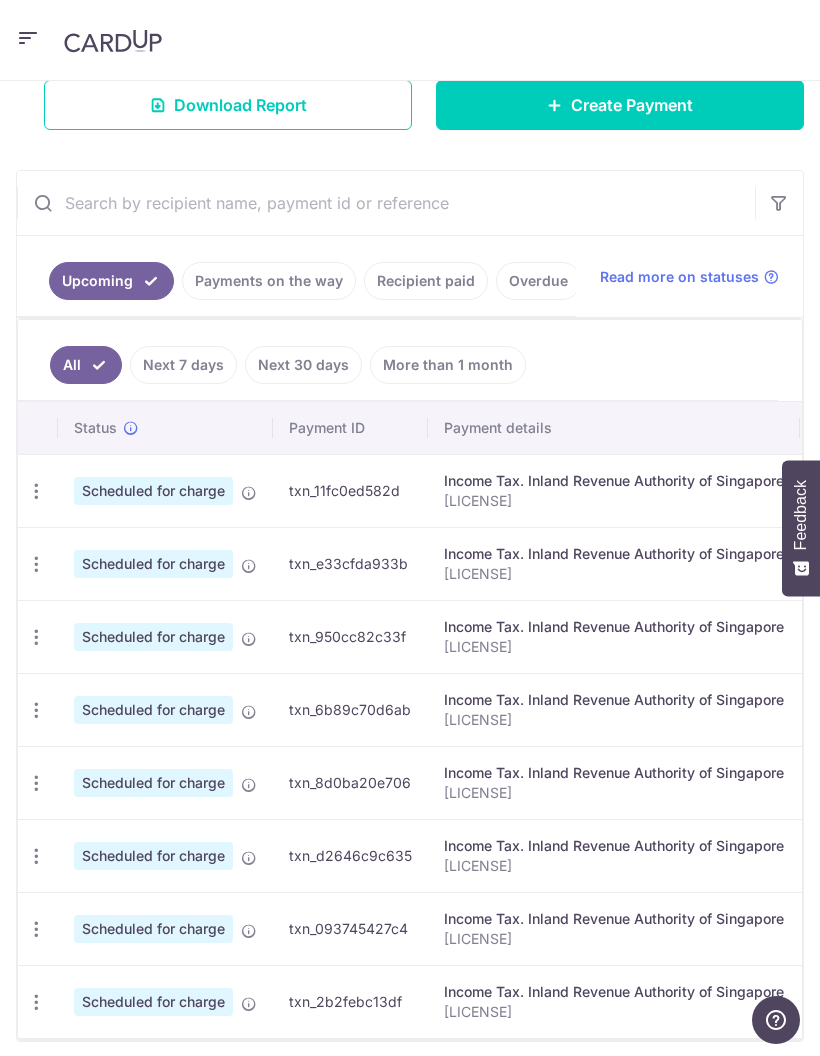 click on "Payments on the way" at bounding box center (269, 281) 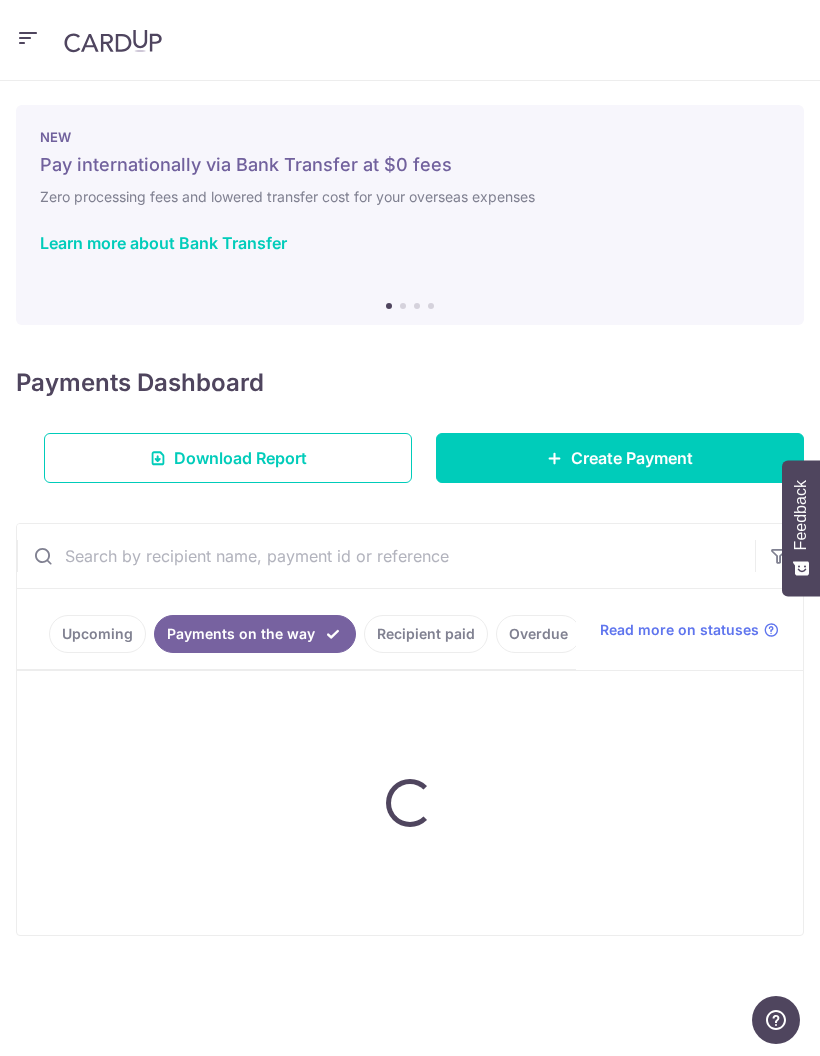 scroll, scrollTop: 0, scrollLeft: 0, axis: both 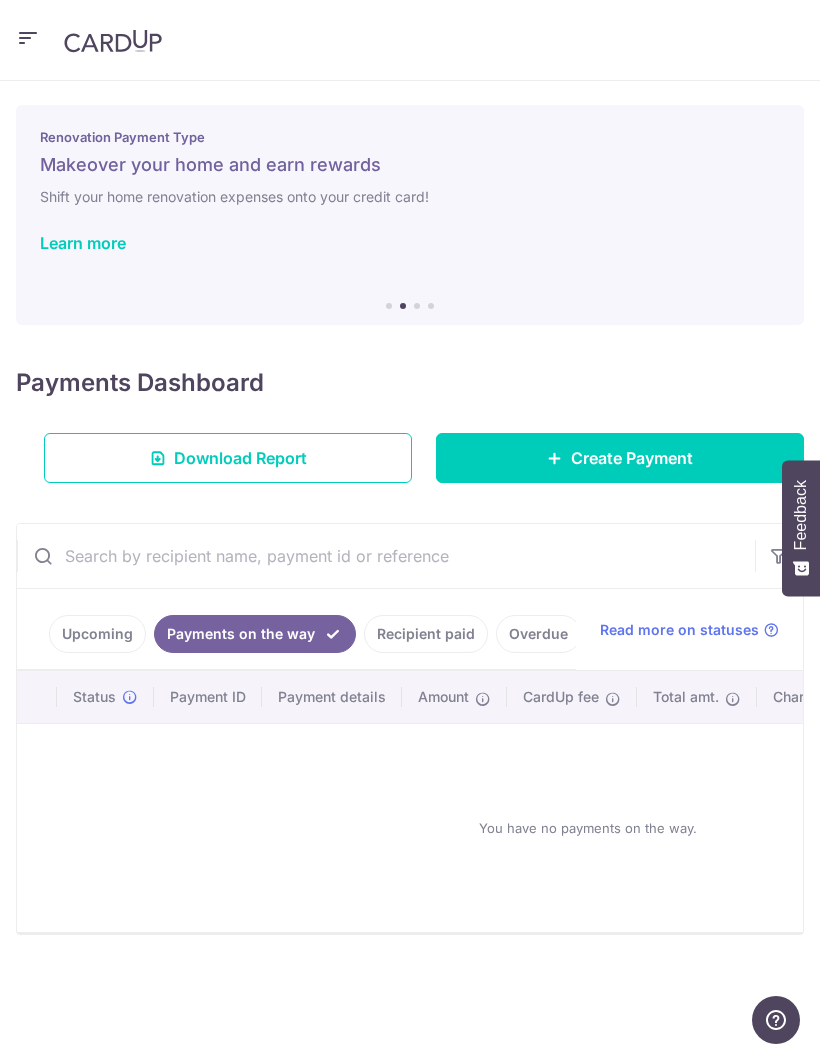 click on "Recipient paid" at bounding box center [426, 634] 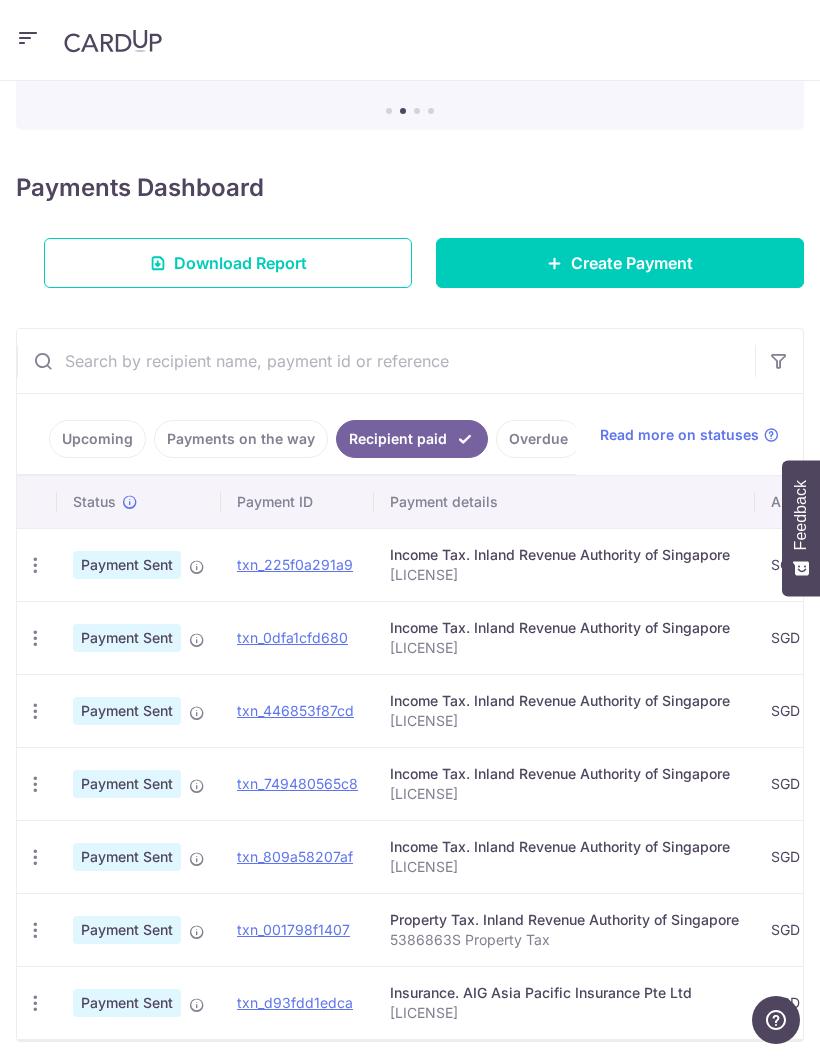 scroll, scrollTop: 195, scrollLeft: 0, axis: vertical 